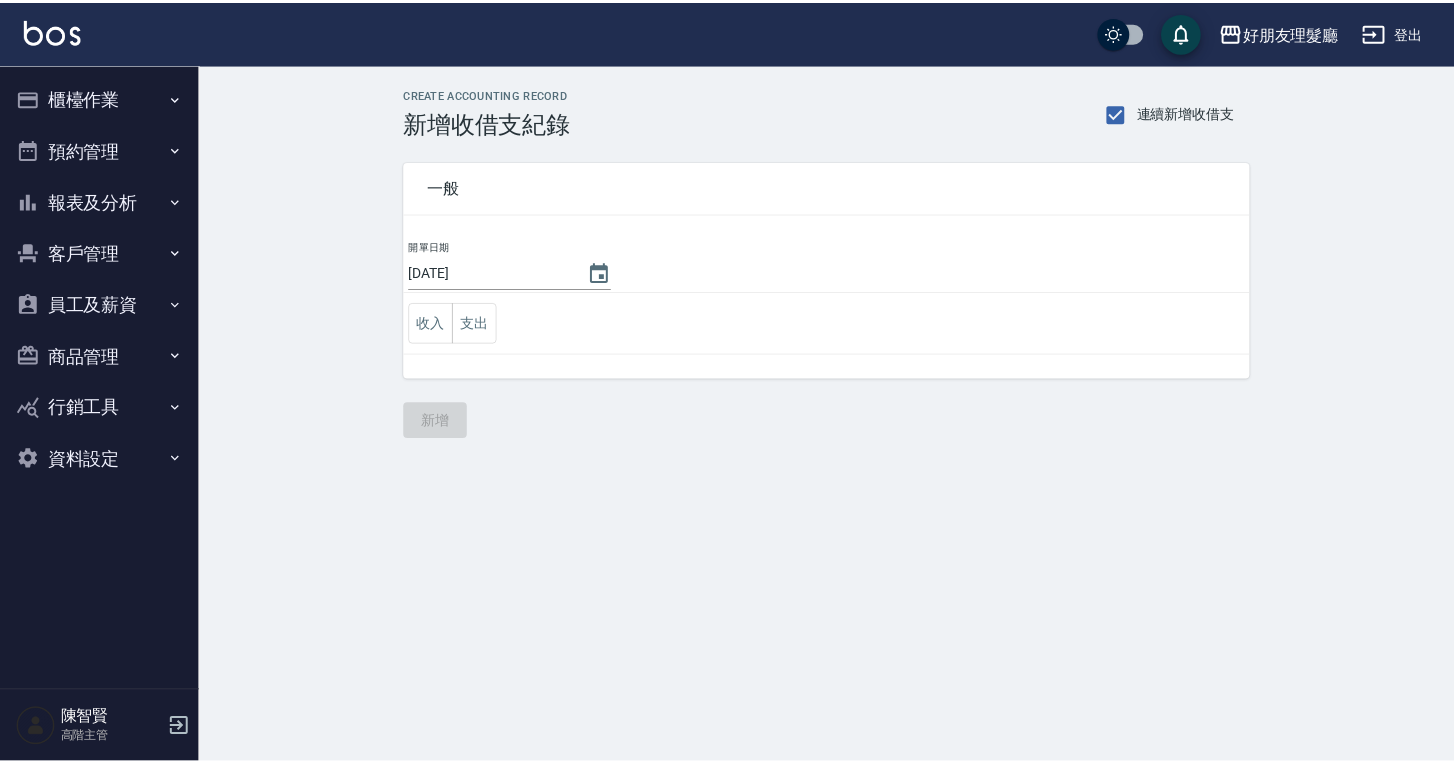 scroll, scrollTop: 0, scrollLeft: 0, axis: both 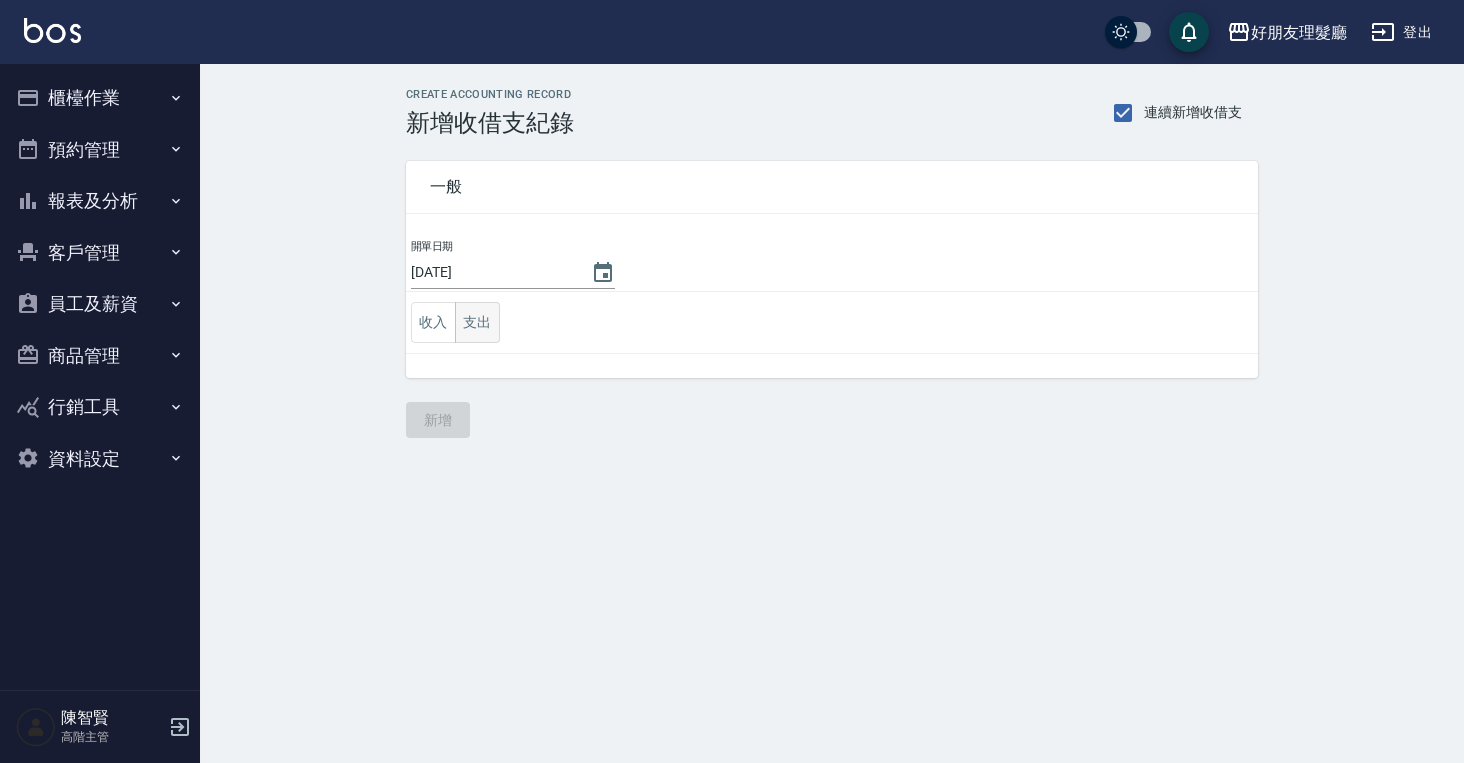 click on "支出" at bounding box center [477, 322] 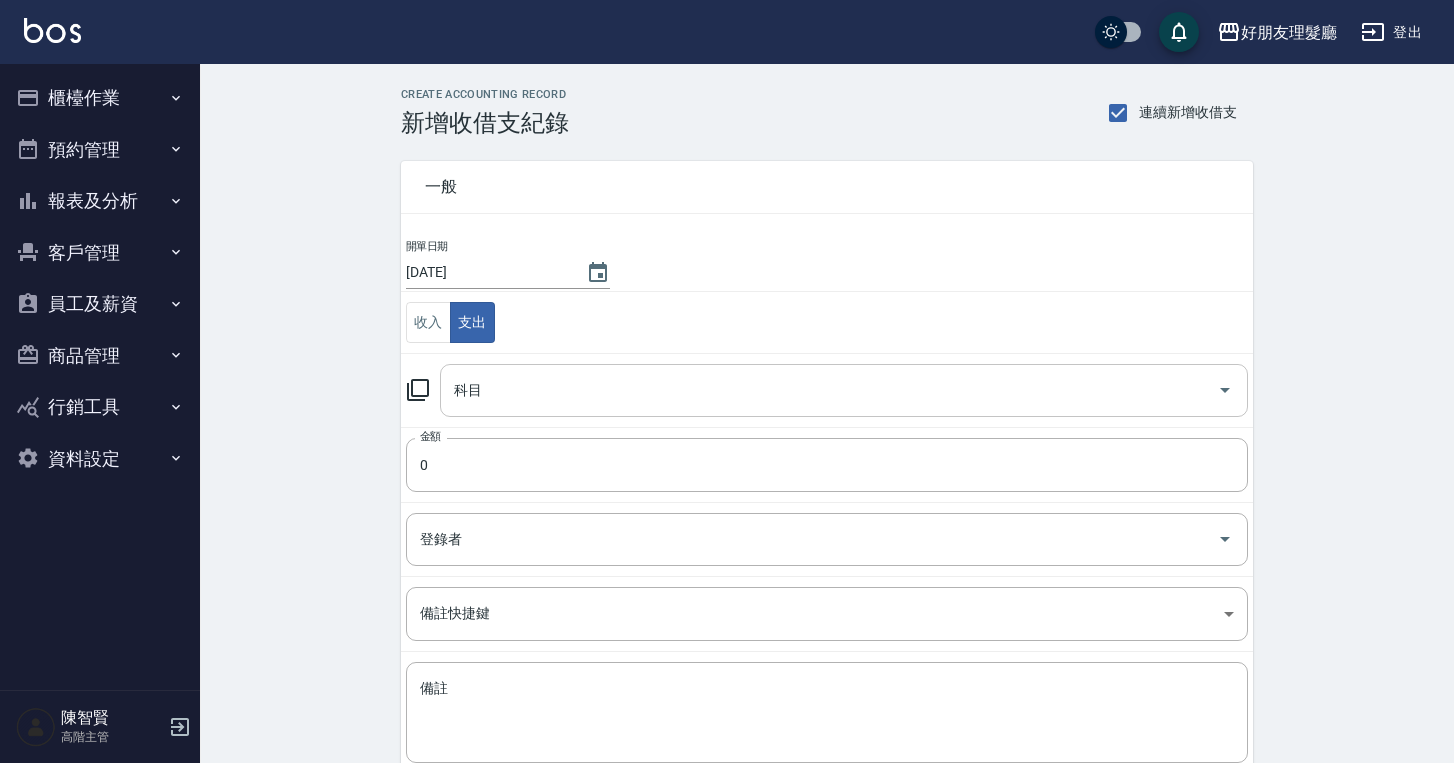 click on "科目" at bounding box center [829, 390] 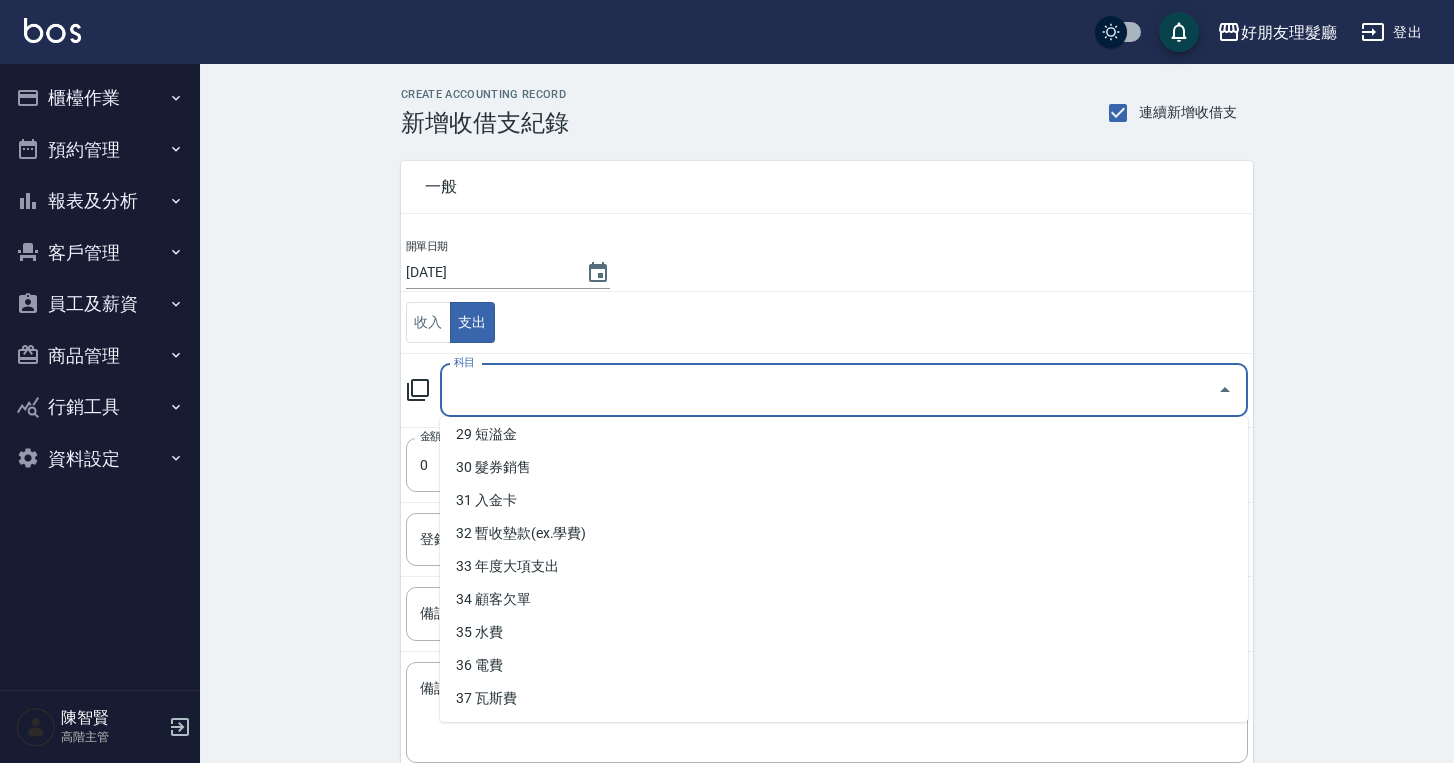 scroll, scrollTop: 965, scrollLeft: 0, axis: vertical 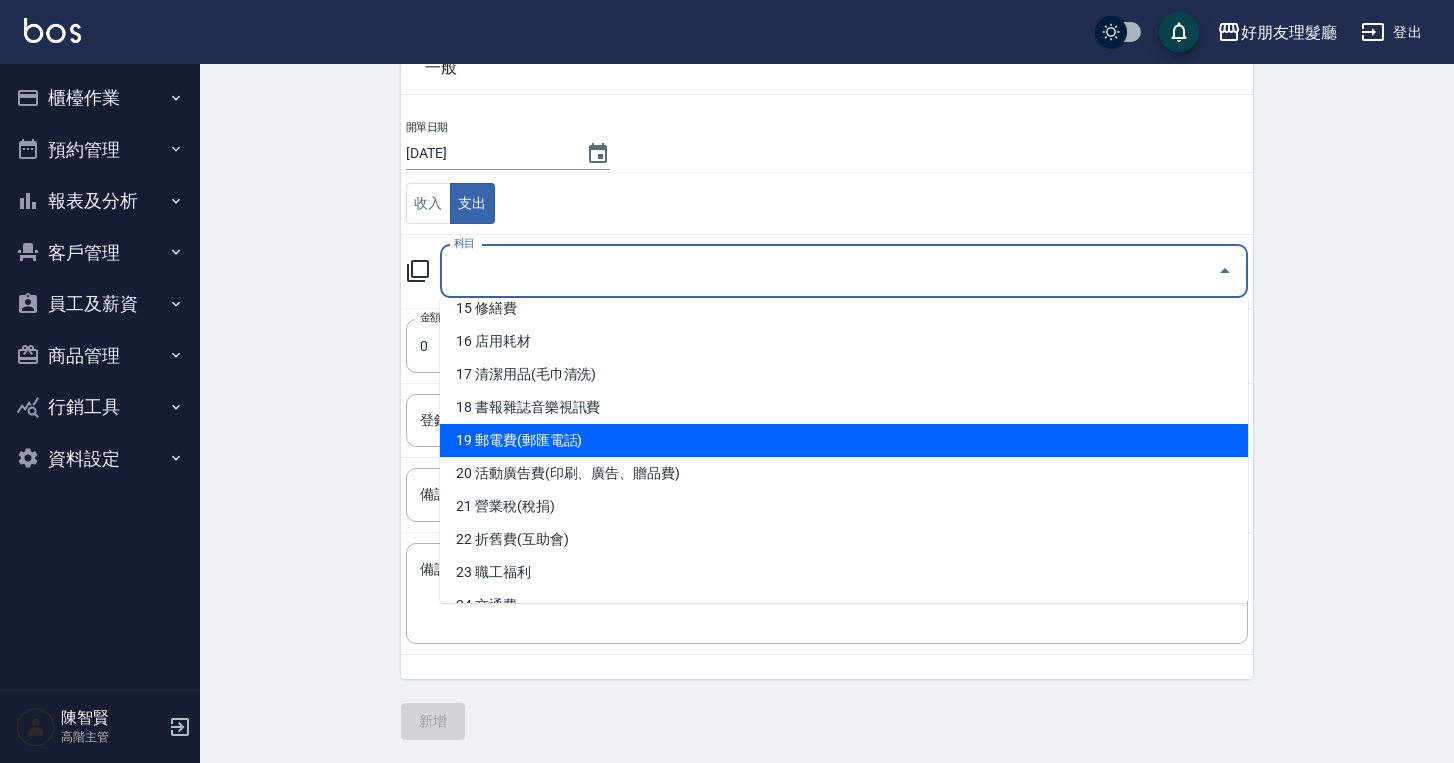 click on "19 郵電費(郵匯電話)" at bounding box center (844, 440) 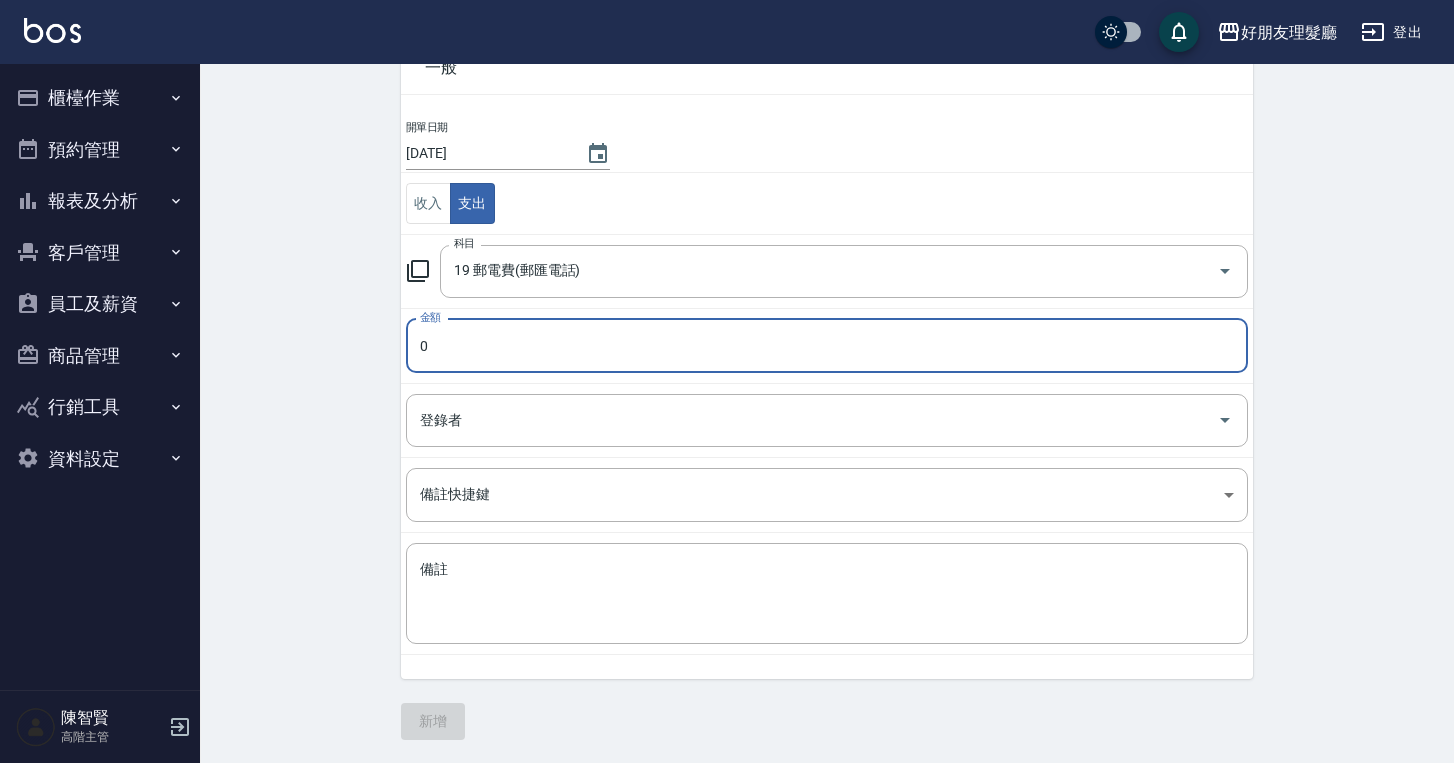click on "0" at bounding box center [827, 346] 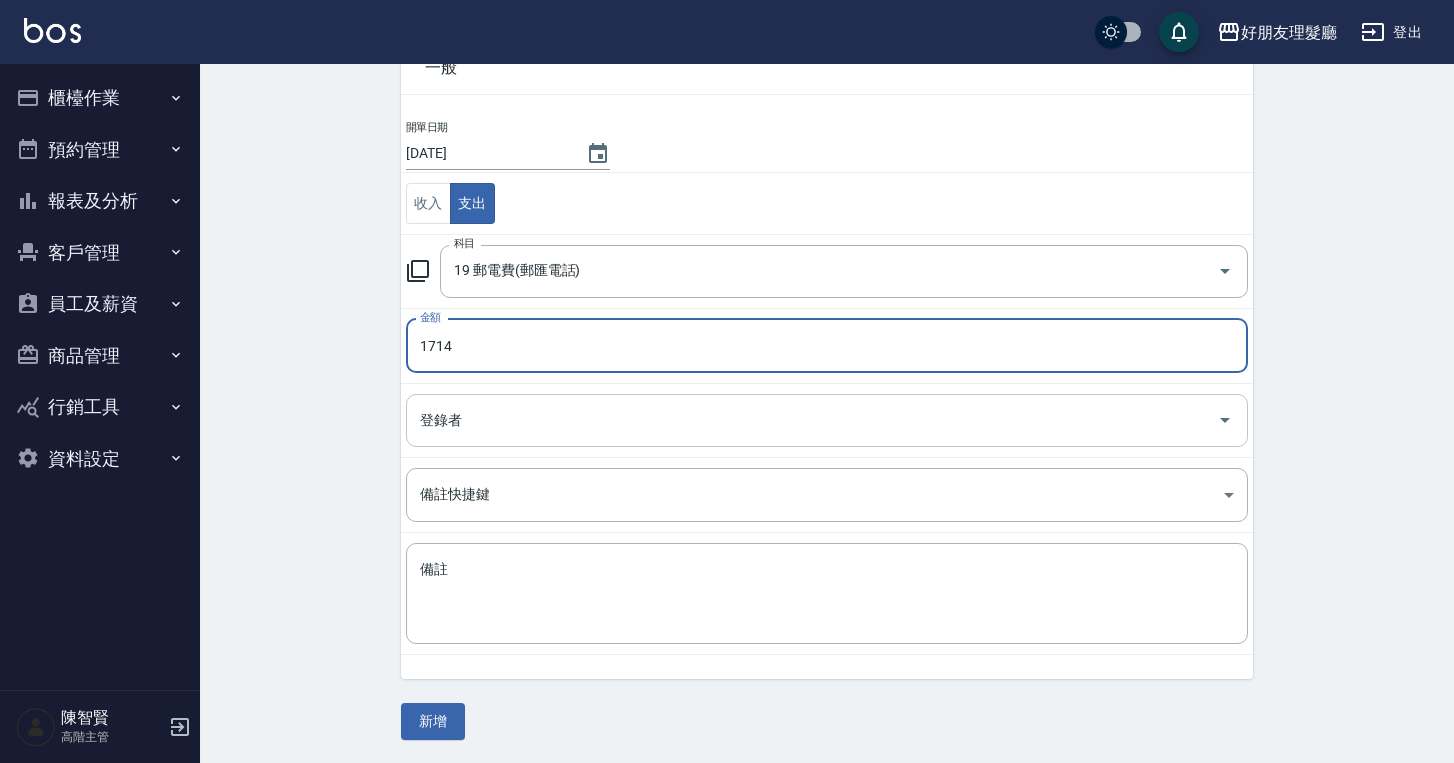 type on "1714" 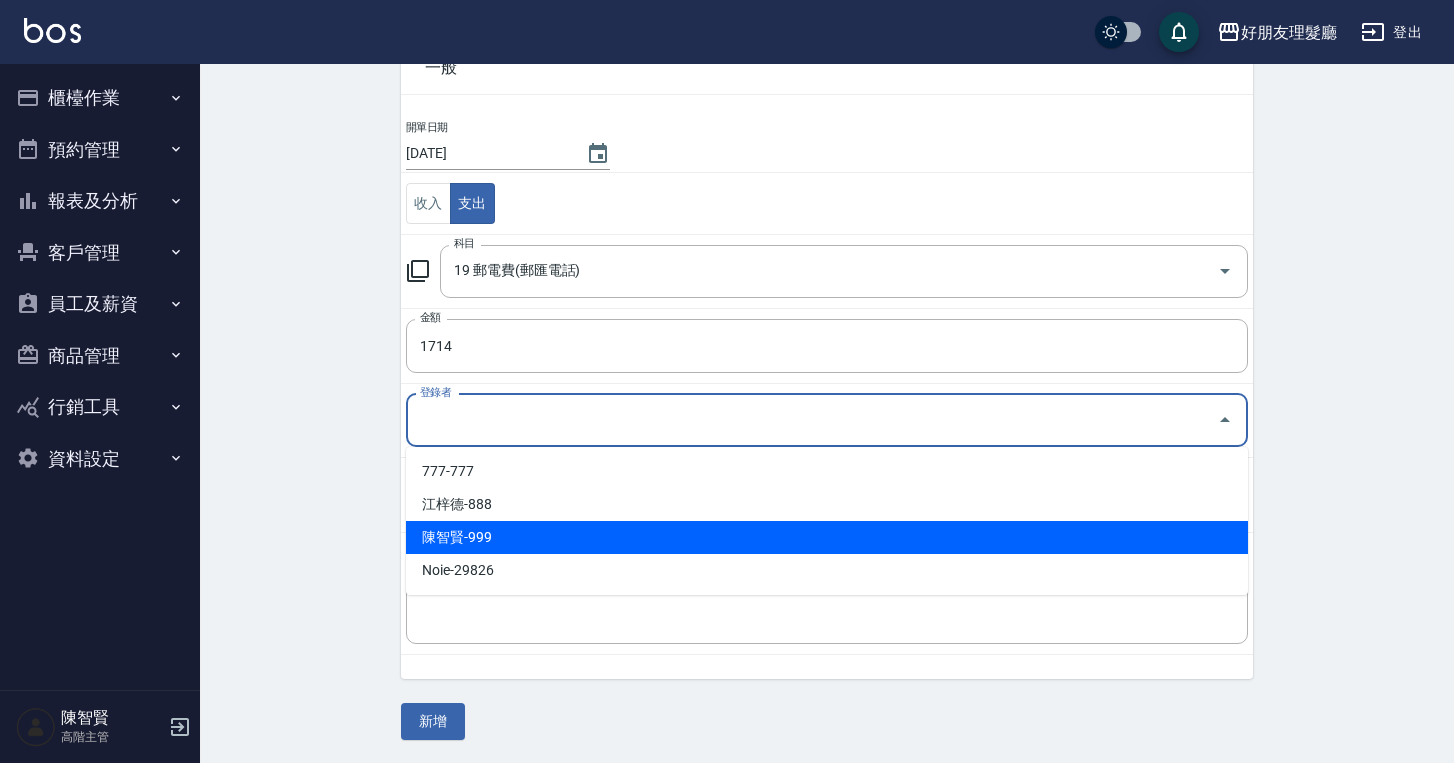 click on "陳智賢-999" at bounding box center (827, 537) 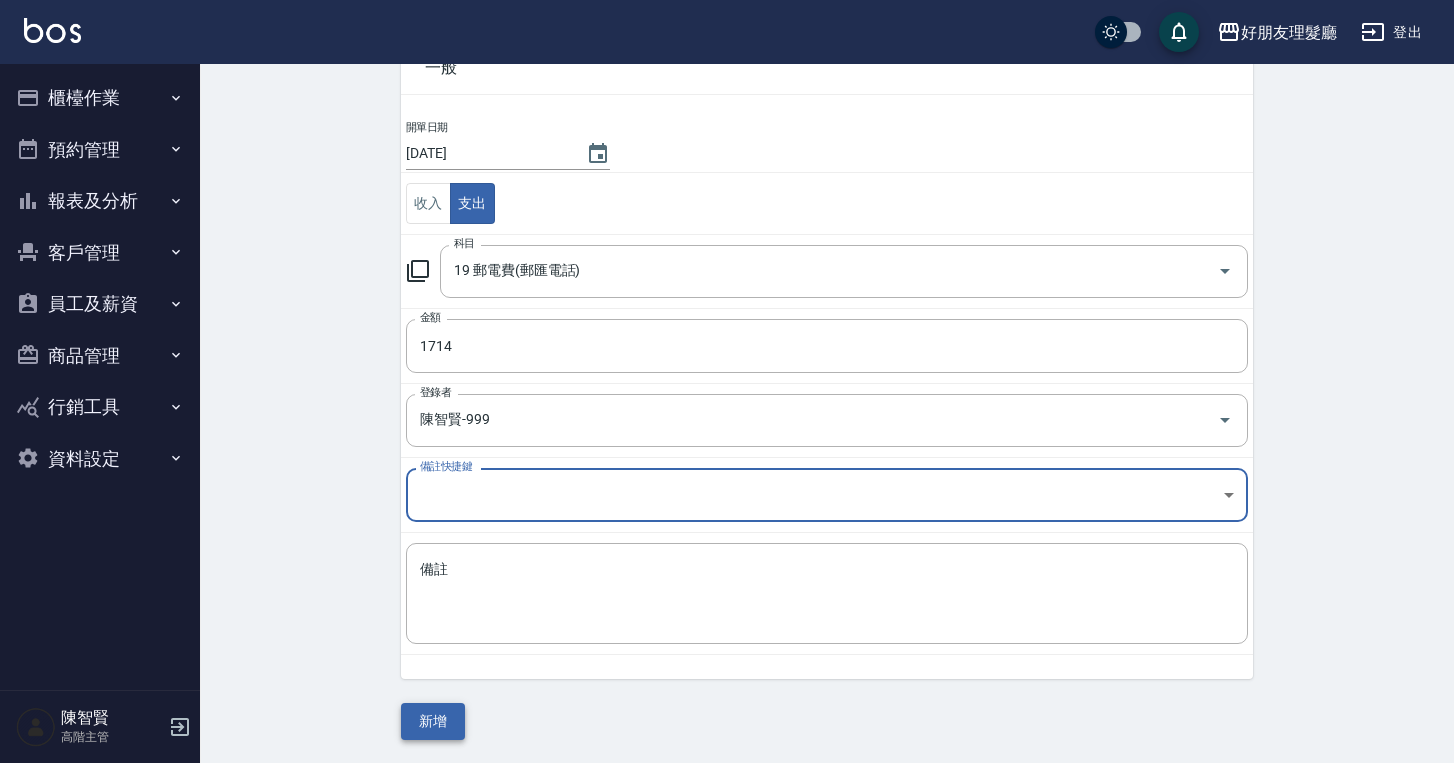 click on "新增" at bounding box center (433, 721) 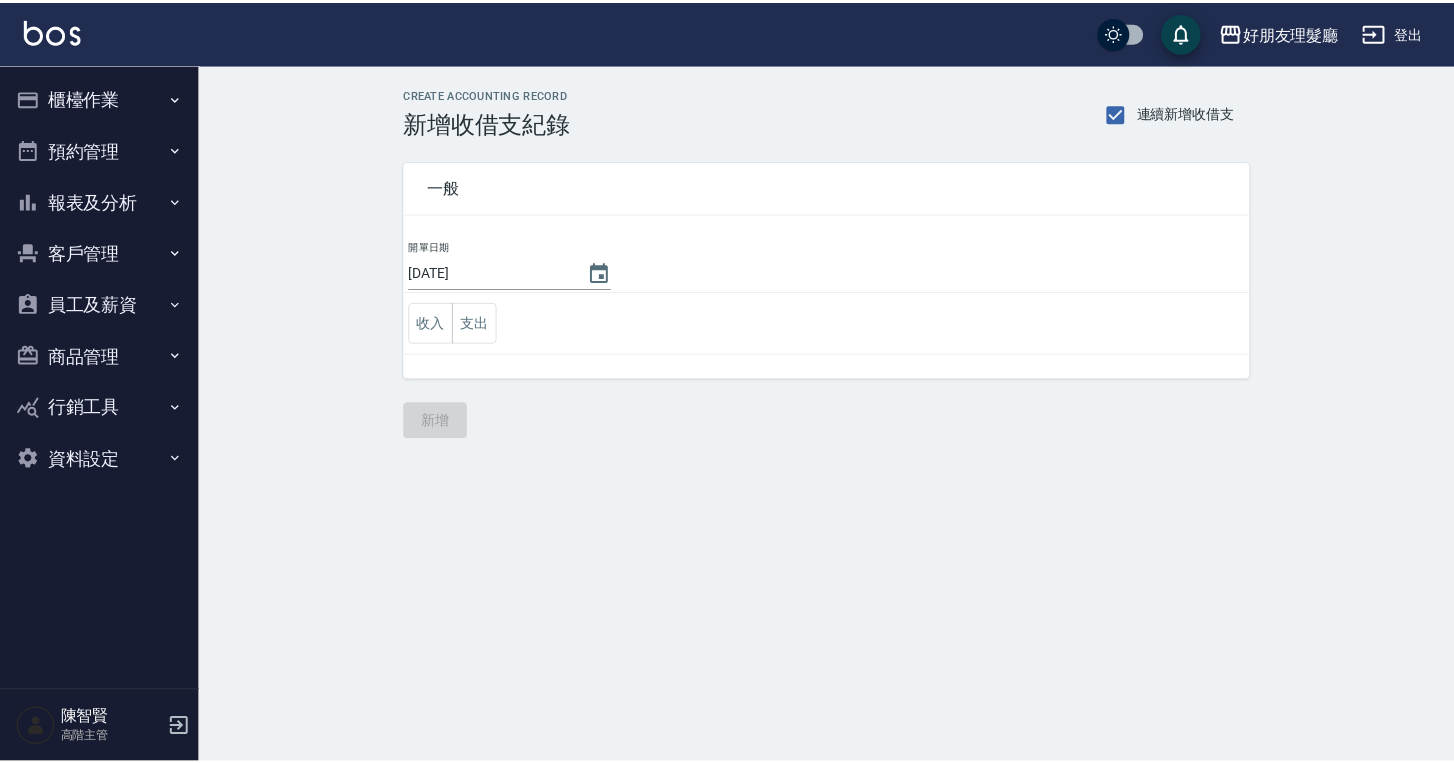 scroll, scrollTop: 0, scrollLeft: 0, axis: both 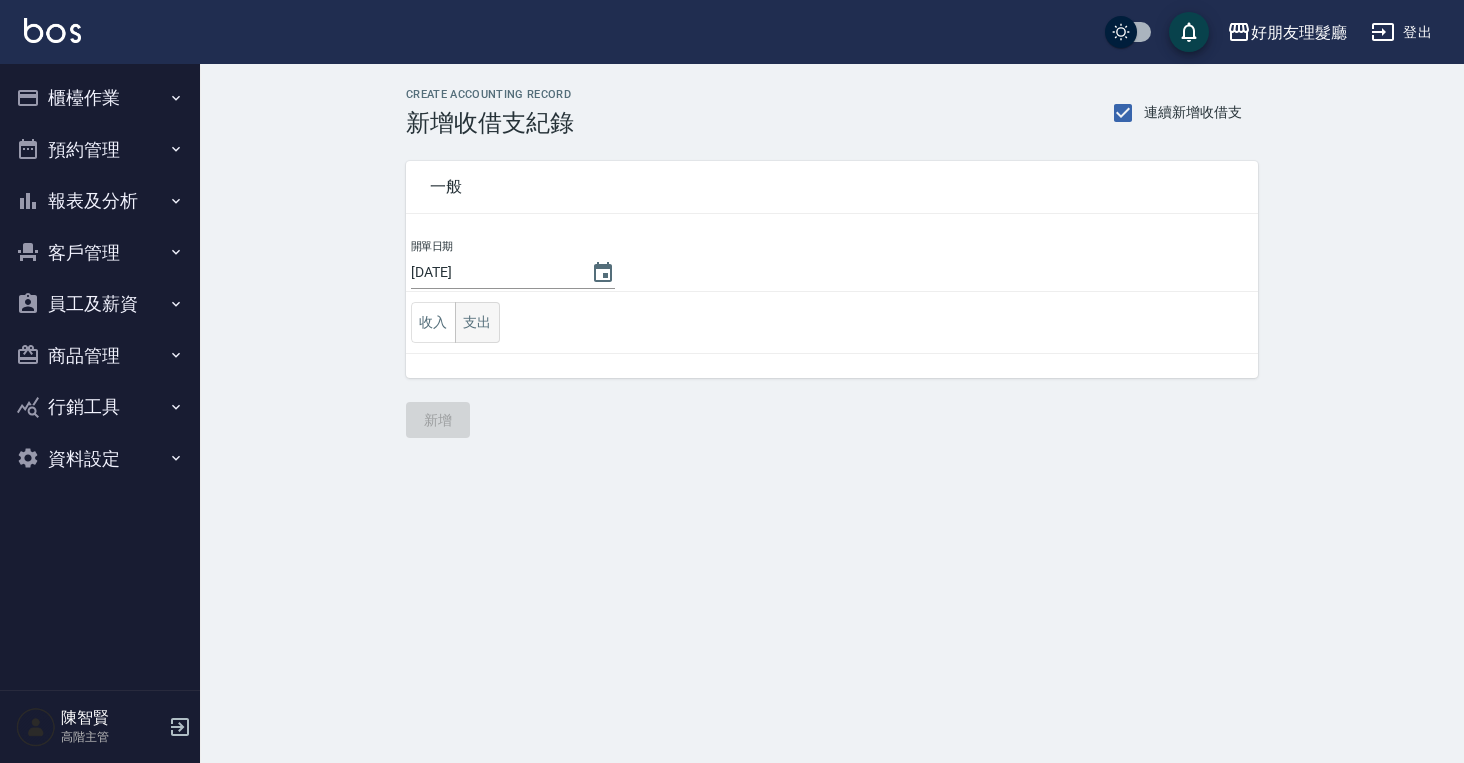 click on "支出" at bounding box center [477, 322] 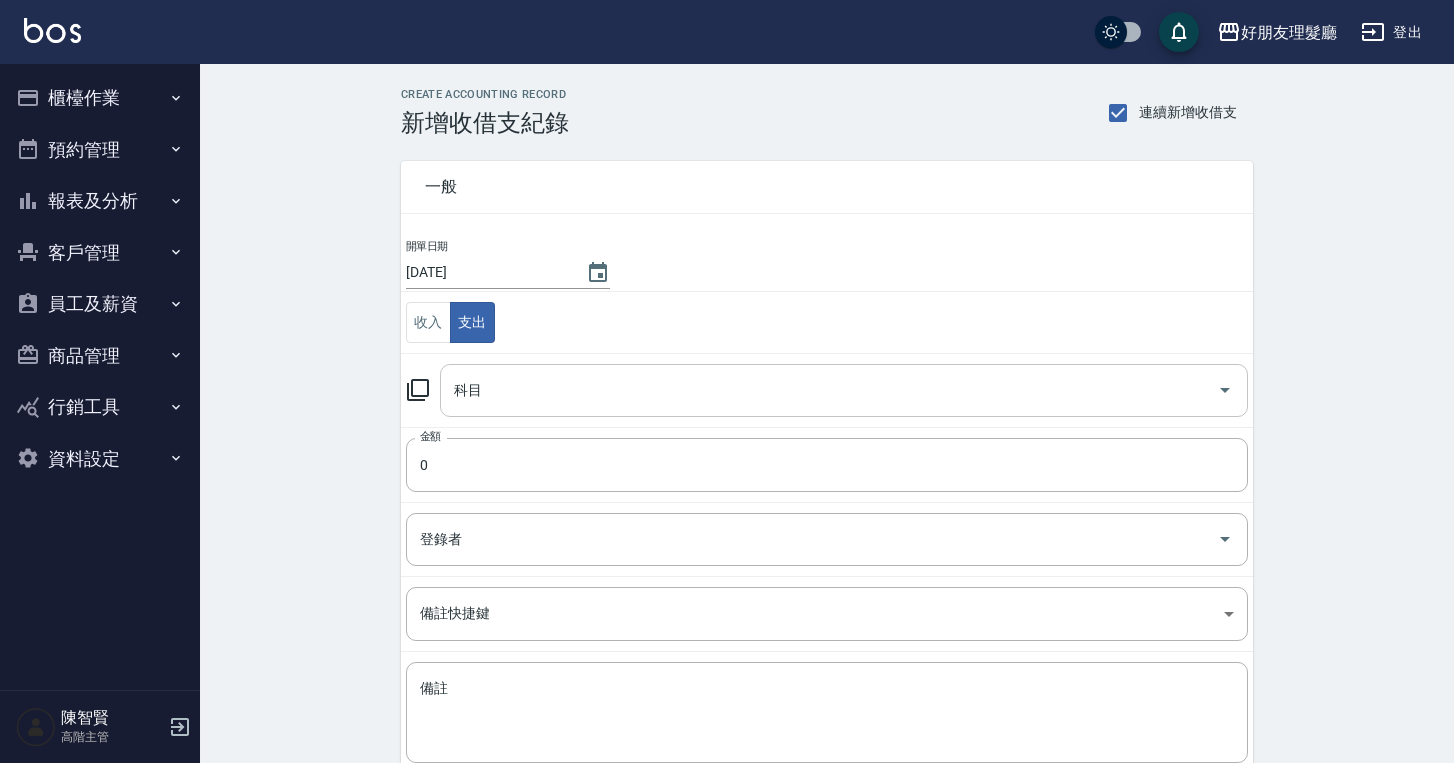 click on "科目" at bounding box center [829, 390] 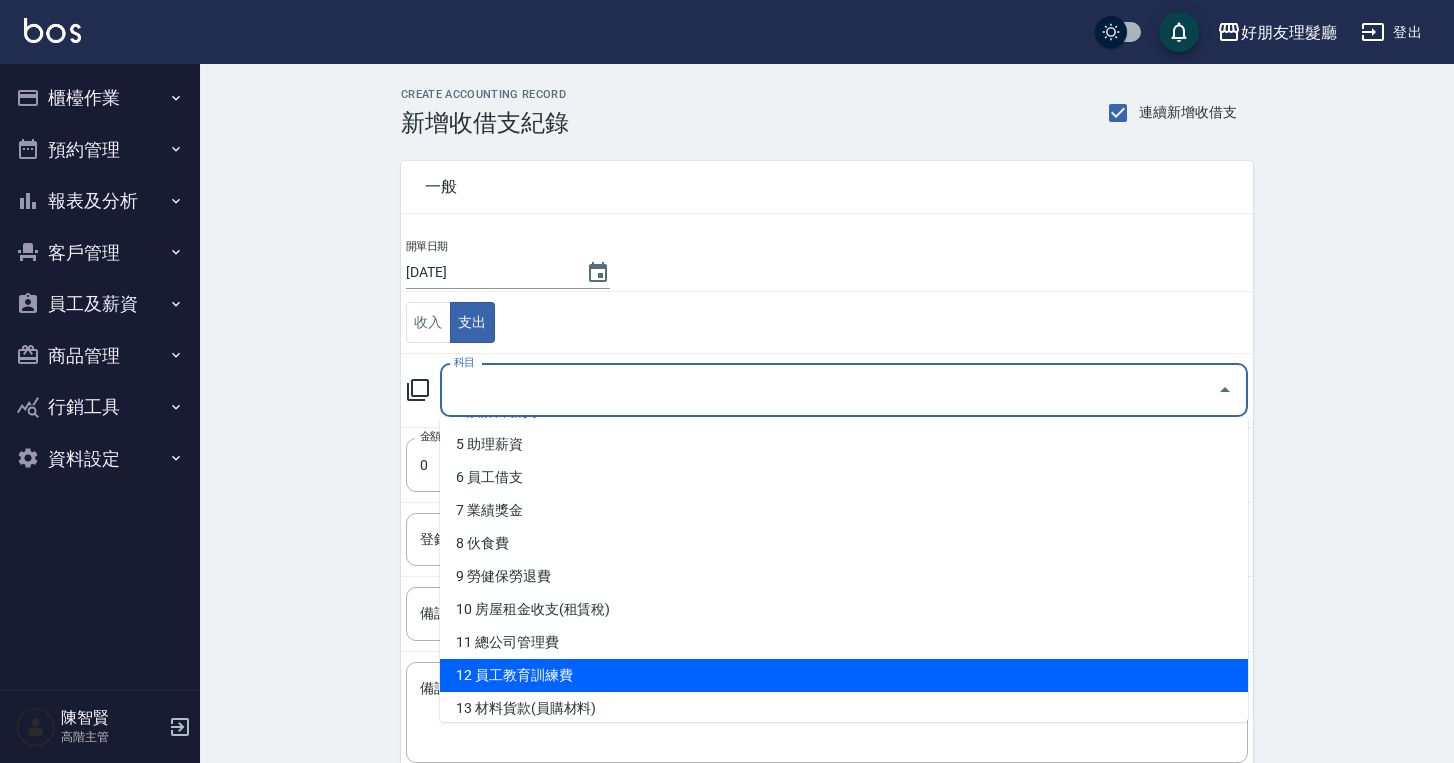scroll, scrollTop: 166, scrollLeft: 0, axis: vertical 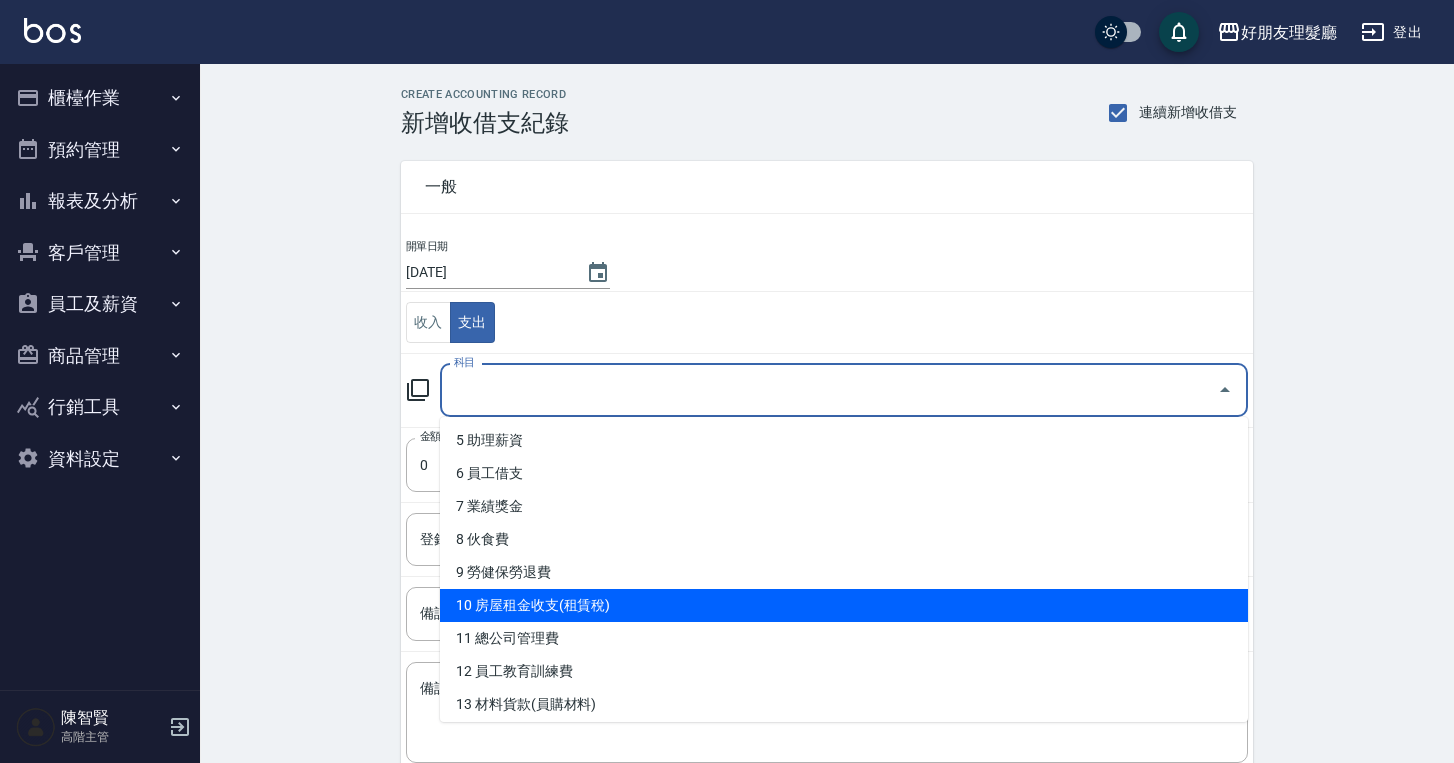 click on "10 房屋租金收支(租賃稅)" at bounding box center [844, 605] 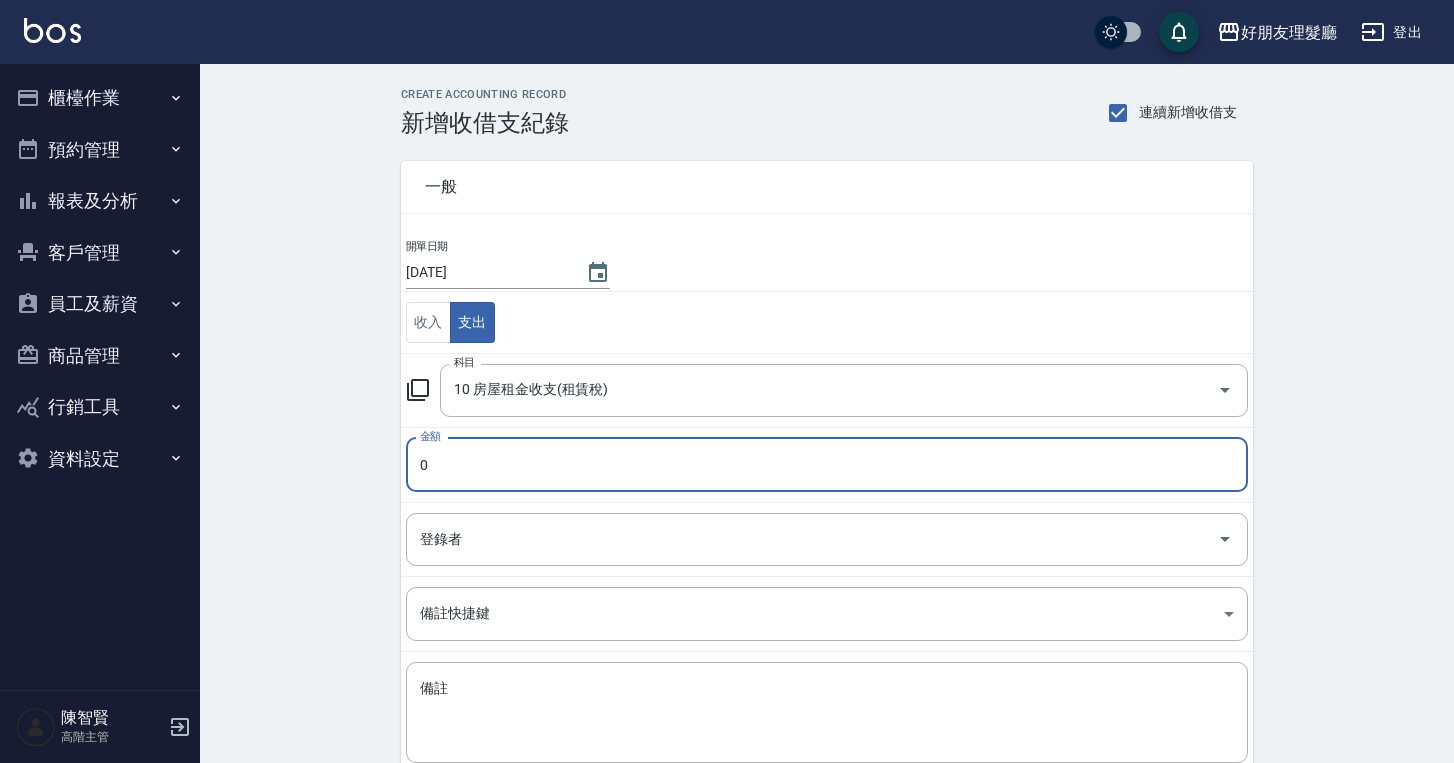 click on "0" at bounding box center (827, 465) 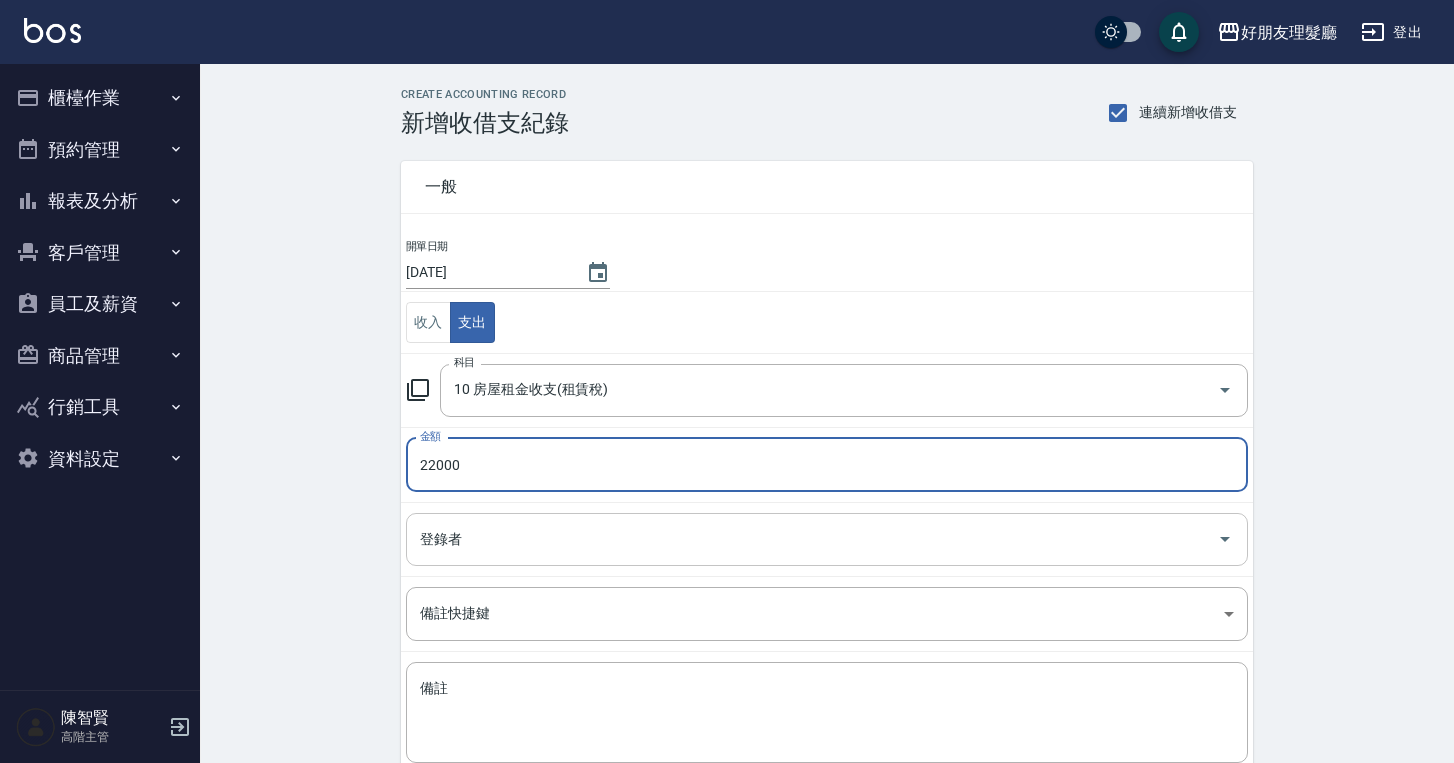 type on "22000" 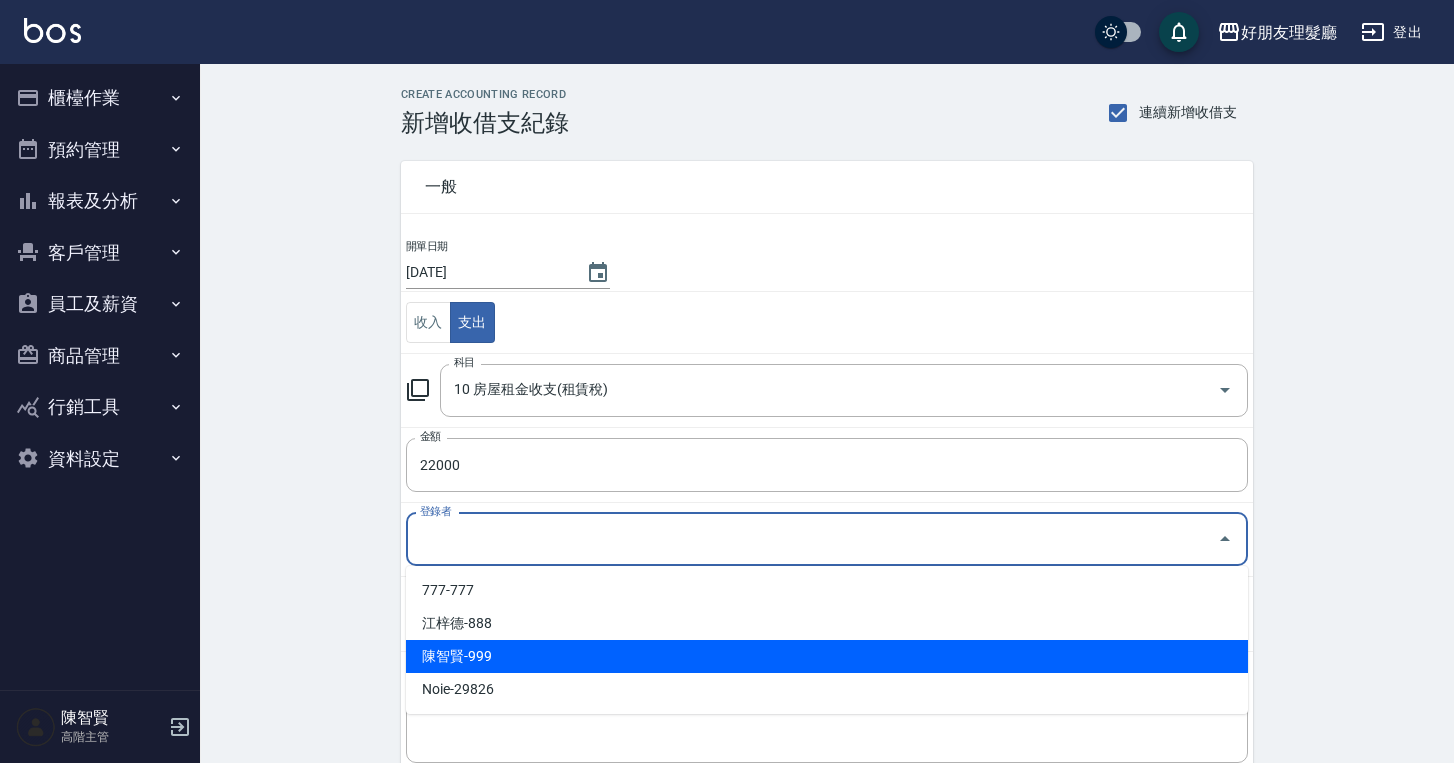 click on "陳智賢-999" at bounding box center (827, 656) 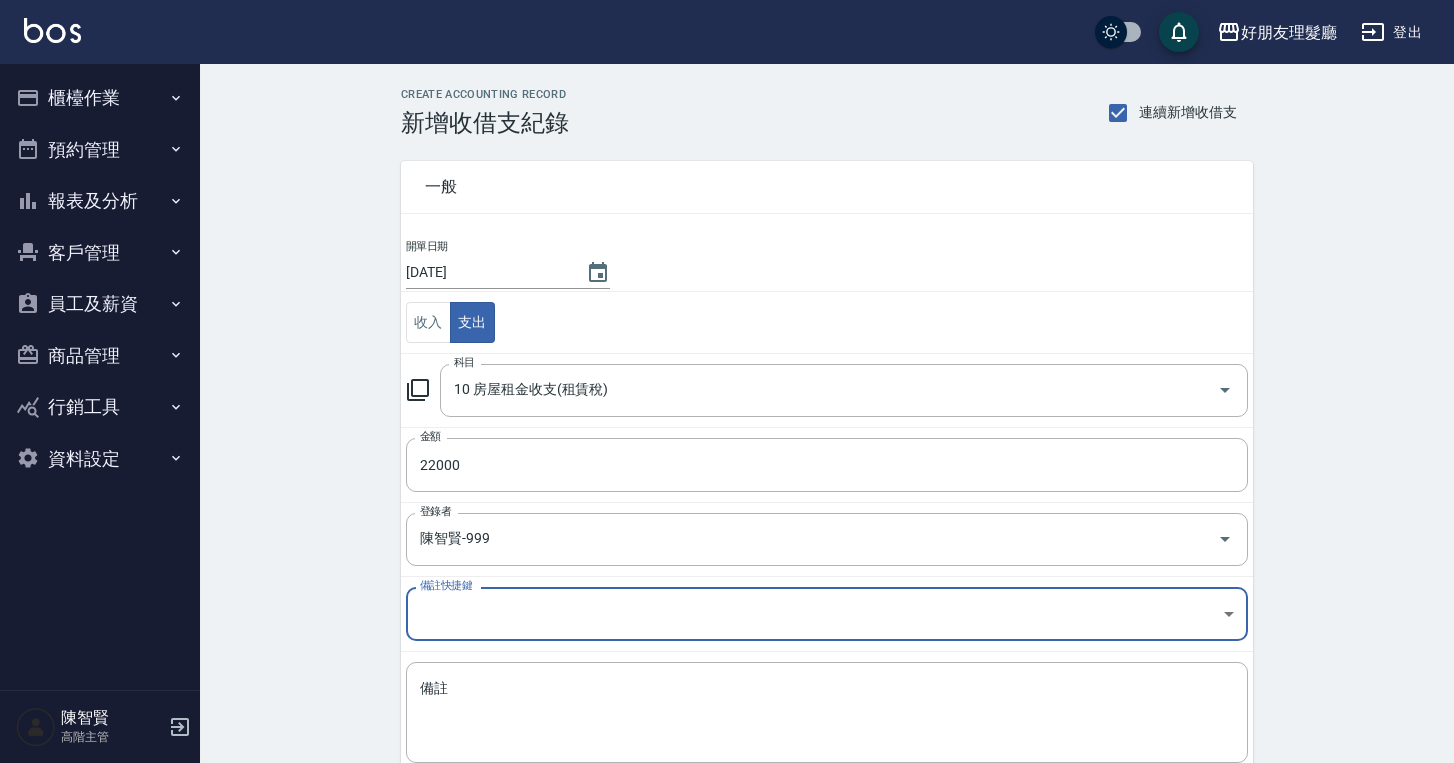 click on "CREATE ACCOUNTING RECORD 新增收借支紀錄 連續新增收借支 一般 開單日期 2025/06/20 收入 支出 科目 10 房屋租金收支(租賃稅) 科目 金額 22000 金額 登錄者 陳智賢-999 登錄者 備註快捷鍵 ​ 備註快捷鍵 備註 x 備註 新增" at bounding box center [827, 473] 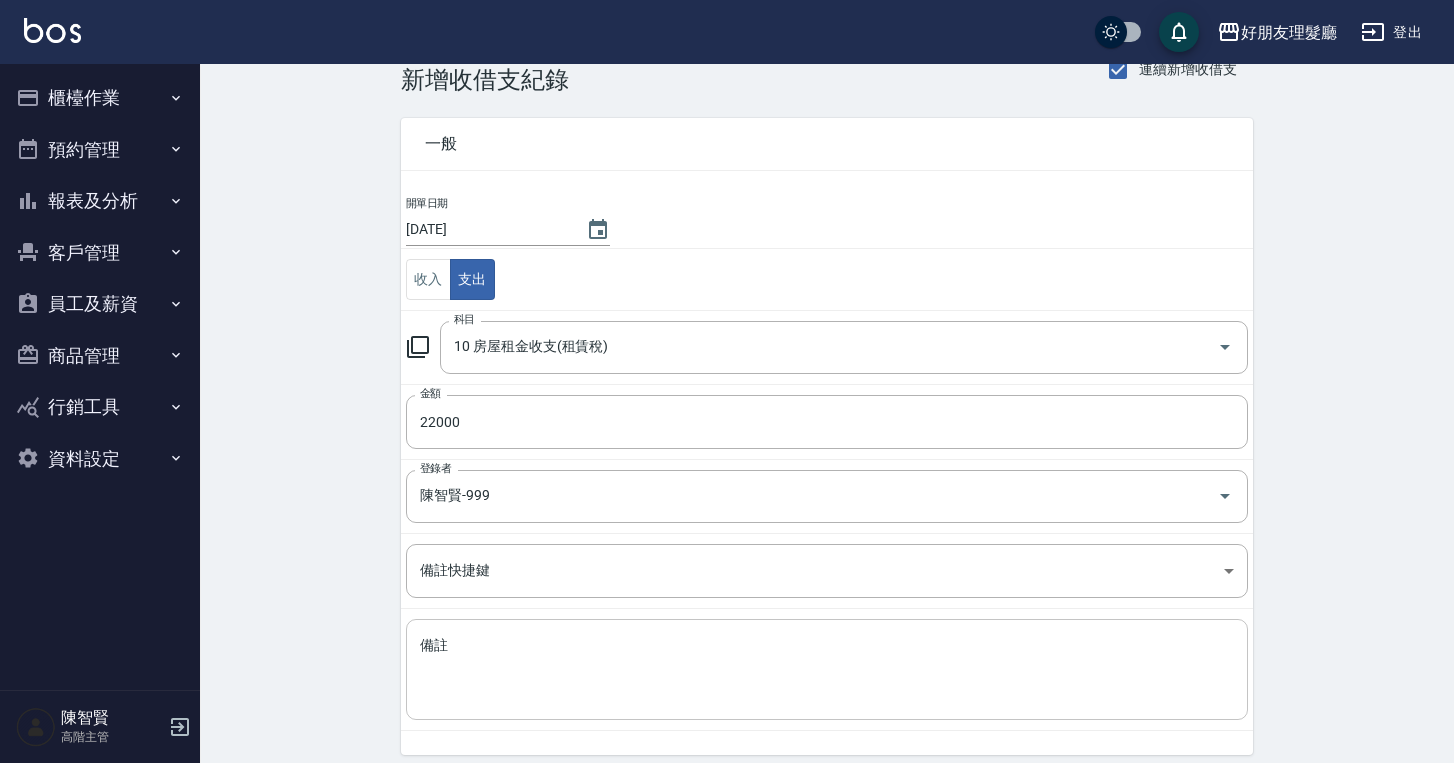 scroll, scrollTop: 119, scrollLeft: 0, axis: vertical 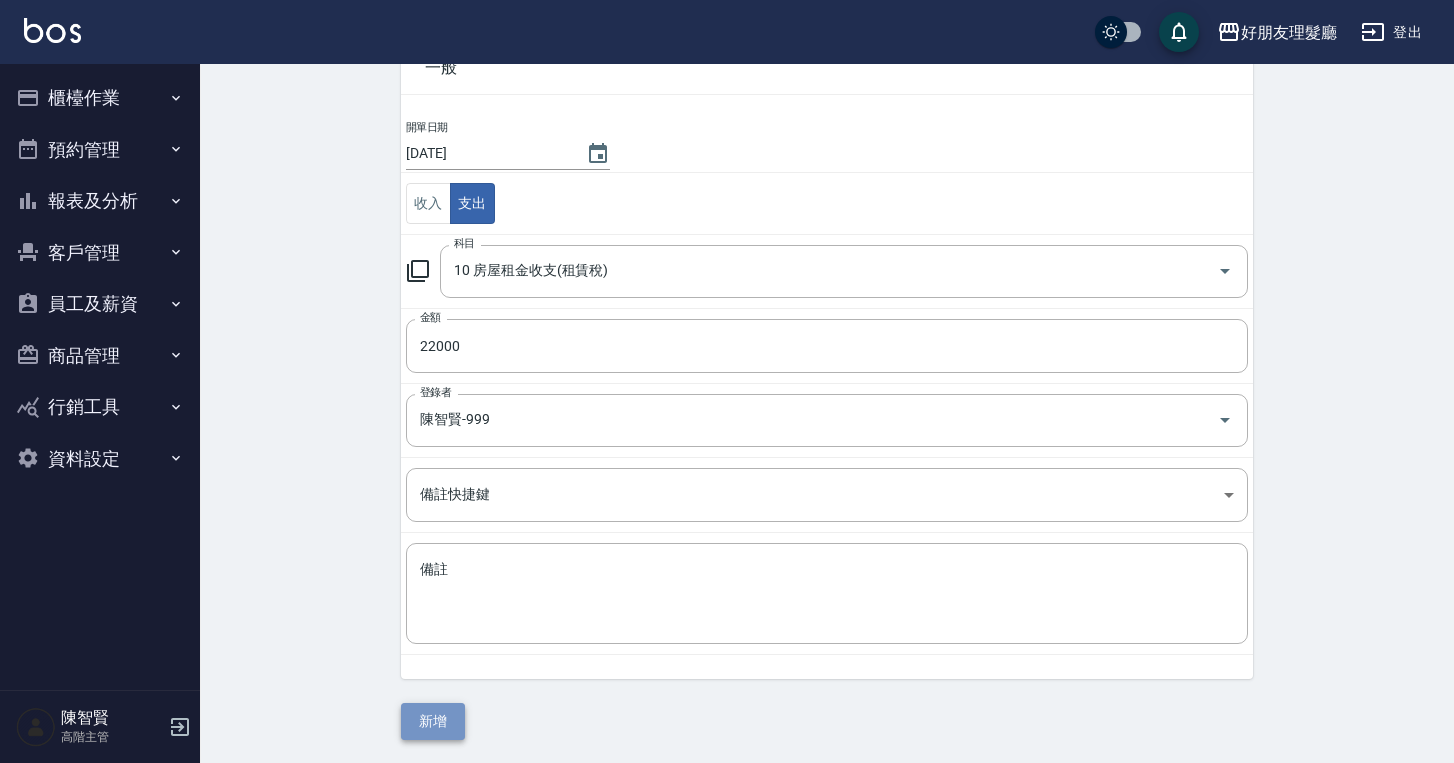 click on "新增" at bounding box center (433, 721) 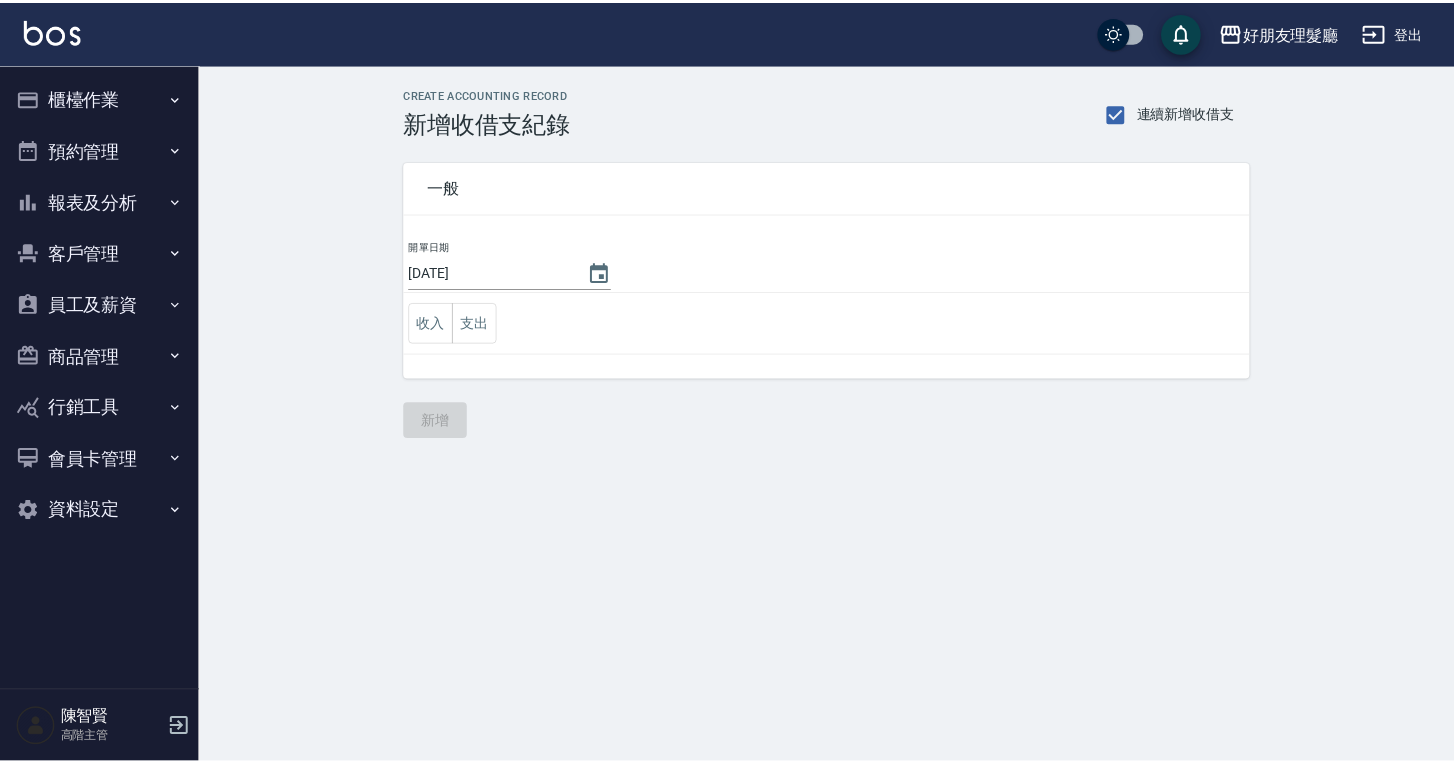scroll, scrollTop: 0, scrollLeft: 0, axis: both 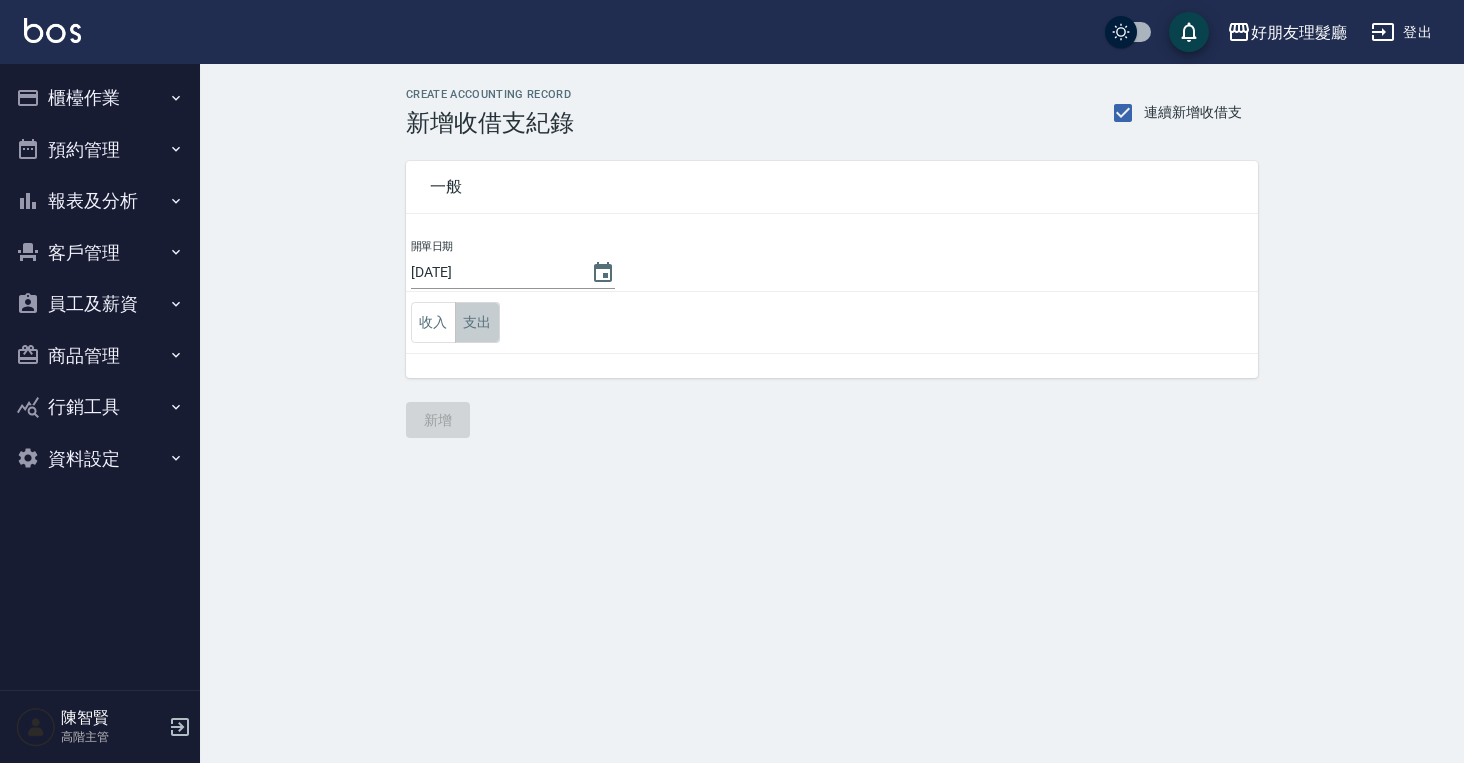 click on "支出" at bounding box center (477, 322) 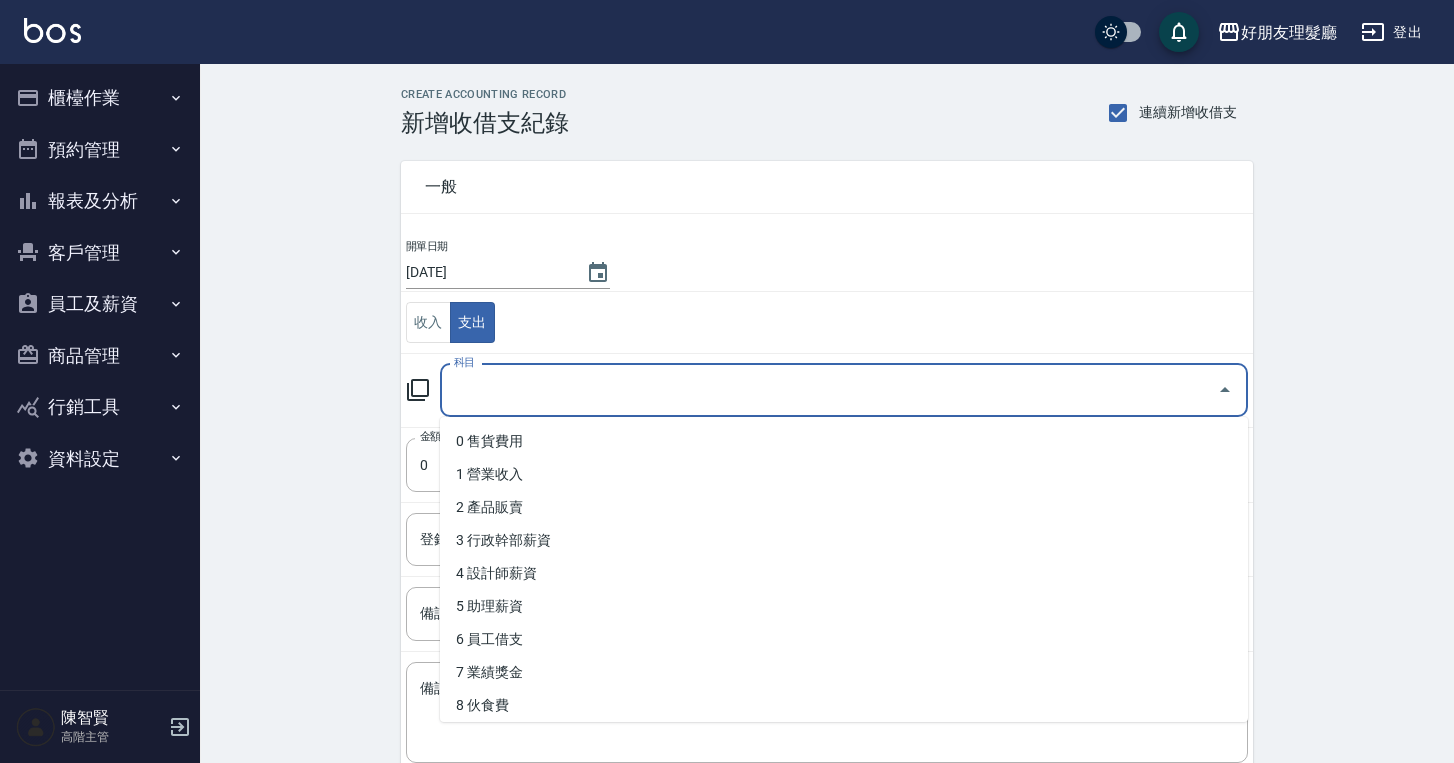click on "科目" at bounding box center (829, 390) 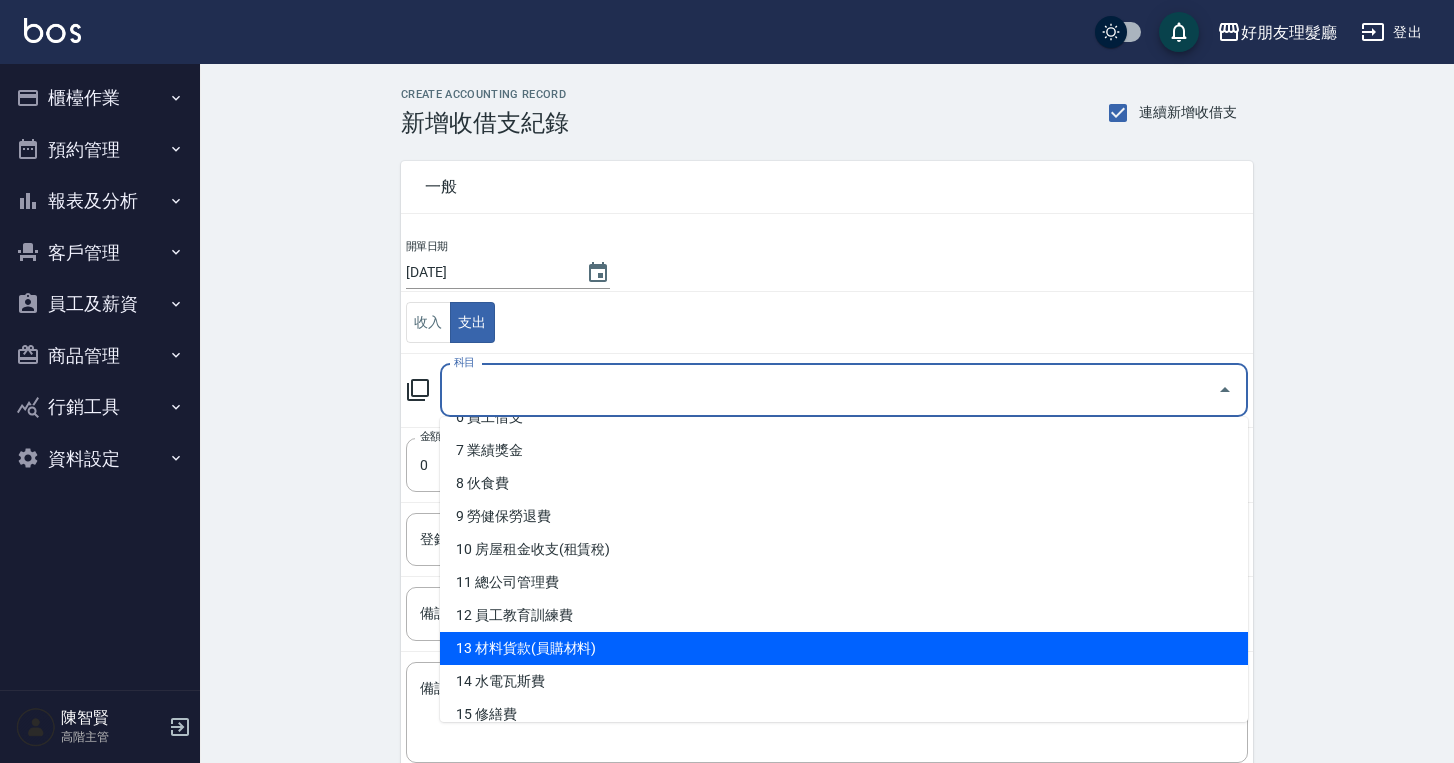 scroll, scrollTop: 239, scrollLeft: 0, axis: vertical 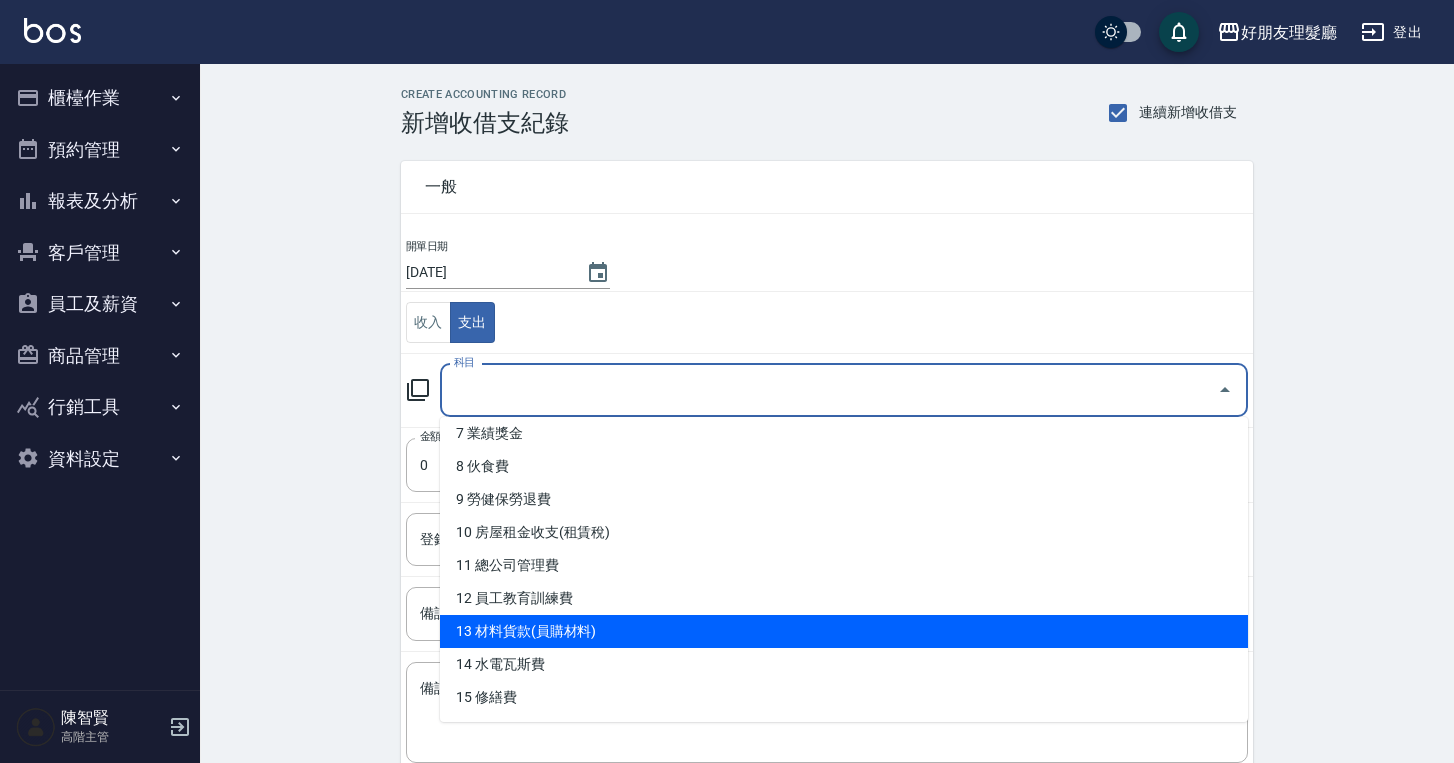 click on "13 材料貨款(員購材料)" at bounding box center [844, 631] 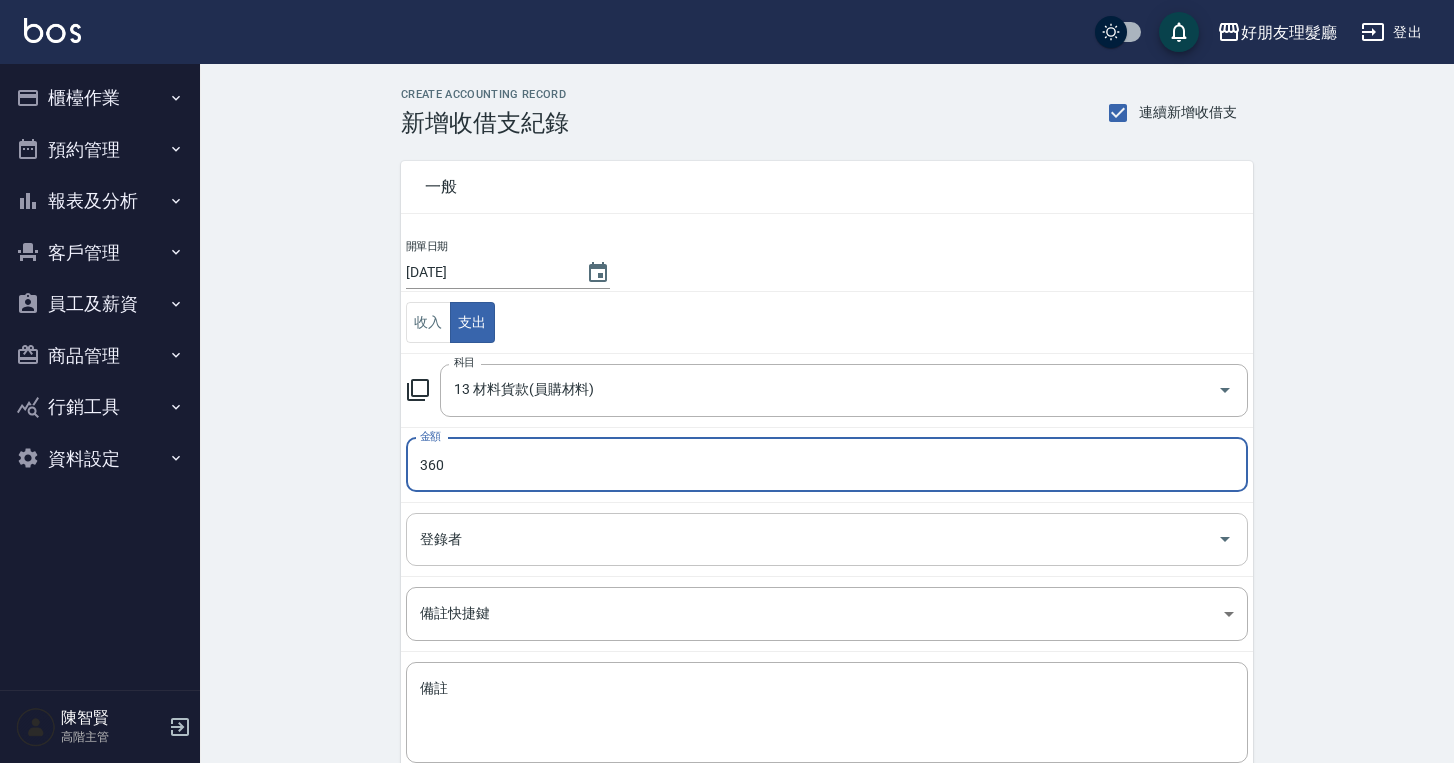 type on "360" 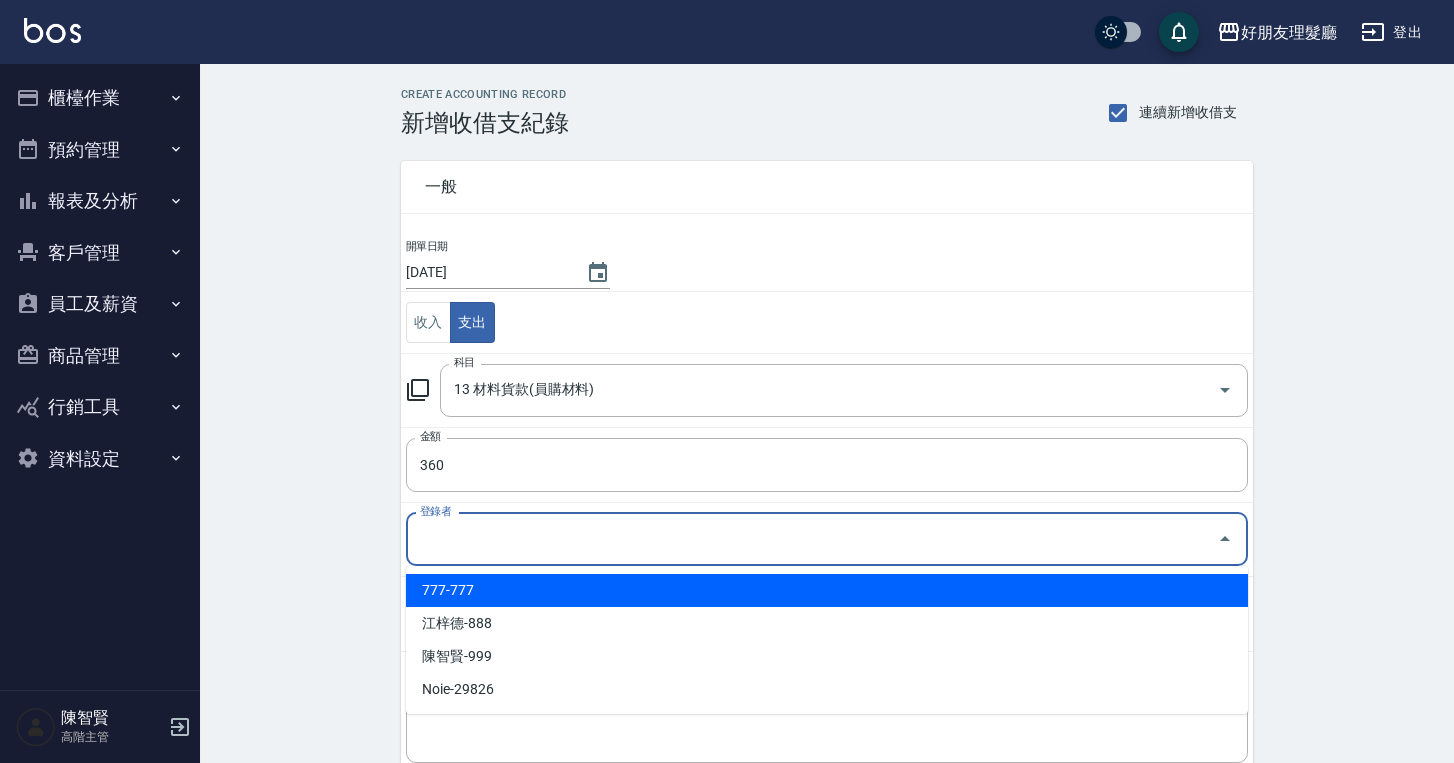 click on "登錄者" at bounding box center (812, 539) 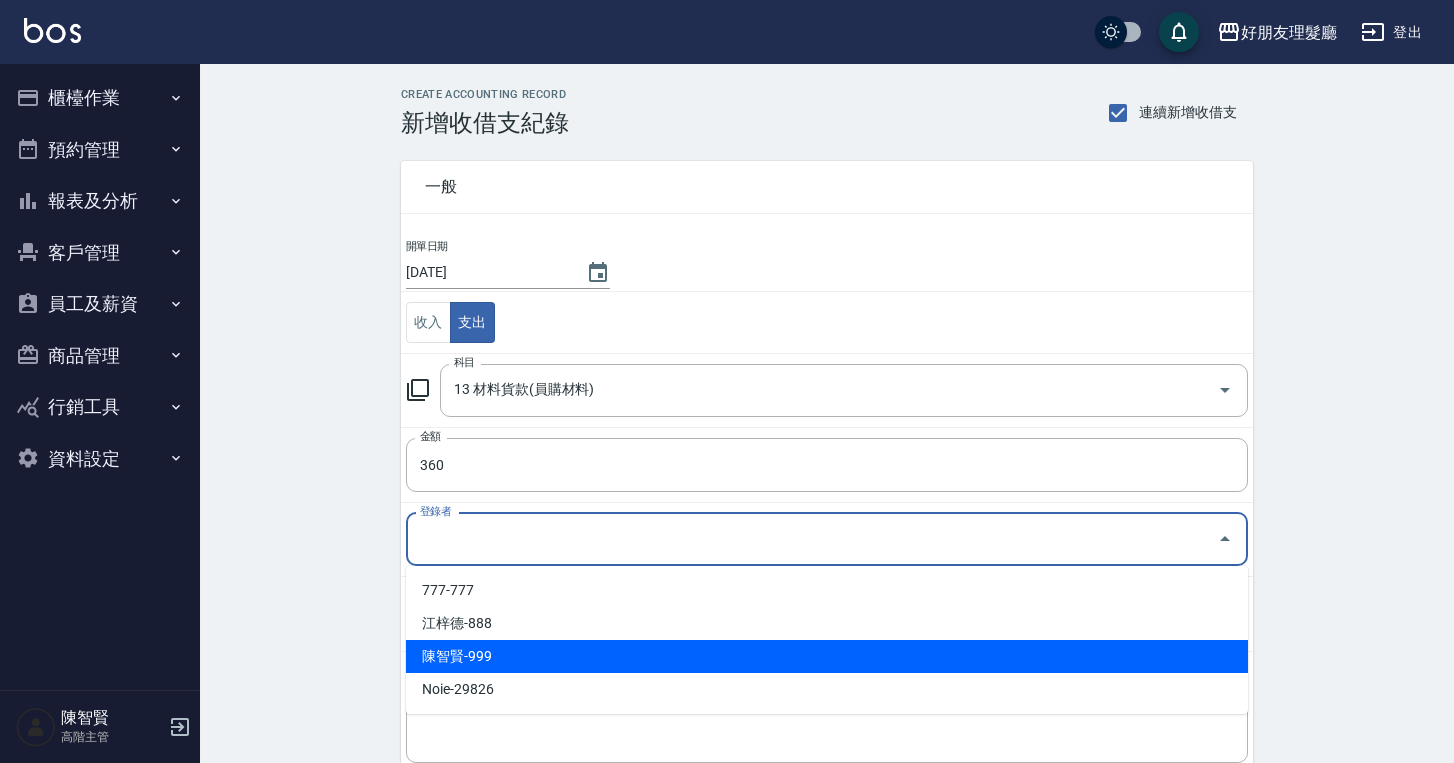 click on "陳智賢-999" at bounding box center [827, 656] 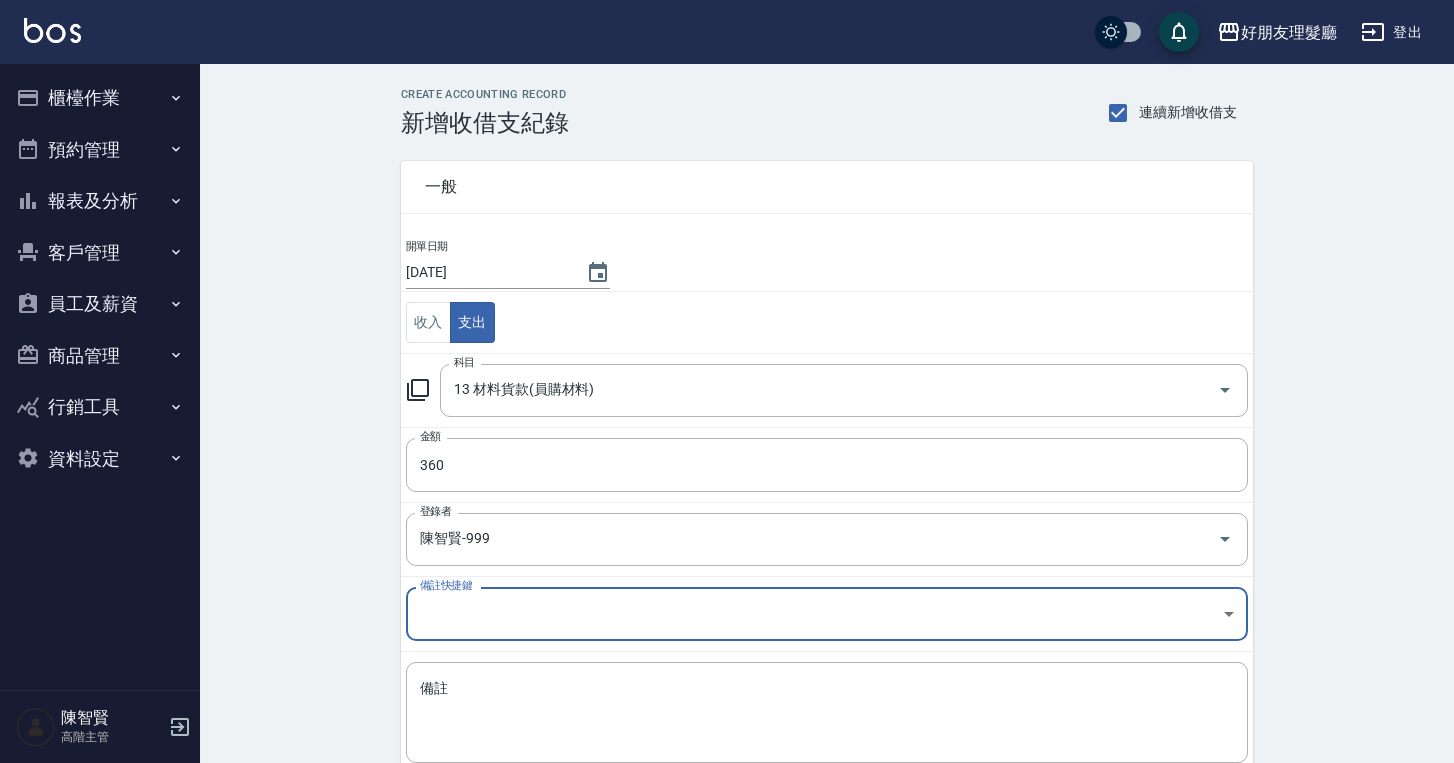 drag, startPoint x: 149, startPoint y: 515, endPoint x: 188, endPoint y: 524, distance: 40.024994 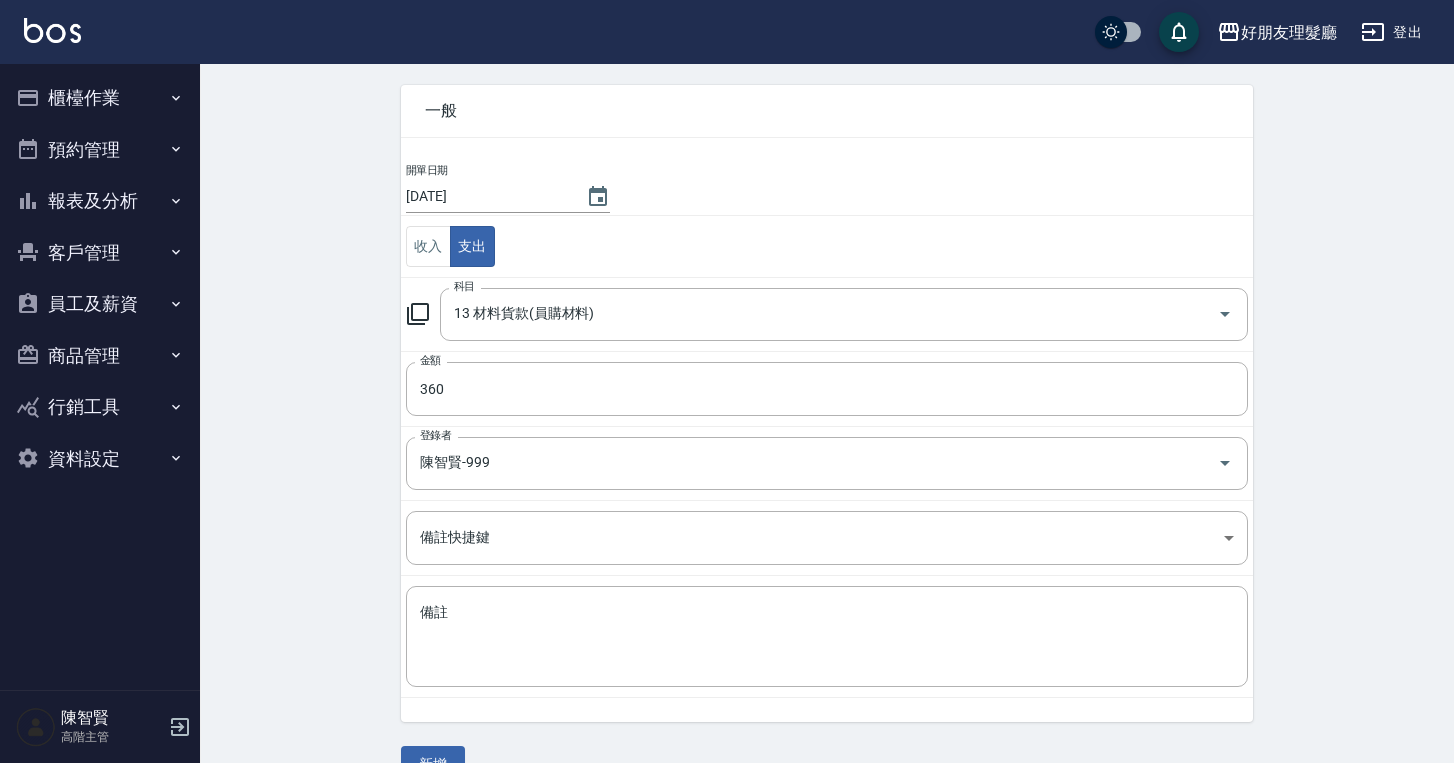 scroll, scrollTop: 119, scrollLeft: 0, axis: vertical 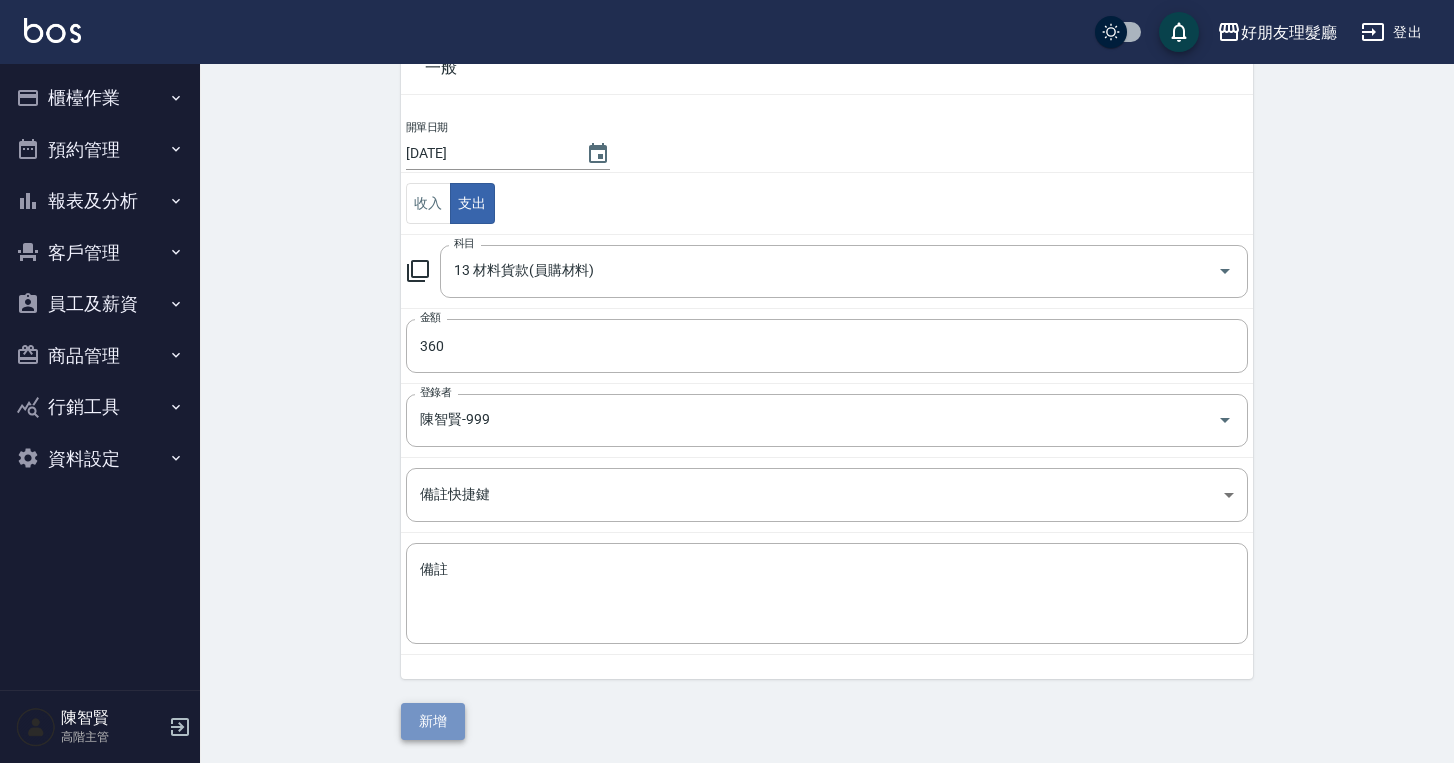 click on "新增" at bounding box center [433, 721] 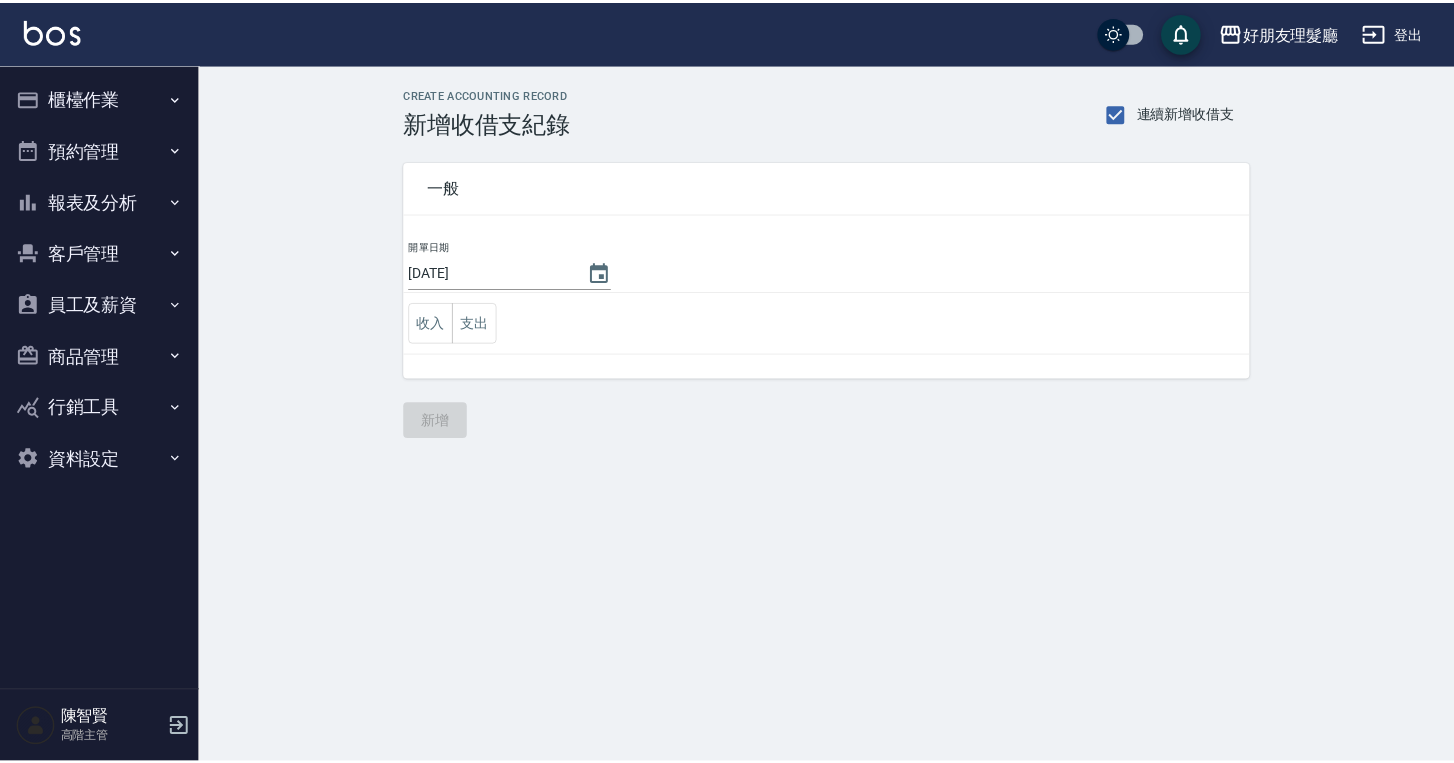 scroll, scrollTop: 0, scrollLeft: 0, axis: both 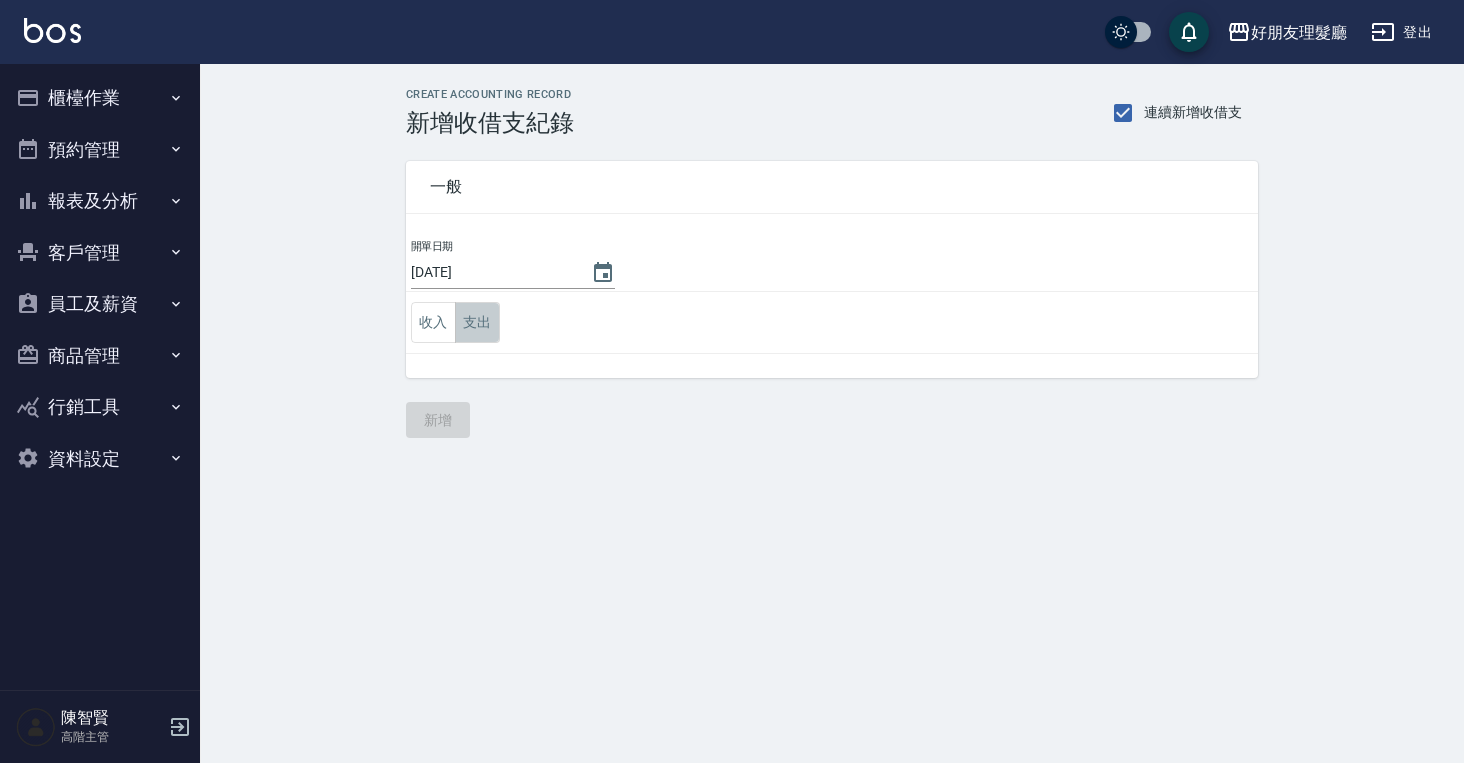 click on "支出" at bounding box center (477, 322) 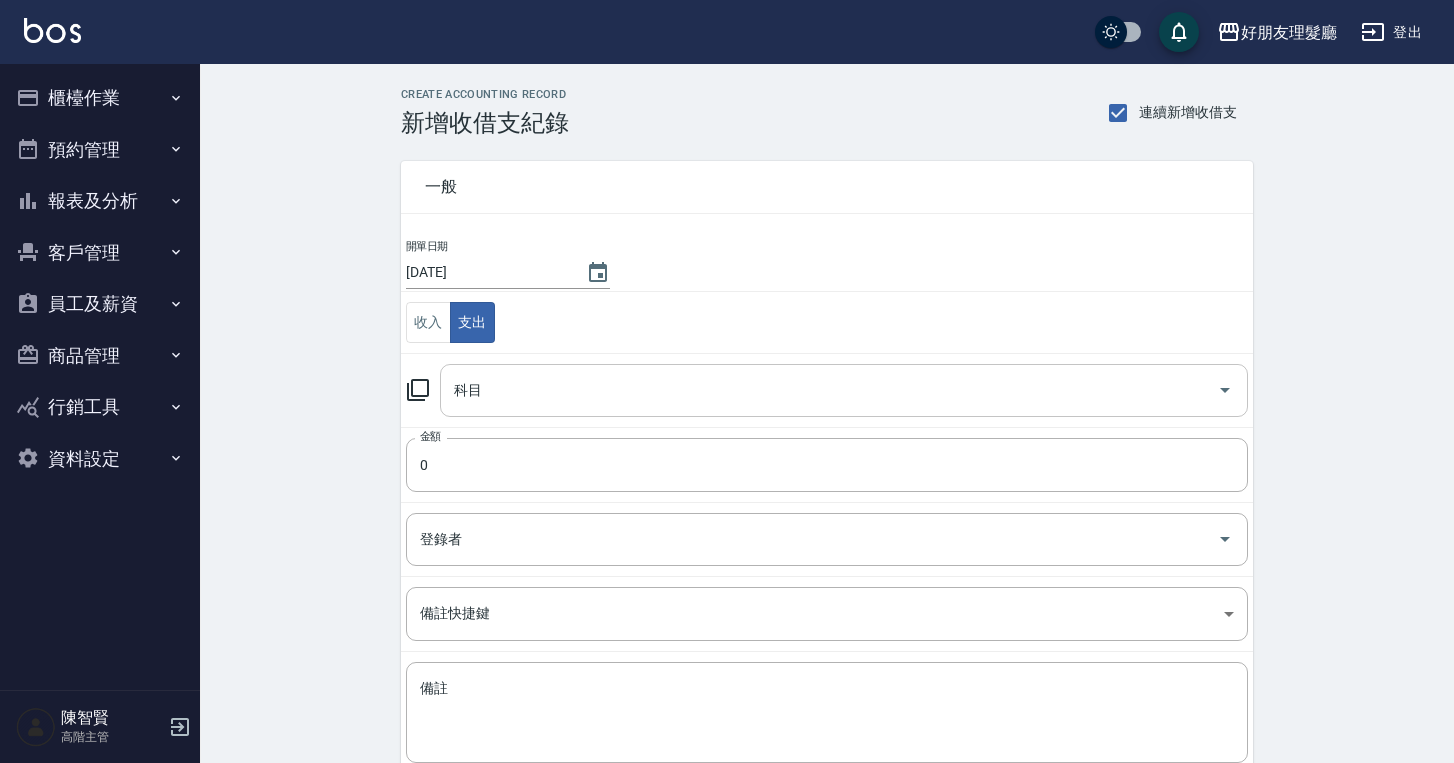 click on "科目" at bounding box center [829, 390] 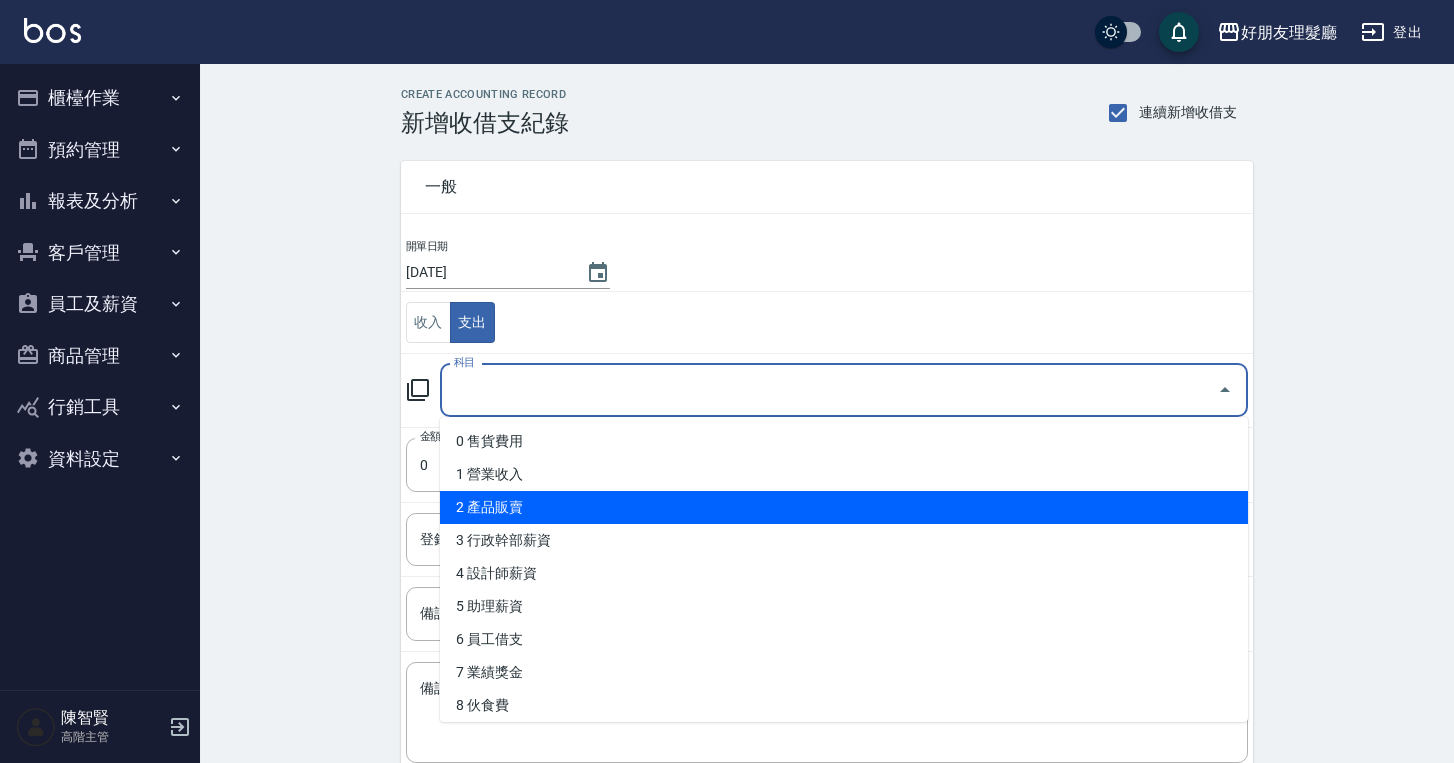 click on "2 產品販賣" at bounding box center [844, 507] 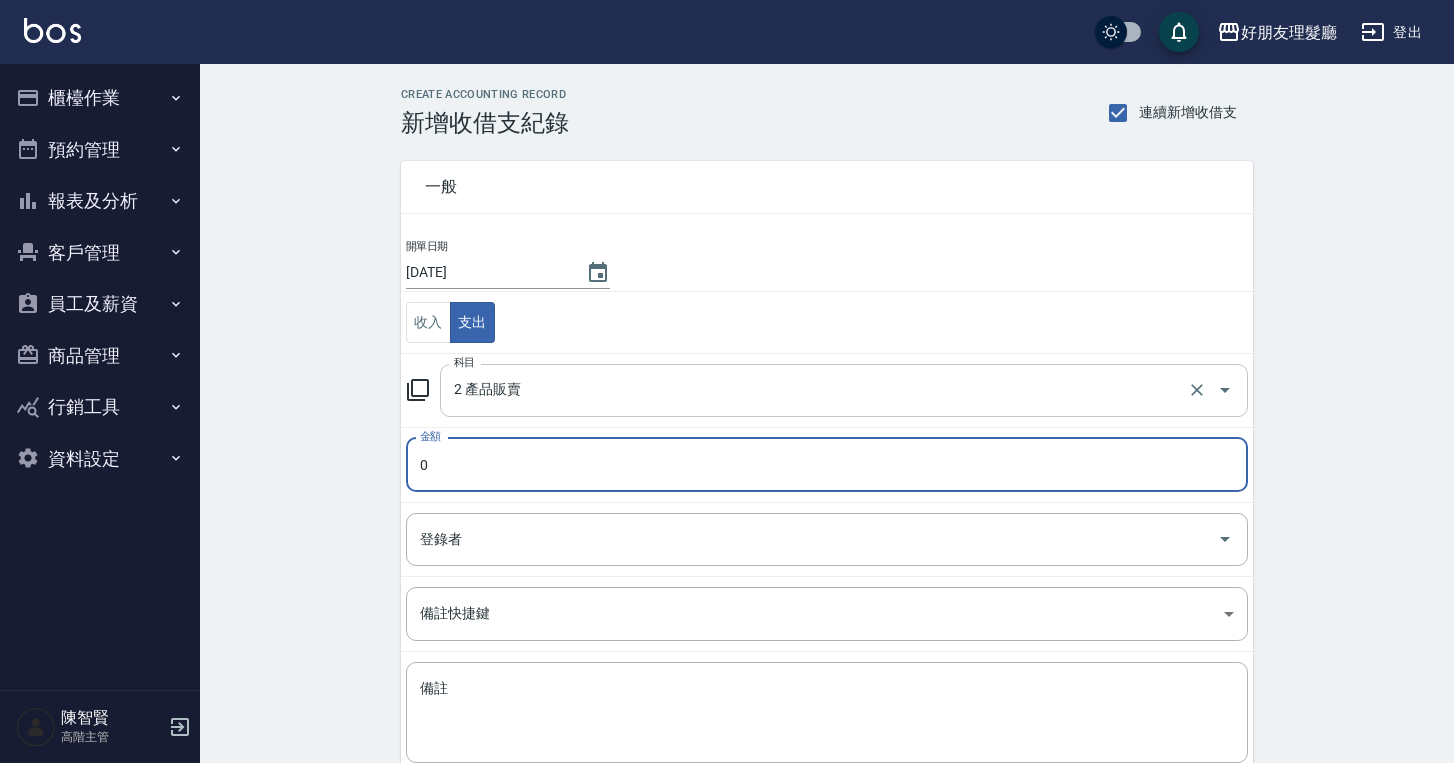 click on "2 產品販賣" at bounding box center [816, 390] 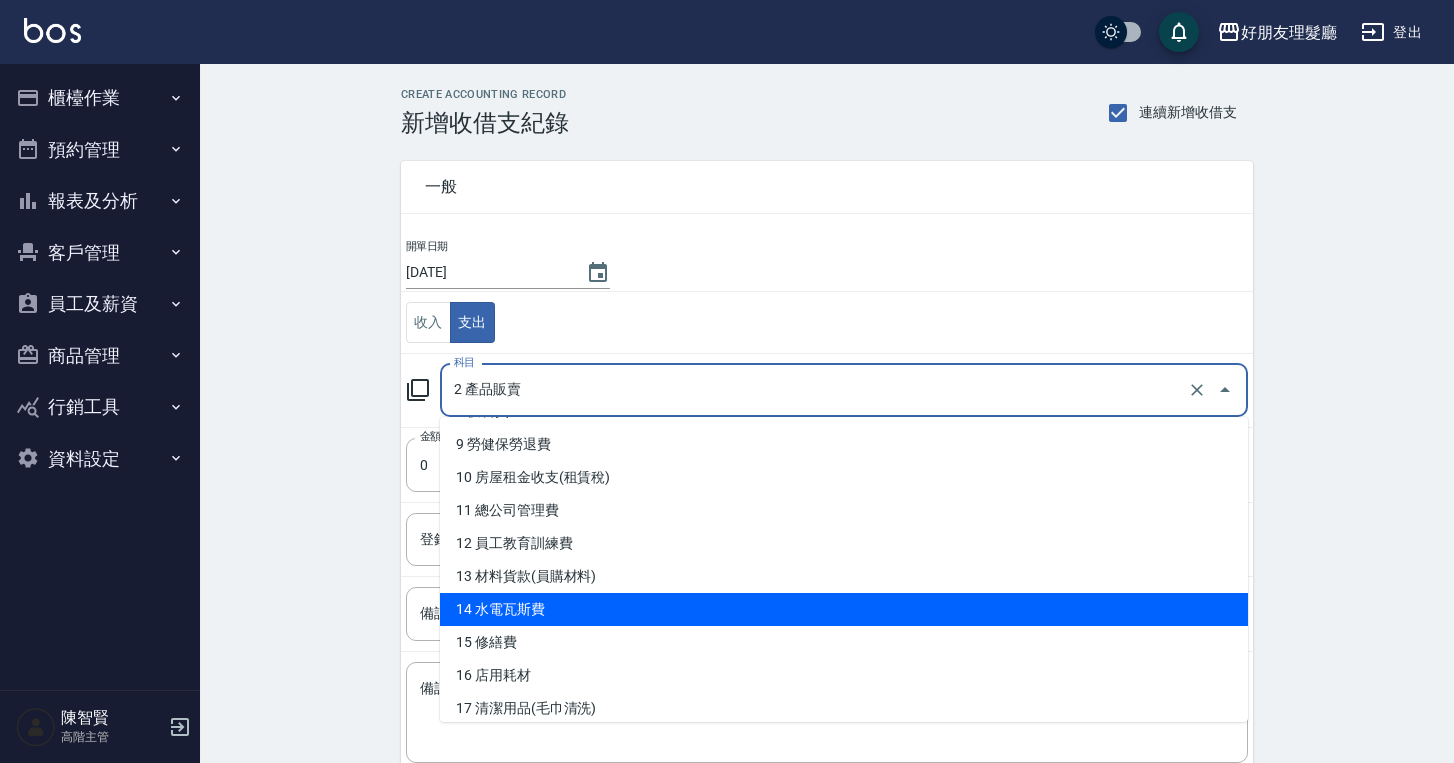 scroll, scrollTop: 314, scrollLeft: 0, axis: vertical 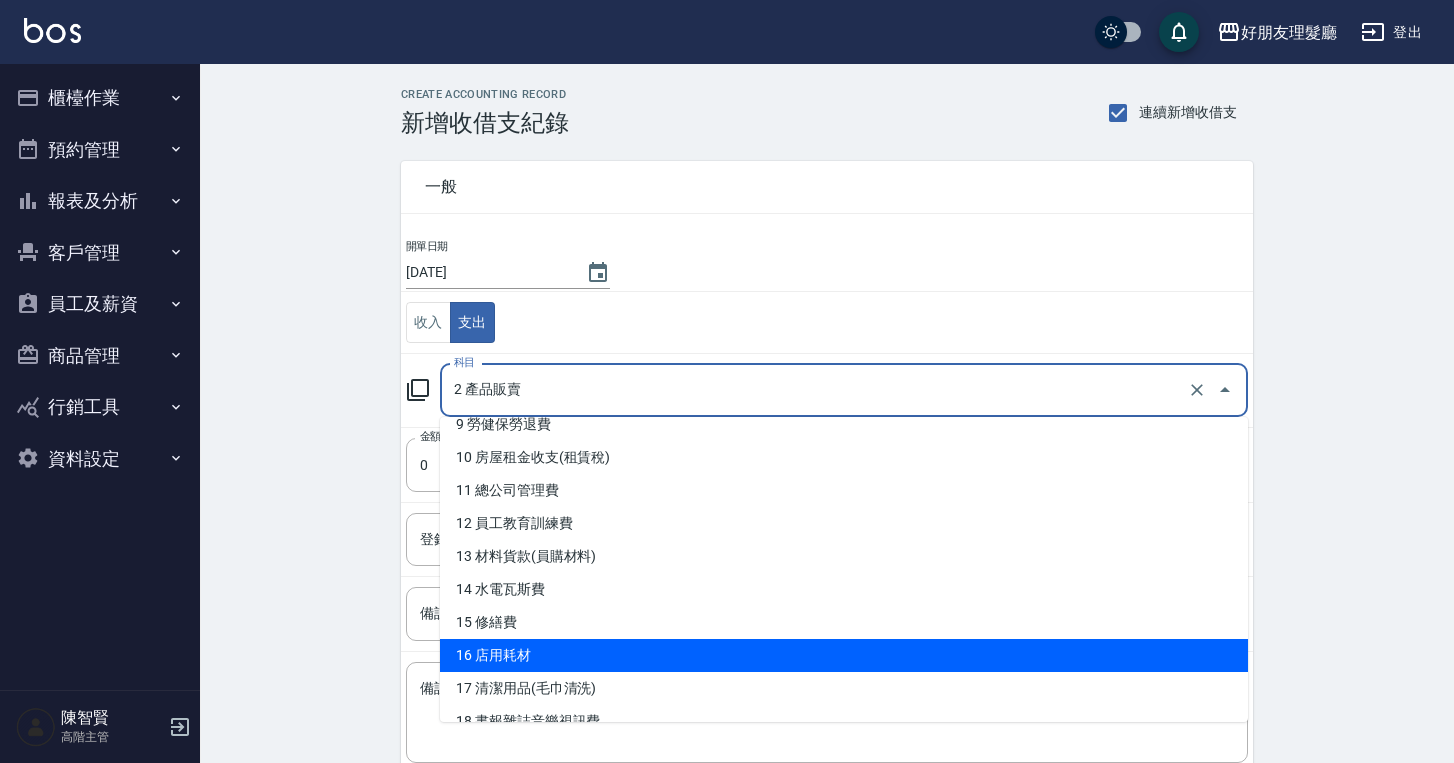 click on "16 店用耗材" at bounding box center [844, 655] 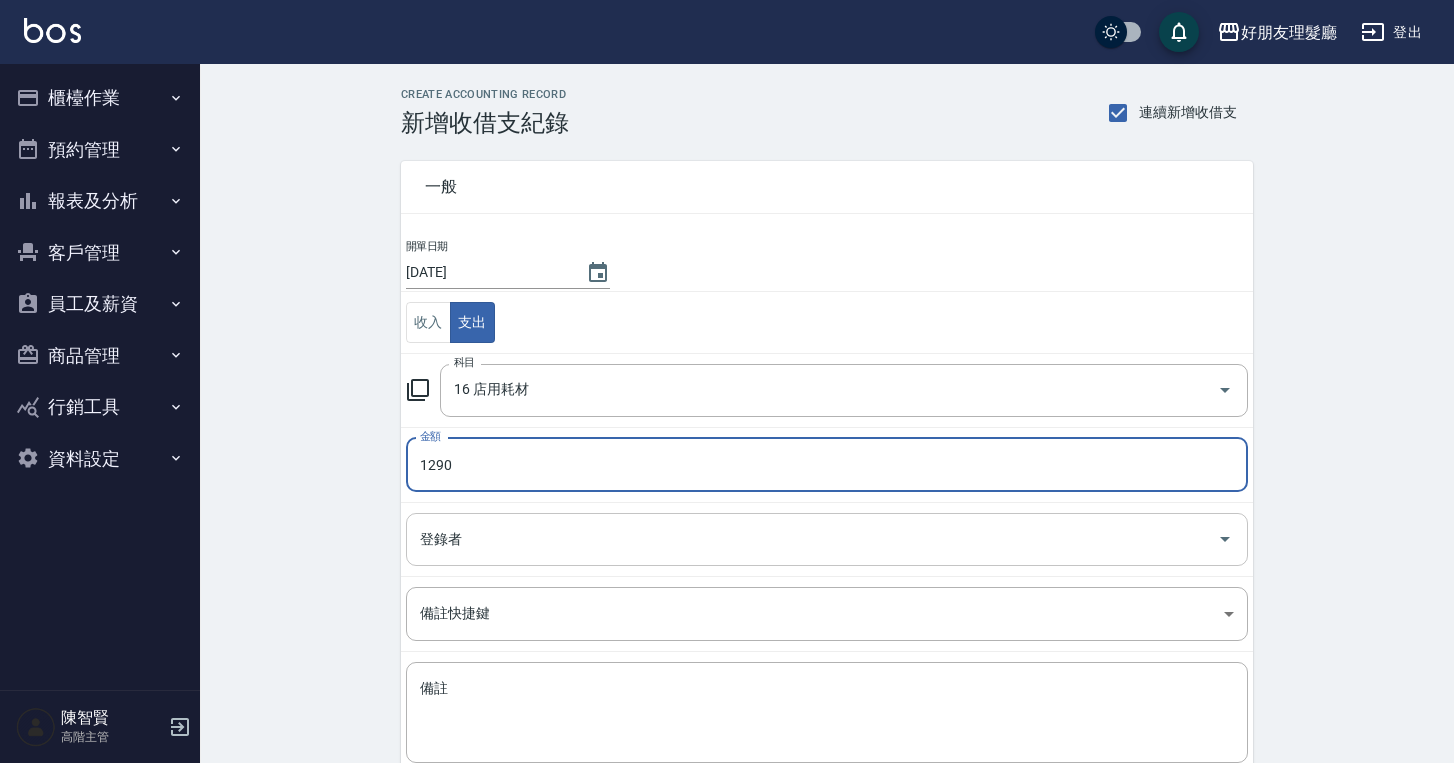 type on "1290" 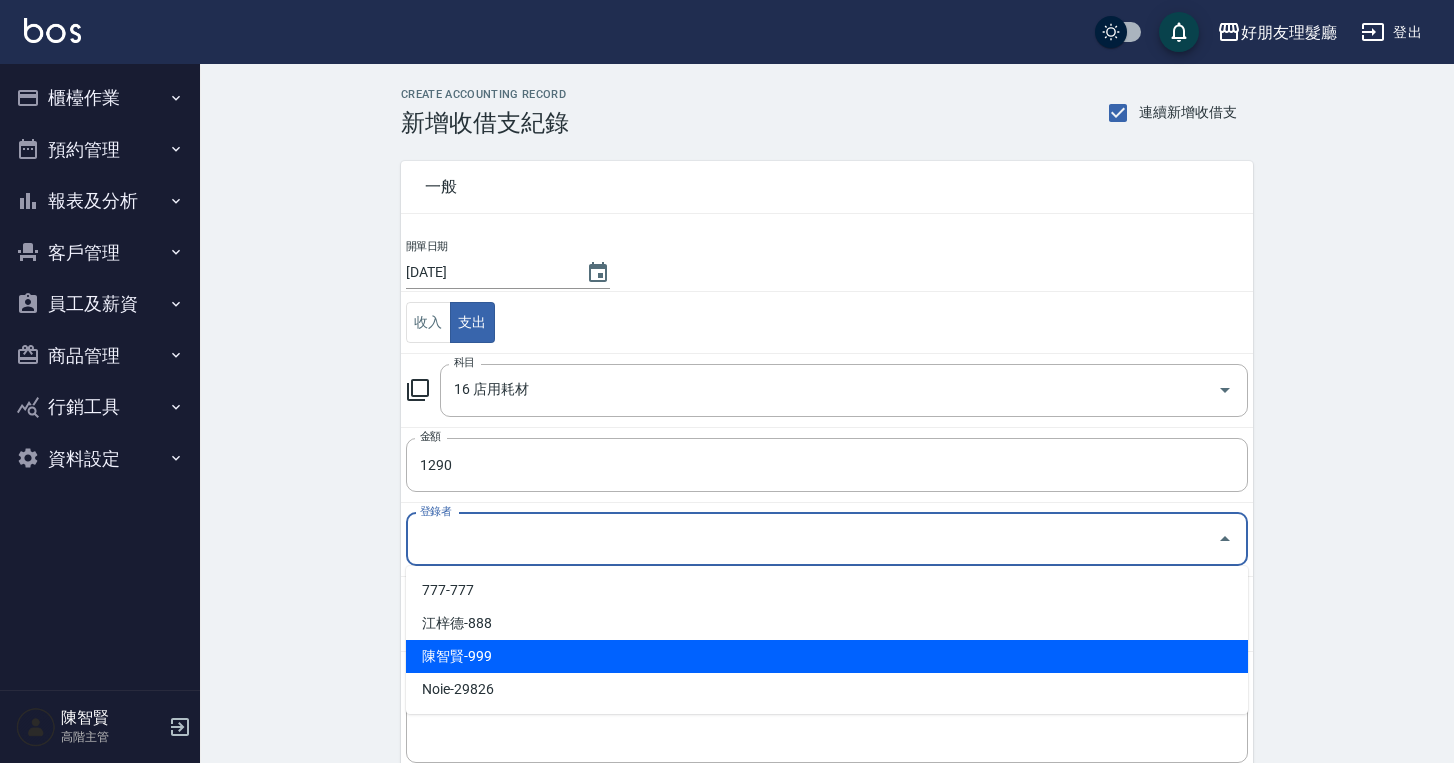 click on "陳智賢-999" at bounding box center (827, 656) 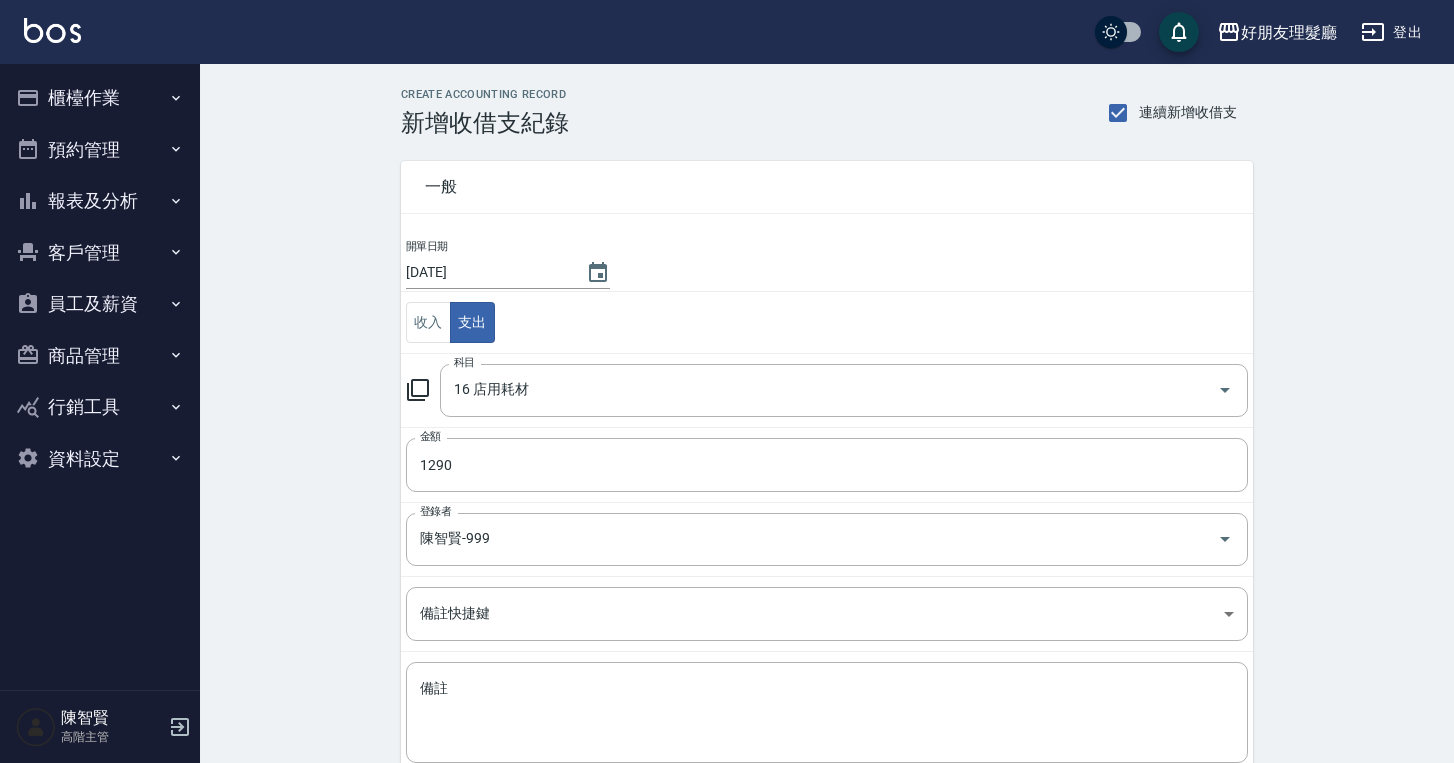 click on "一般 開單日期 2025/06/20 收入 支出 科目 16 店用耗材 科目 金額 1290 金額 登錄者 陳智賢-999 登錄者 備註快捷鍵 ​ 備註快捷鍵 備註 x 備註" at bounding box center [815, 467] 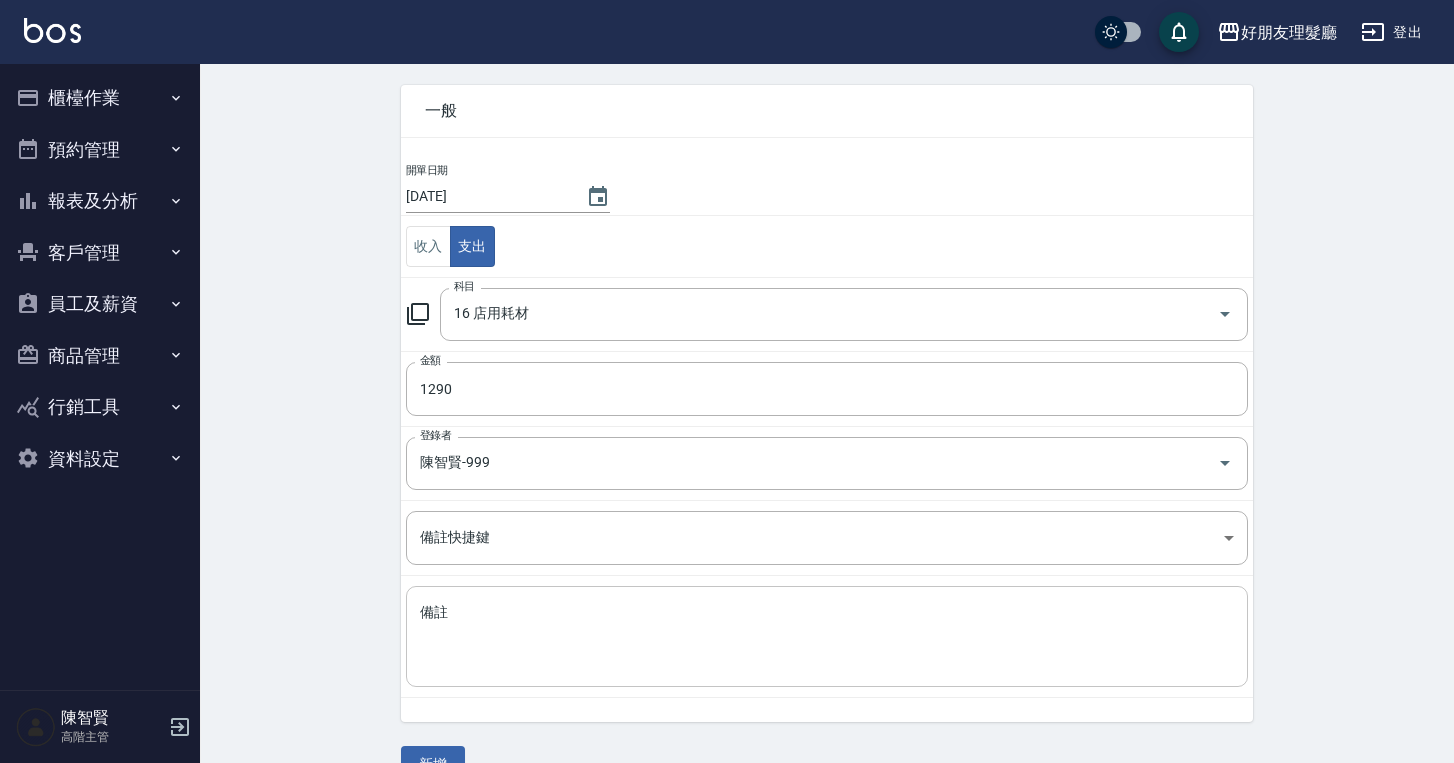 scroll, scrollTop: 119, scrollLeft: 0, axis: vertical 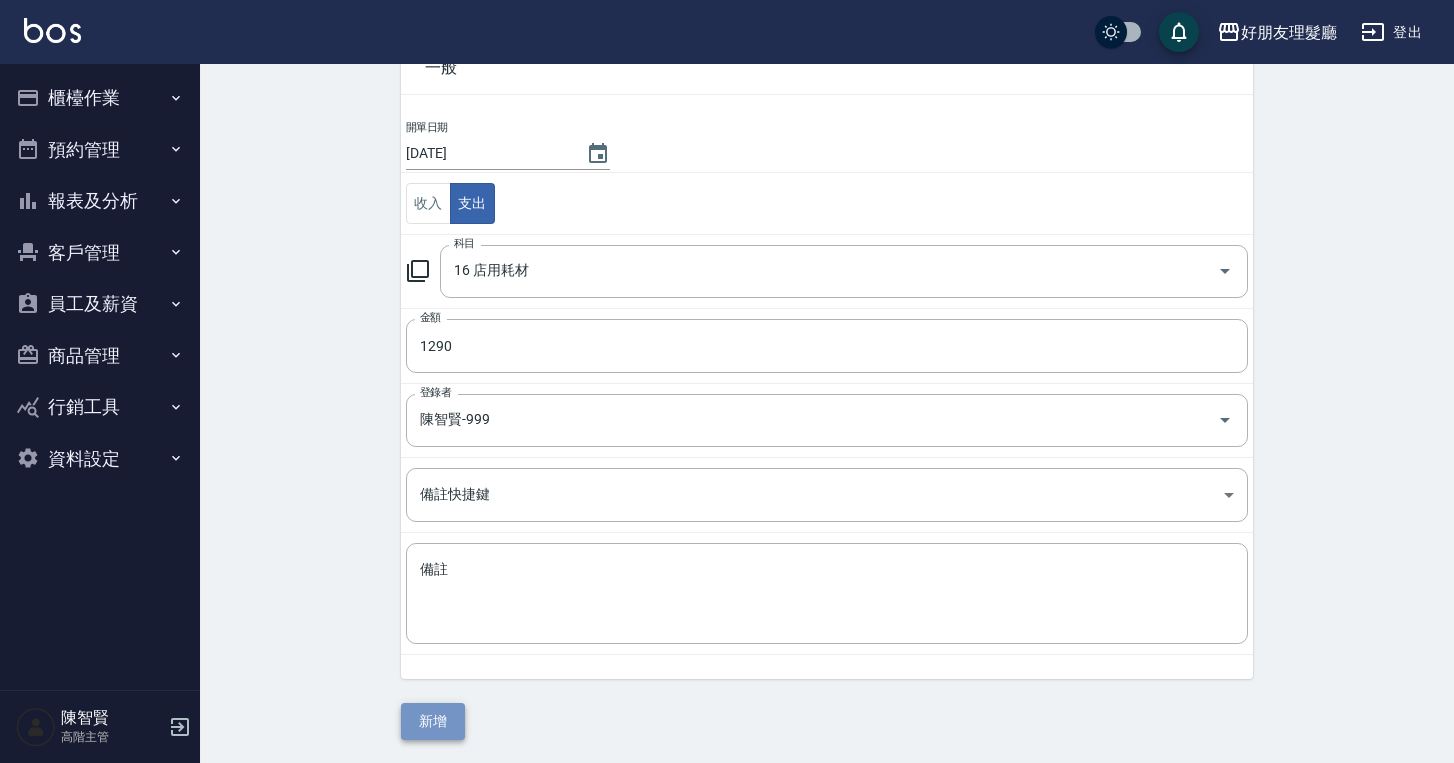 click on "新增" at bounding box center [433, 721] 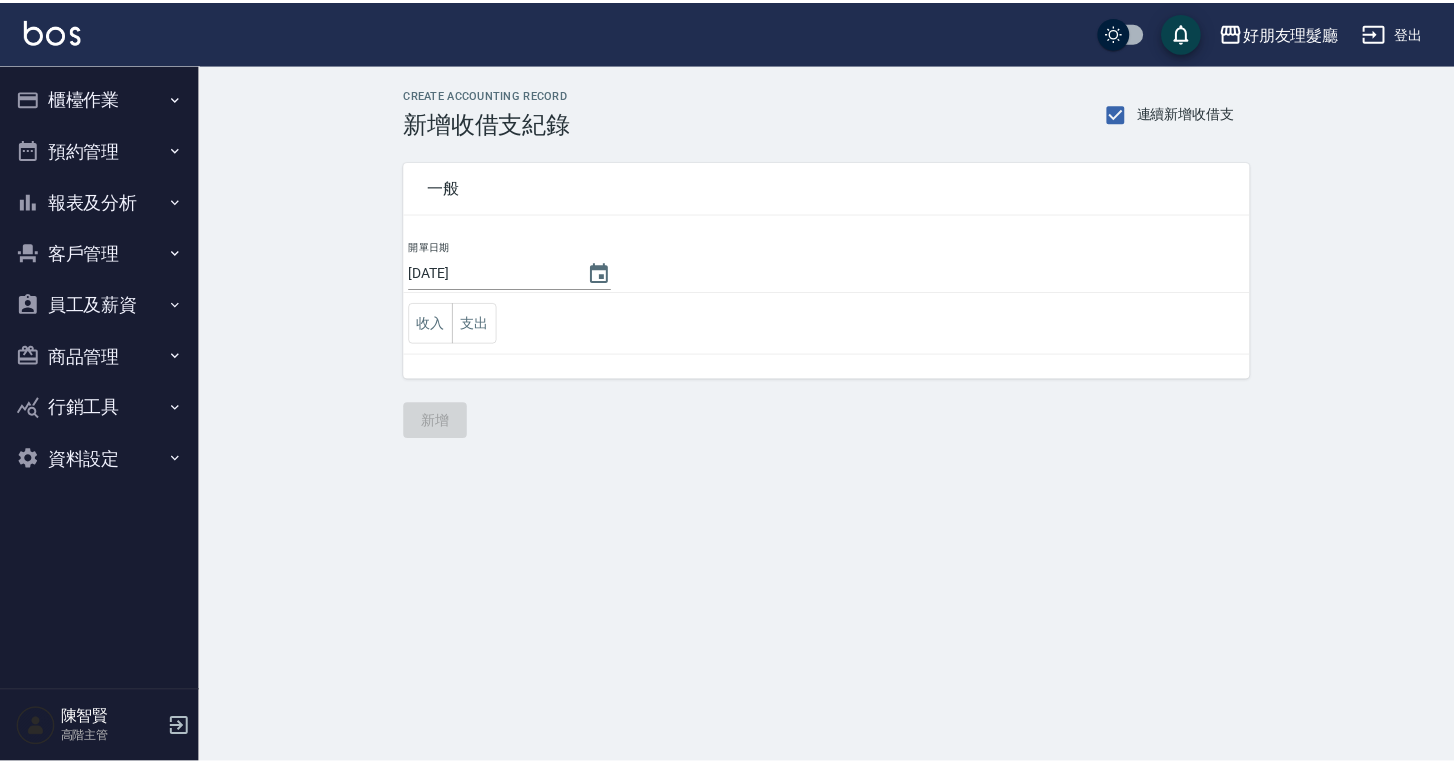 scroll, scrollTop: 0, scrollLeft: 0, axis: both 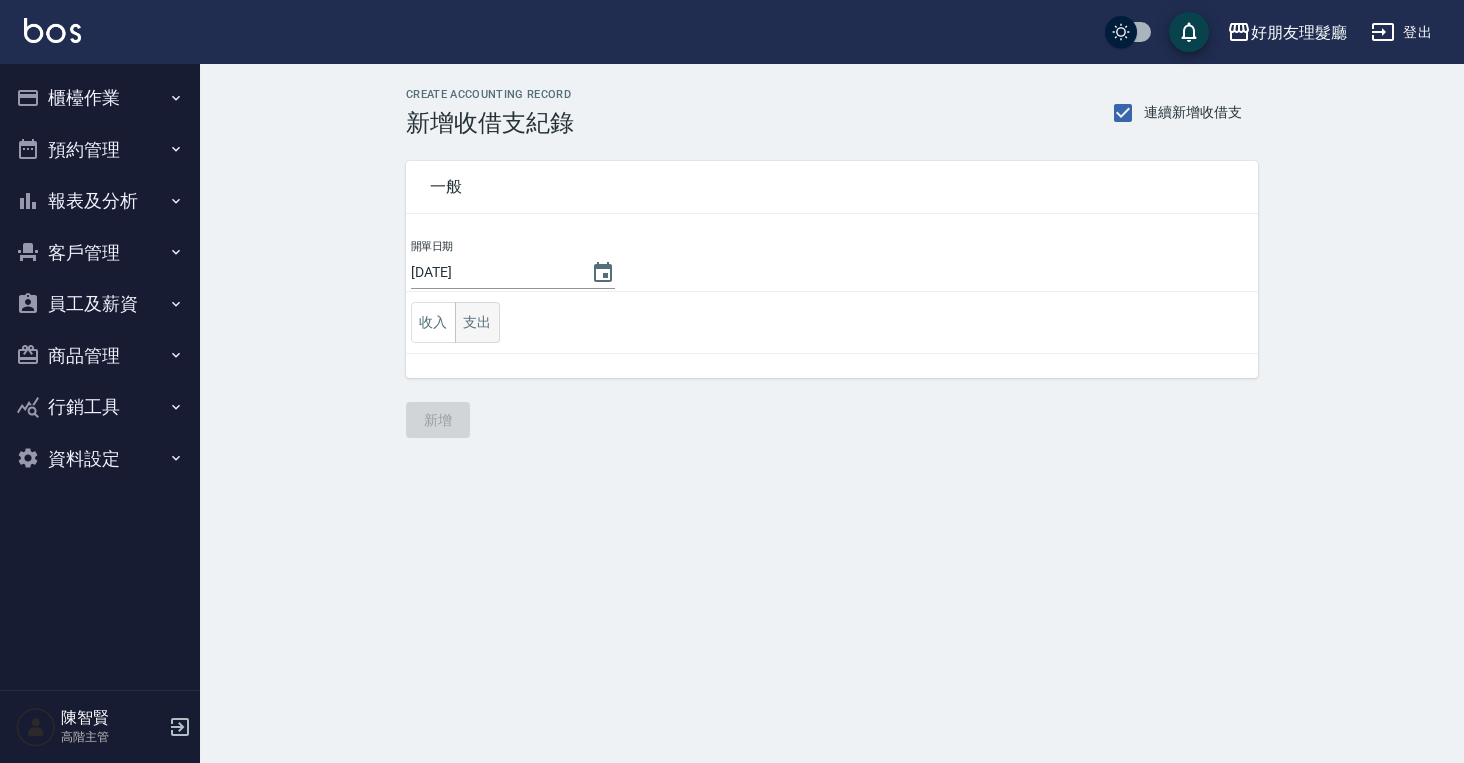 click on "支出" at bounding box center (477, 322) 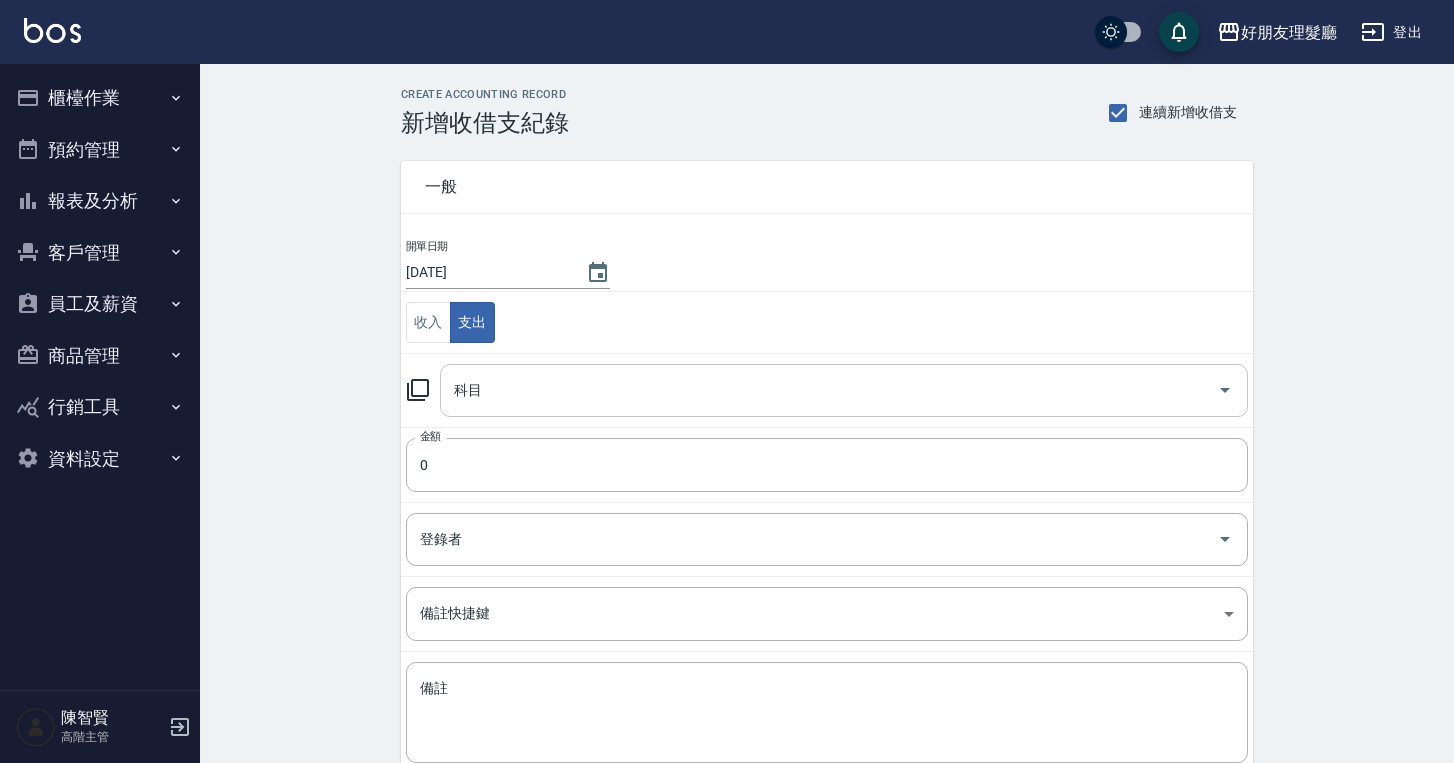 click on "科目" at bounding box center (829, 390) 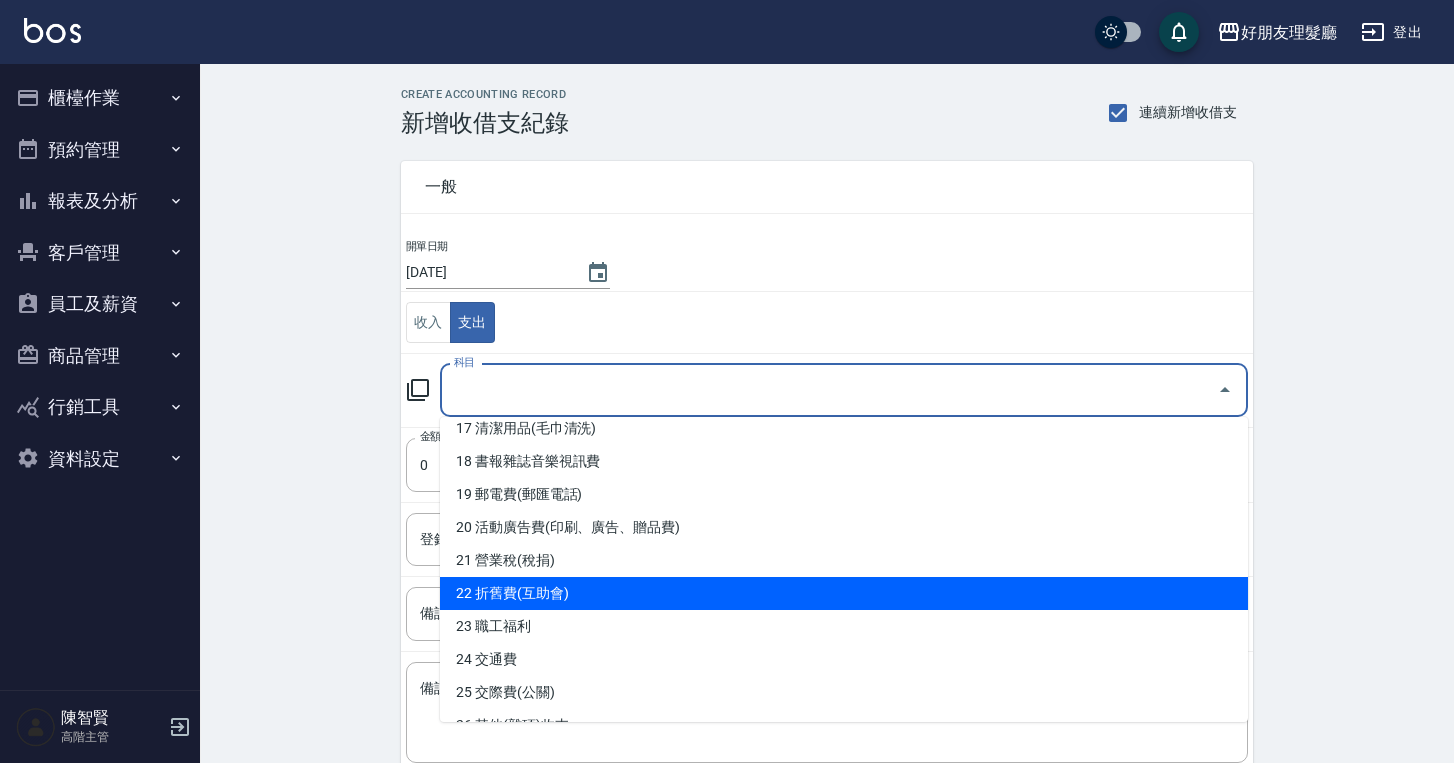 scroll, scrollTop: 574, scrollLeft: 0, axis: vertical 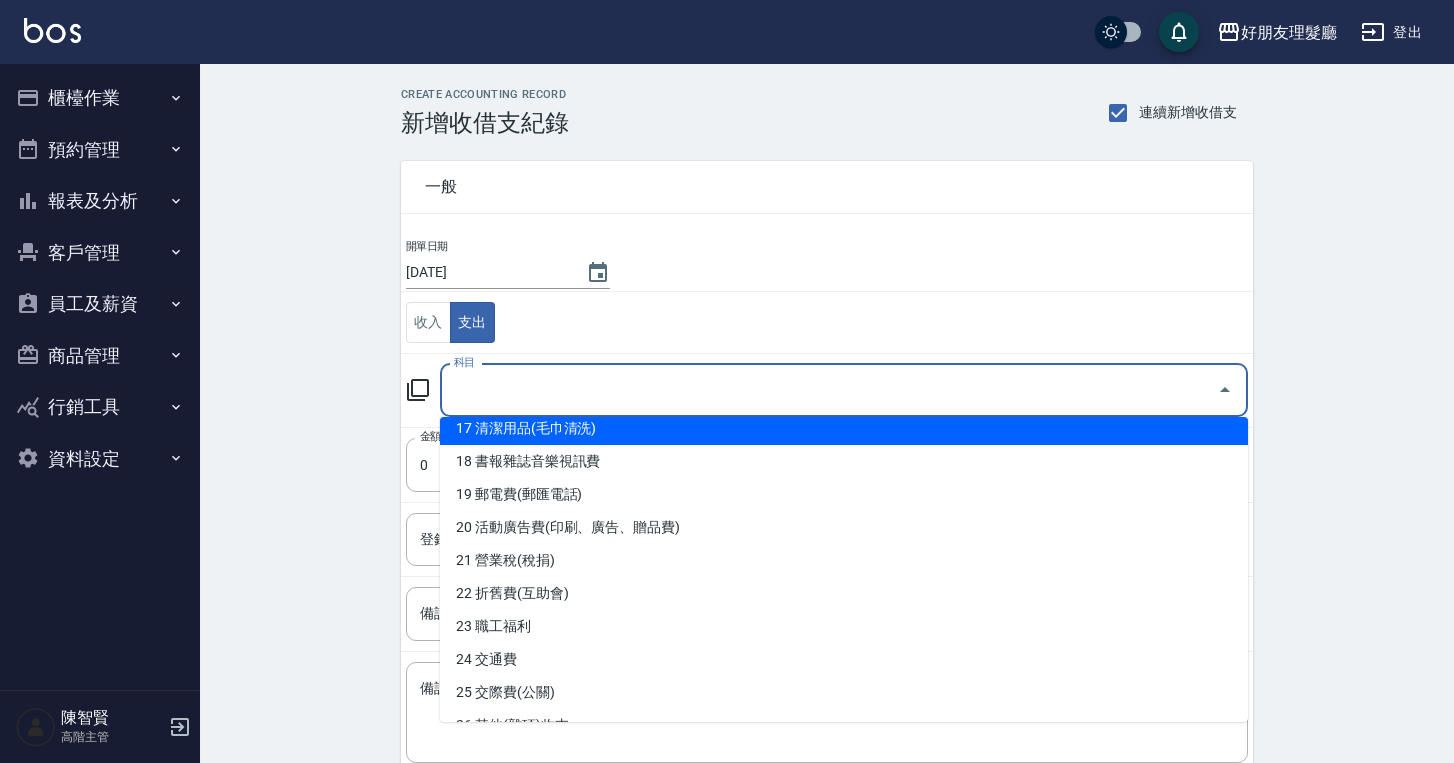 click on "17 清潔用品(毛巾清洗)" at bounding box center [844, 428] 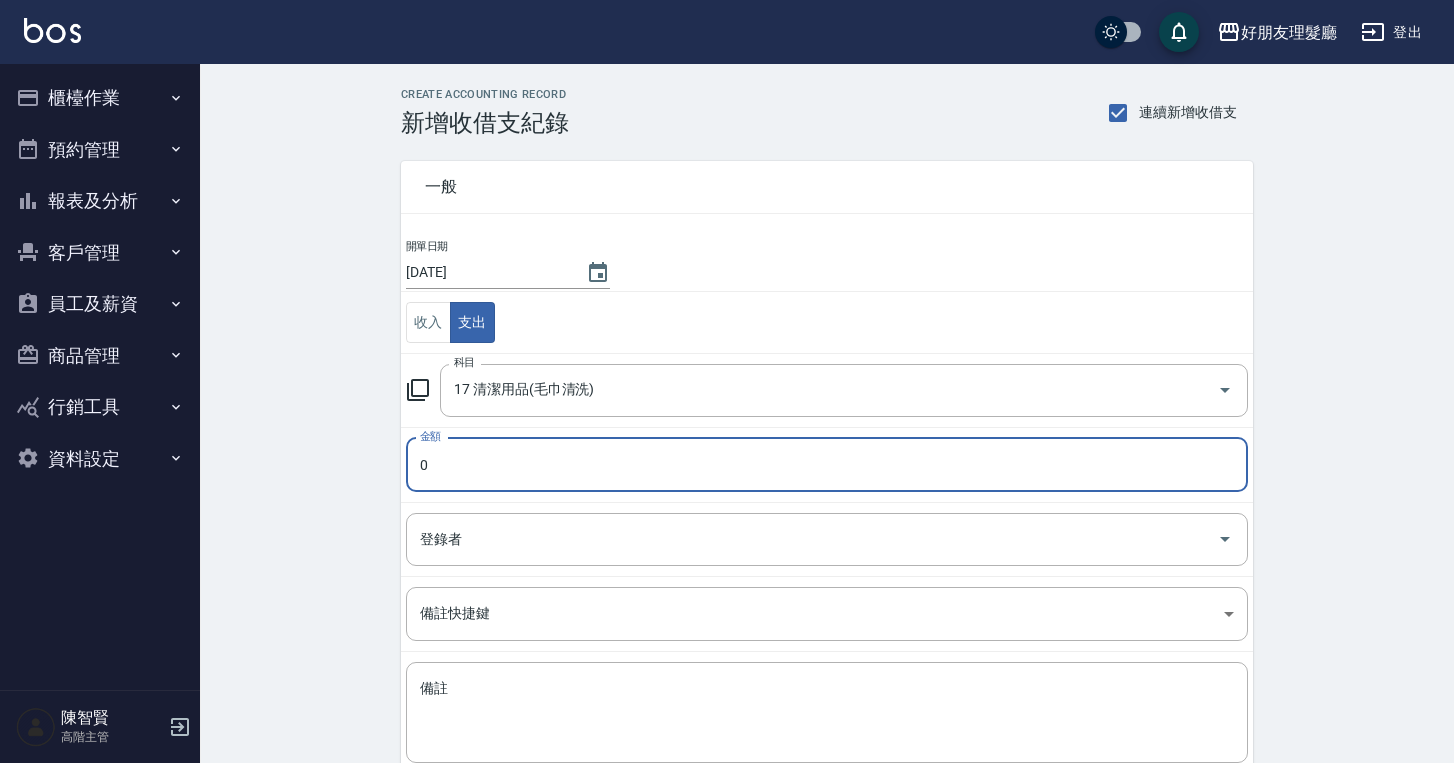 click on "0" at bounding box center (827, 465) 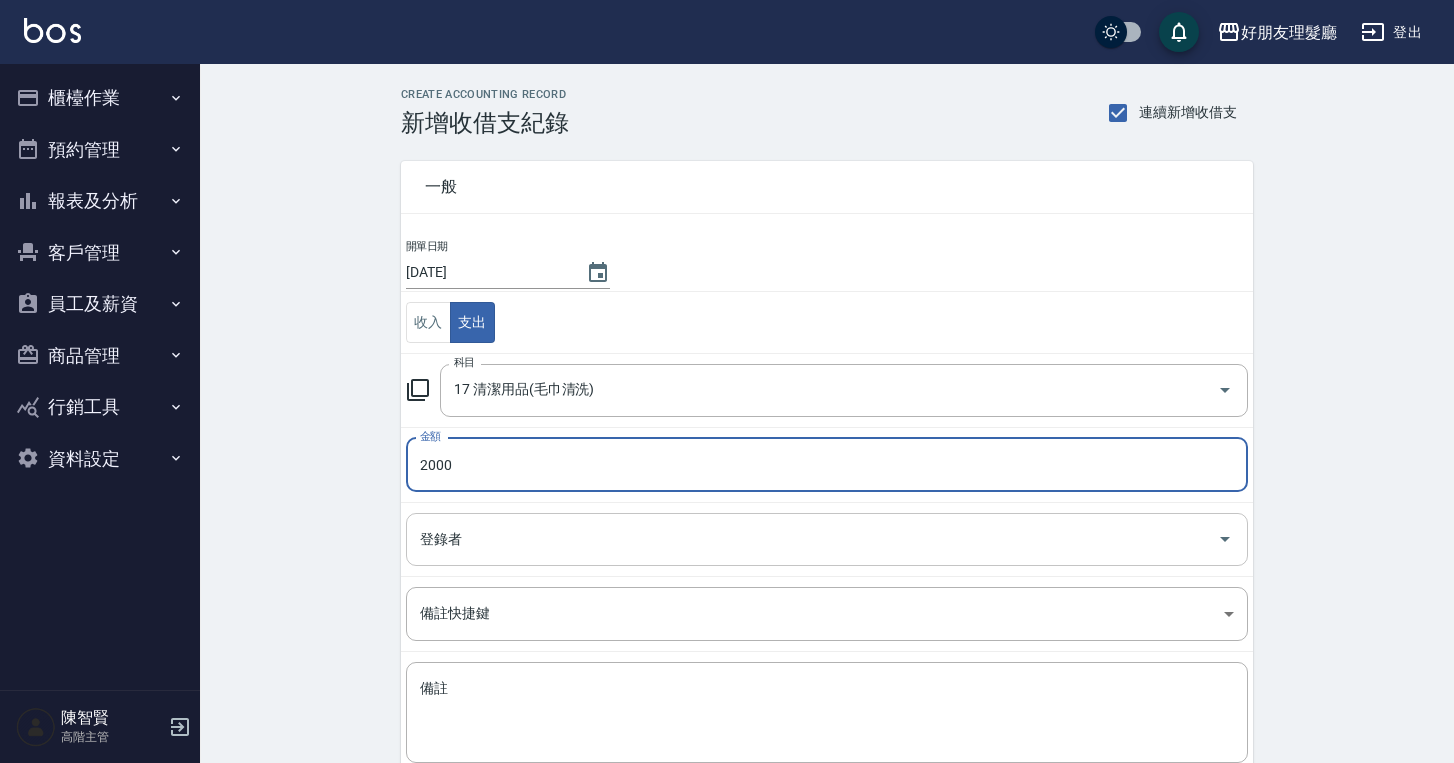 type on "2000" 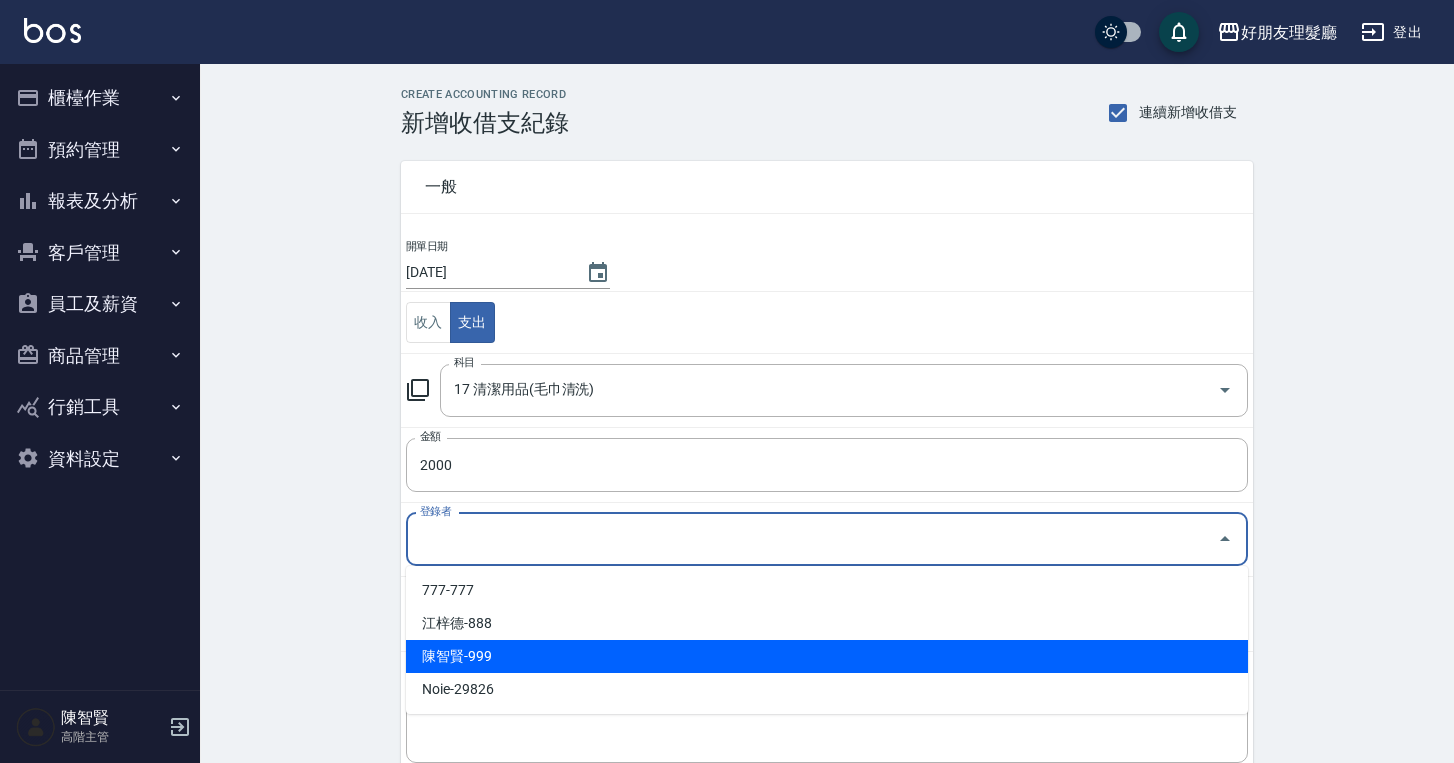 click on "陳智賢-999" at bounding box center (827, 656) 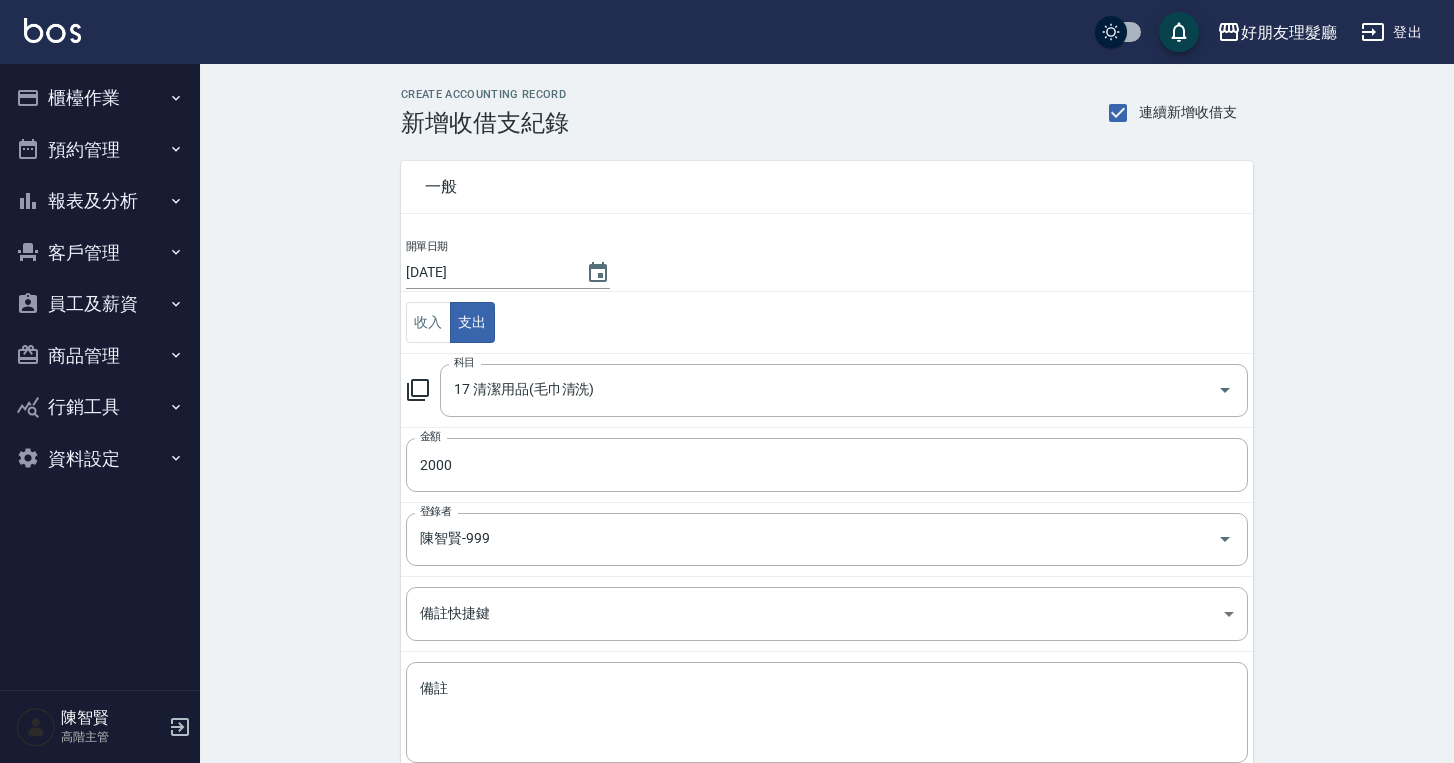 click on "CREATE ACCOUNTING RECORD 新增收借支紀錄 連續新增收借支 一般 開單日期 2025/06/20 收入 支出 科目 17 清潔用品(毛巾清洗) 科目 金額 2000 金額 登錄者 陳智賢-999 登錄者 備註快捷鍵 ​ 備註快捷鍵 備註 x 備註 新增" at bounding box center [827, 473] 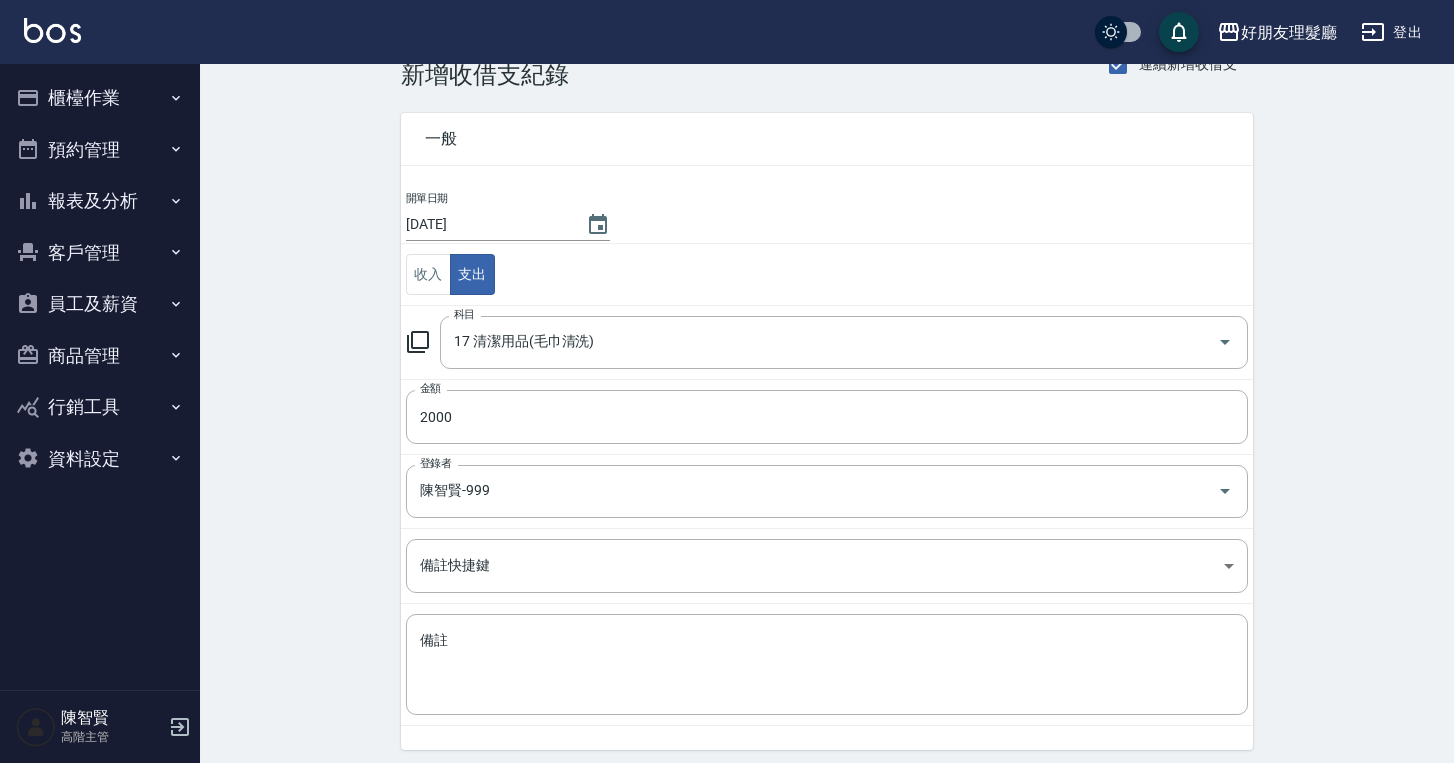 scroll, scrollTop: 119, scrollLeft: 0, axis: vertical 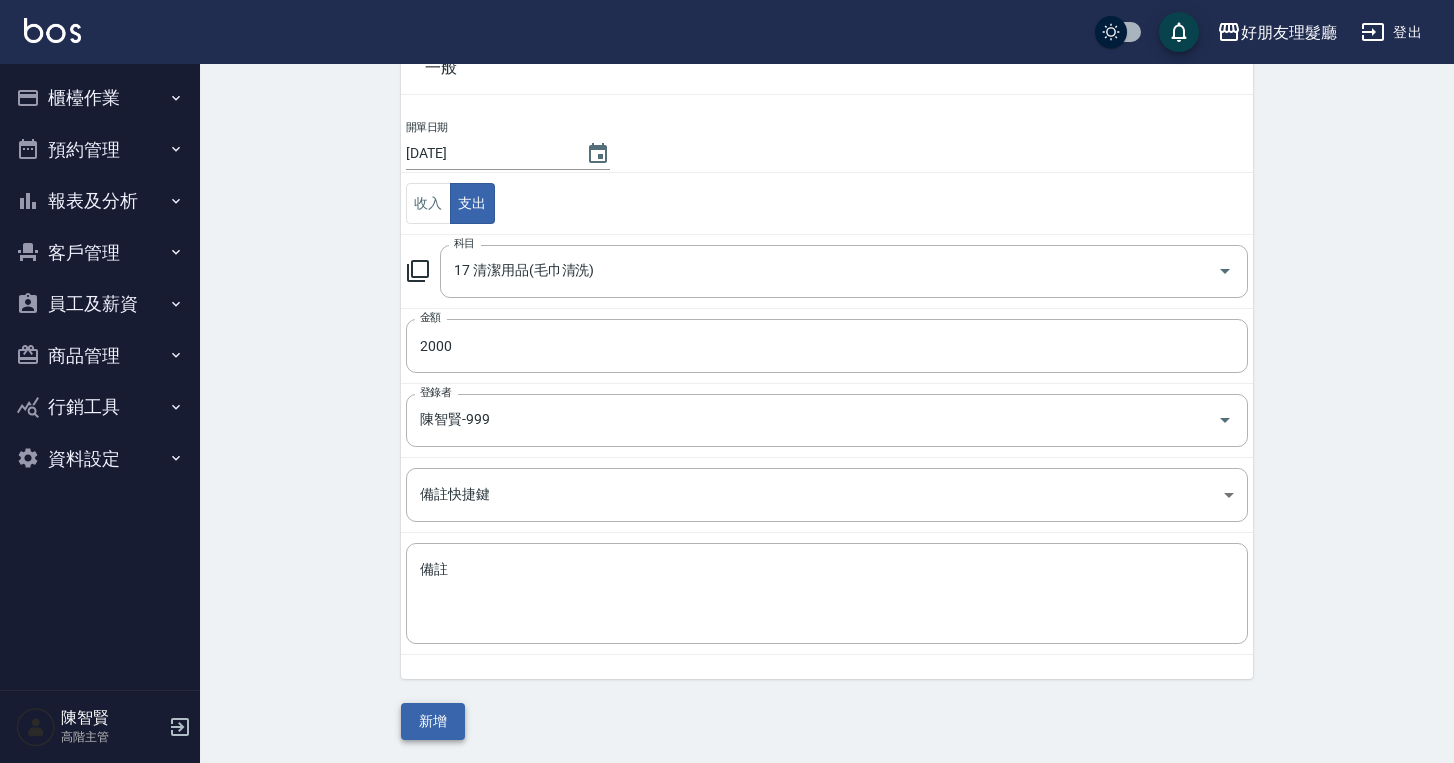click on "新增" at bounding box center (433, 721) 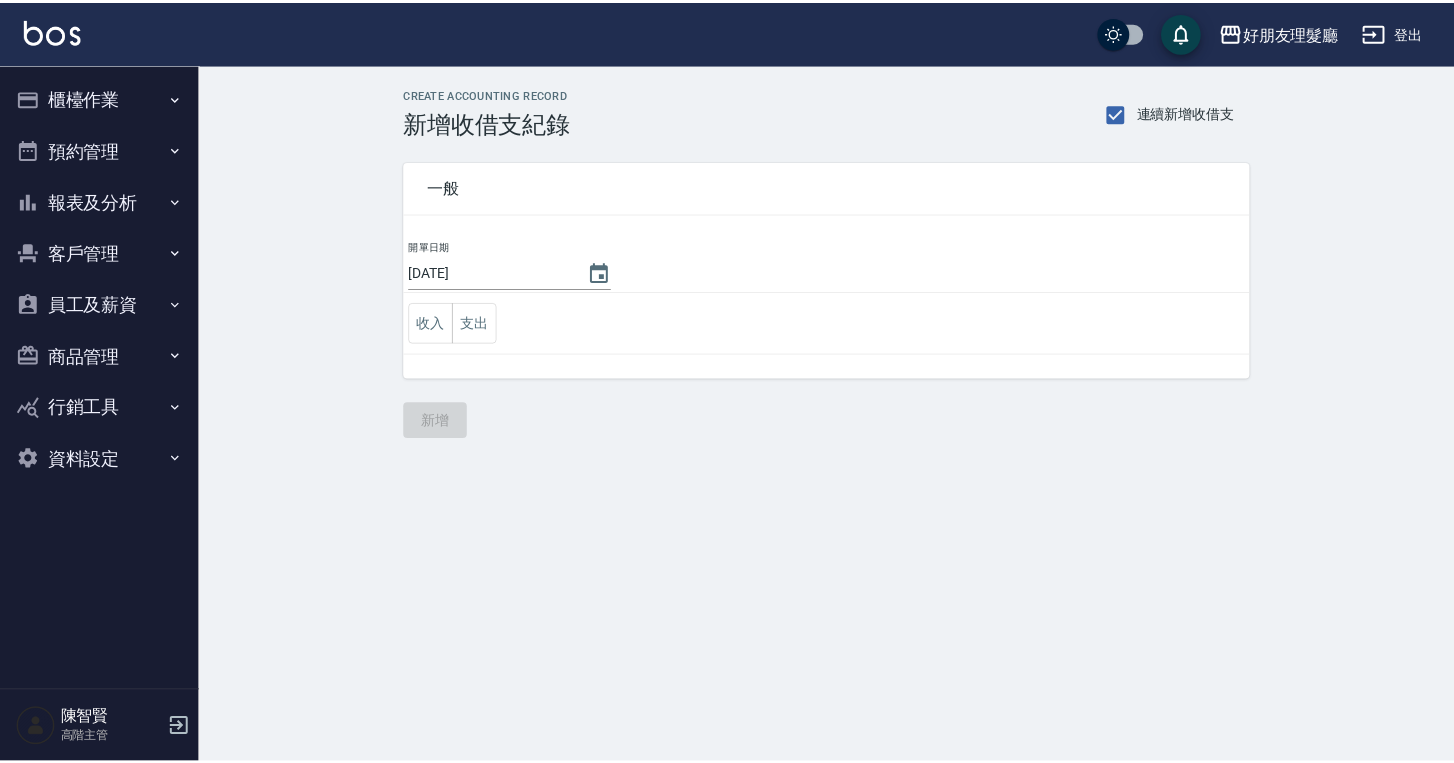 scroll, scrollTop: 0, scrollLeft: 0, axis: both 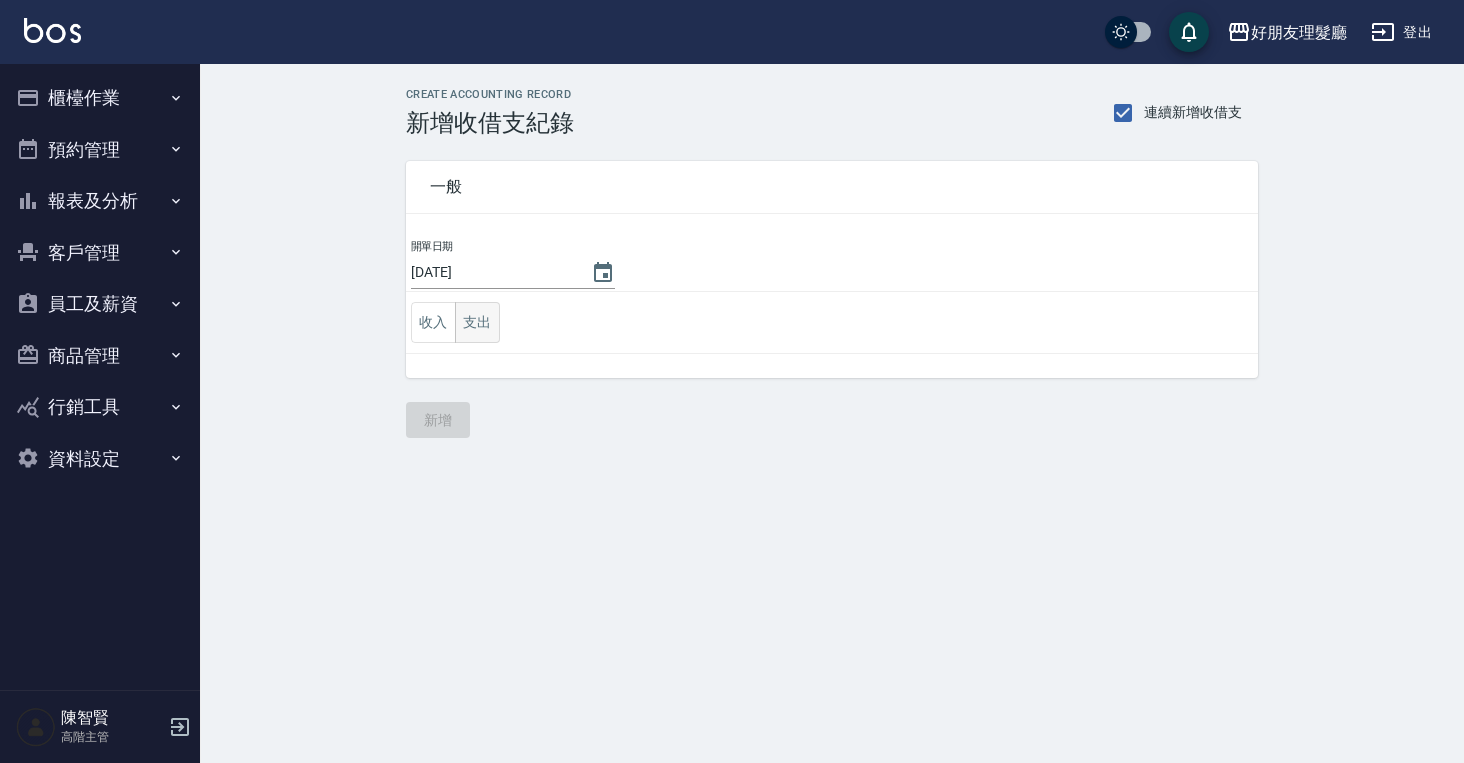 click on "支出" at bounding box center [477, 322] 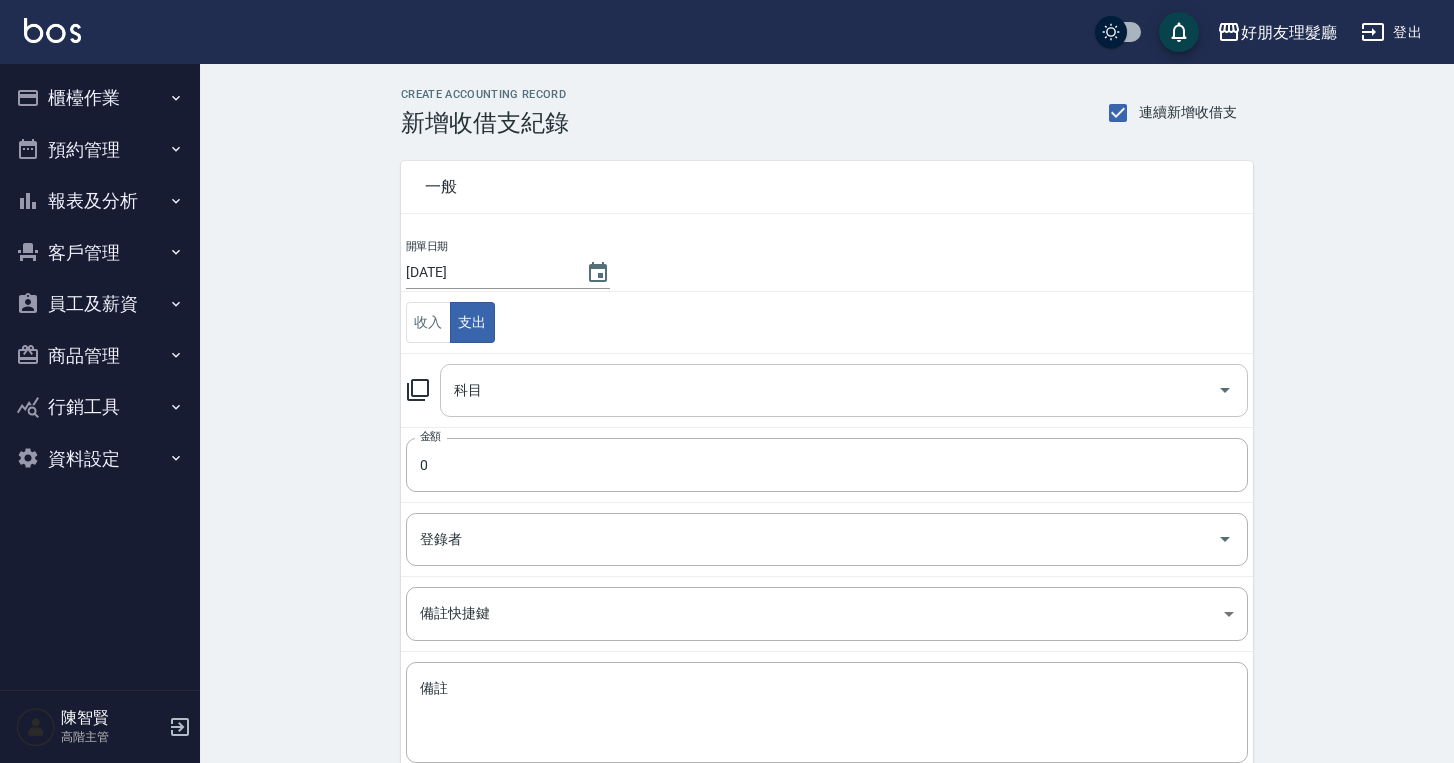 click on "科目" at bounding box center [829, 390] 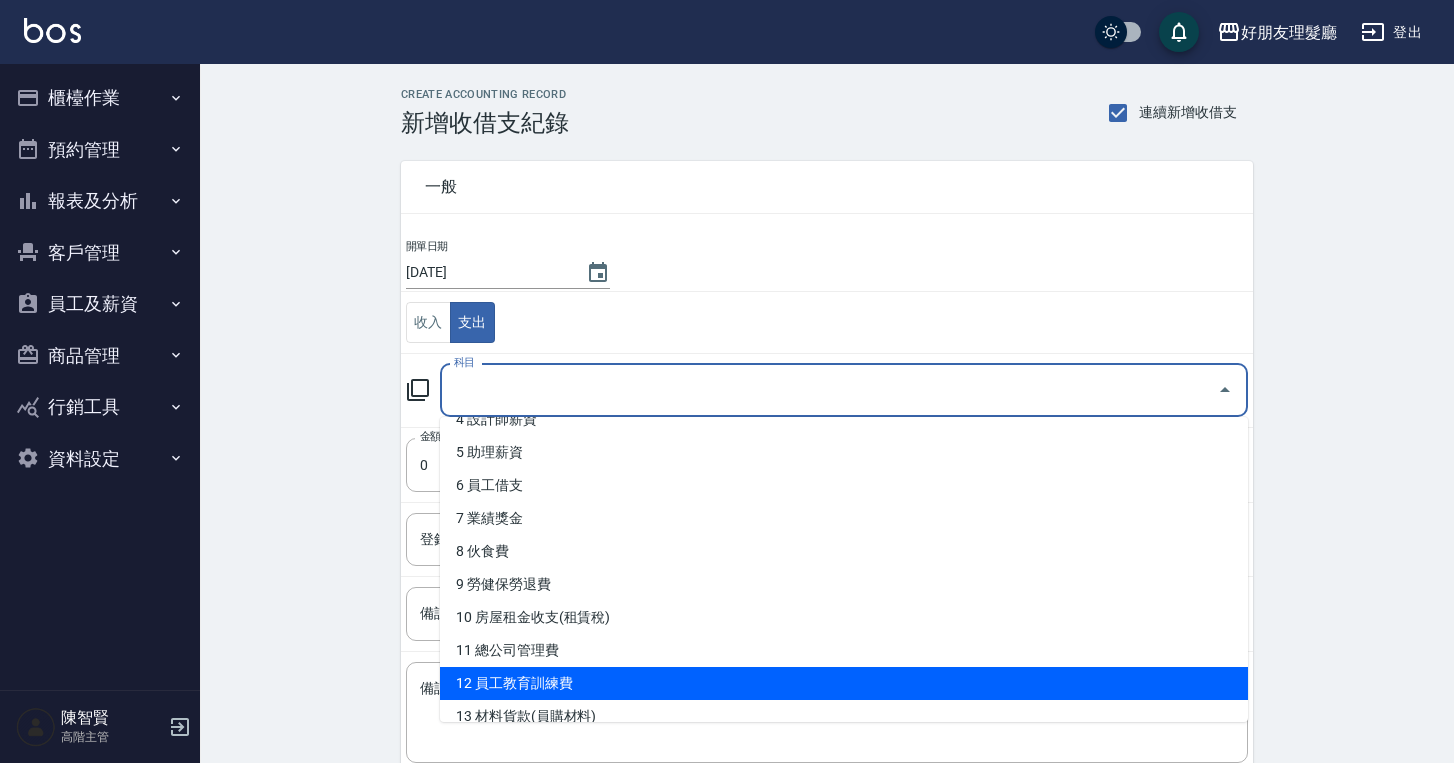 scroll, scrollTop: 195, scrollLeft: 0, axis: vertical 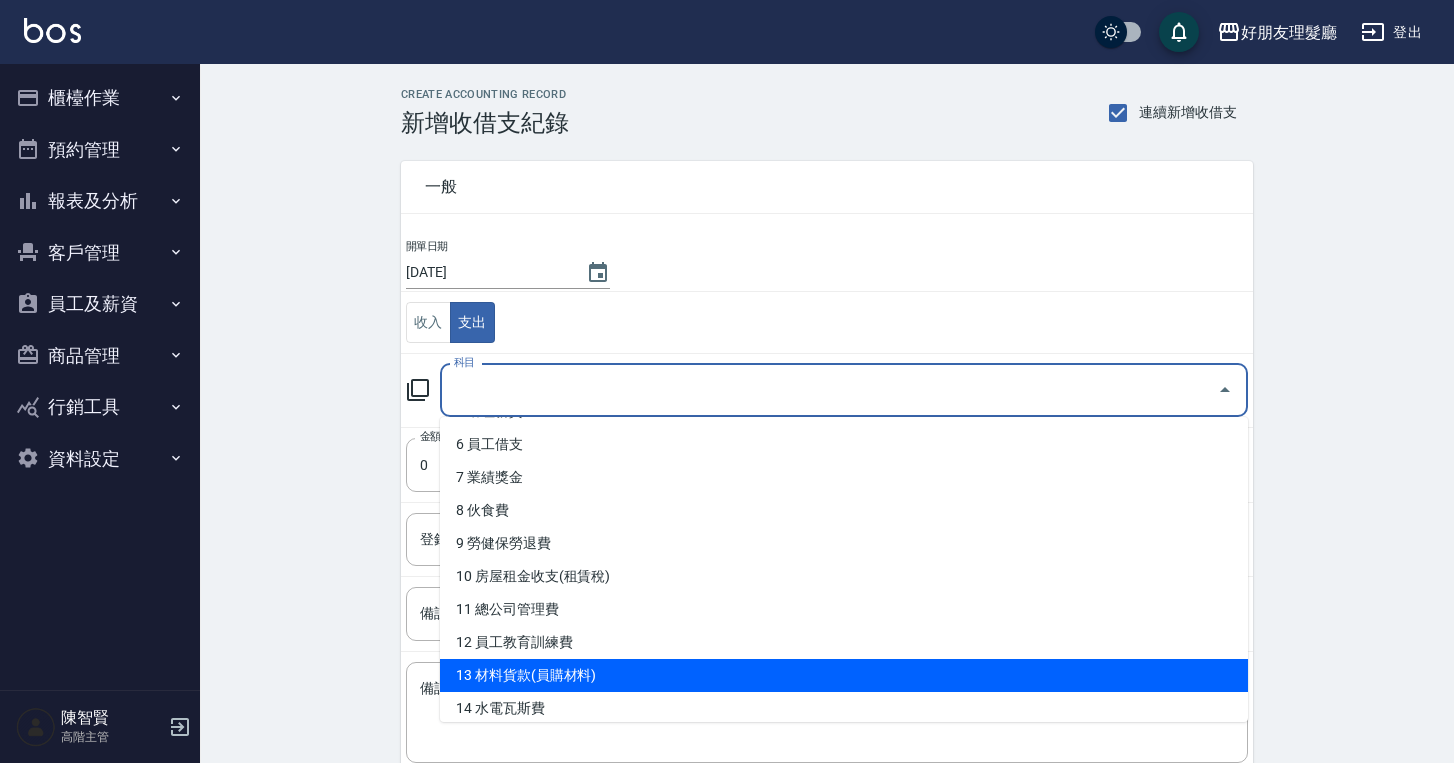 click on "13 材料貨款(員購材料)" at bounding box center (844, 675) 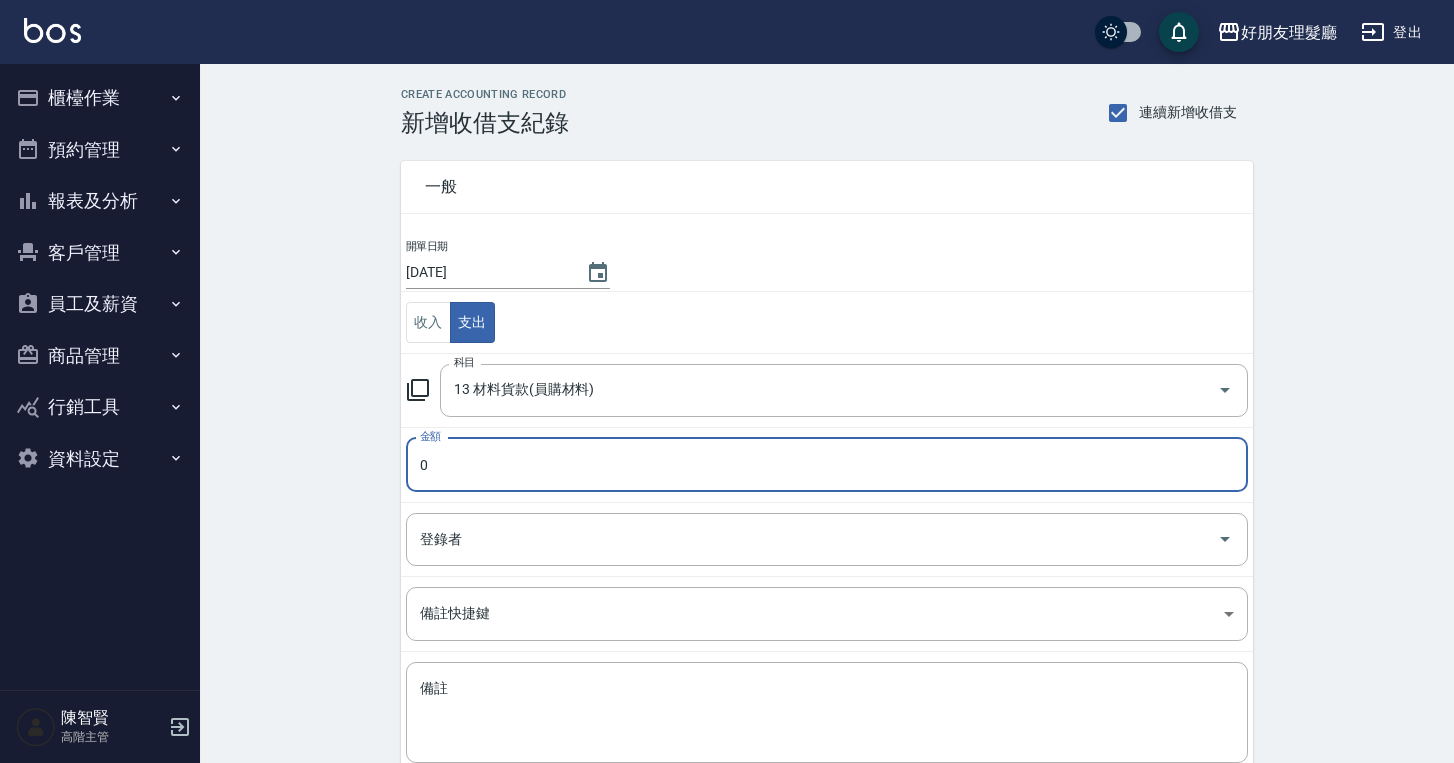 click on "0" at bounding box center [827, 465] 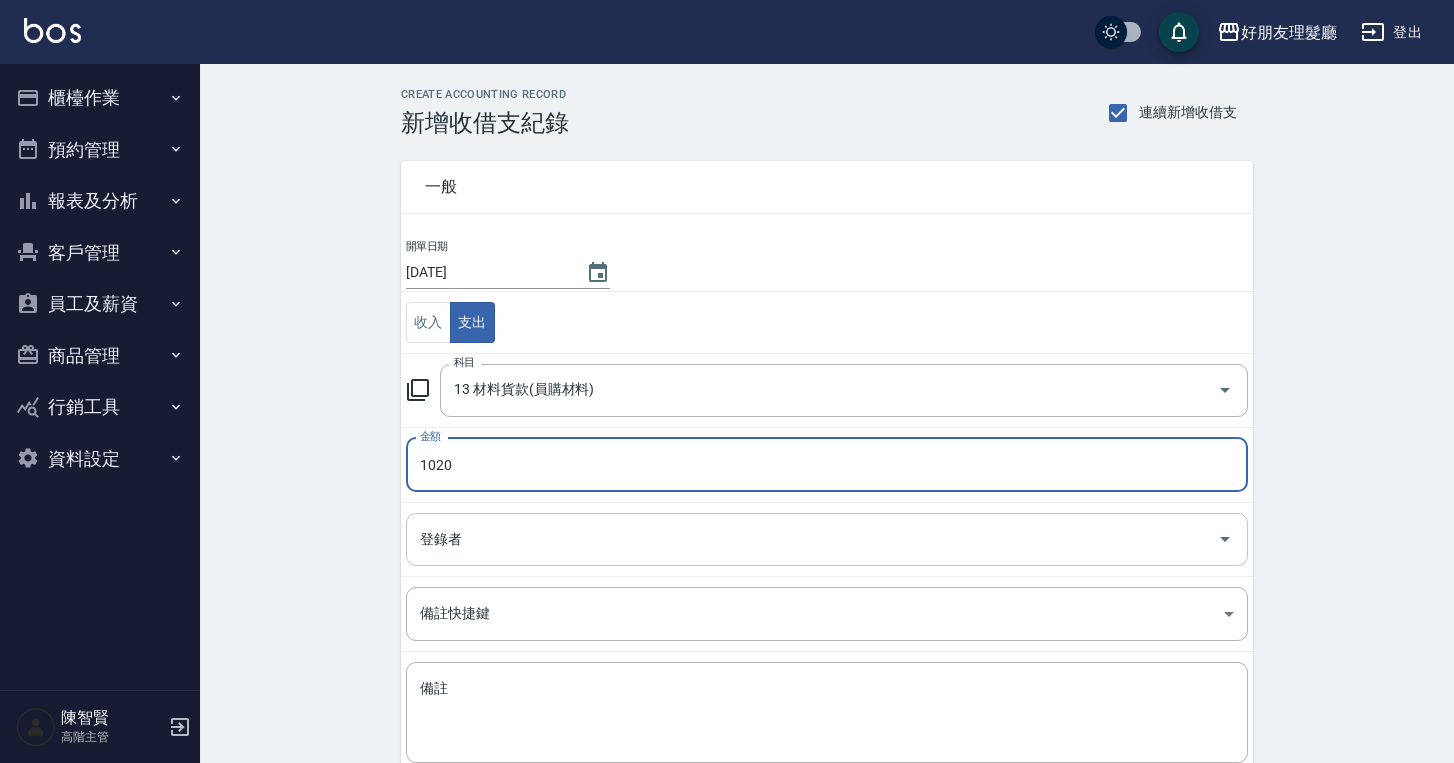 type on "1020" 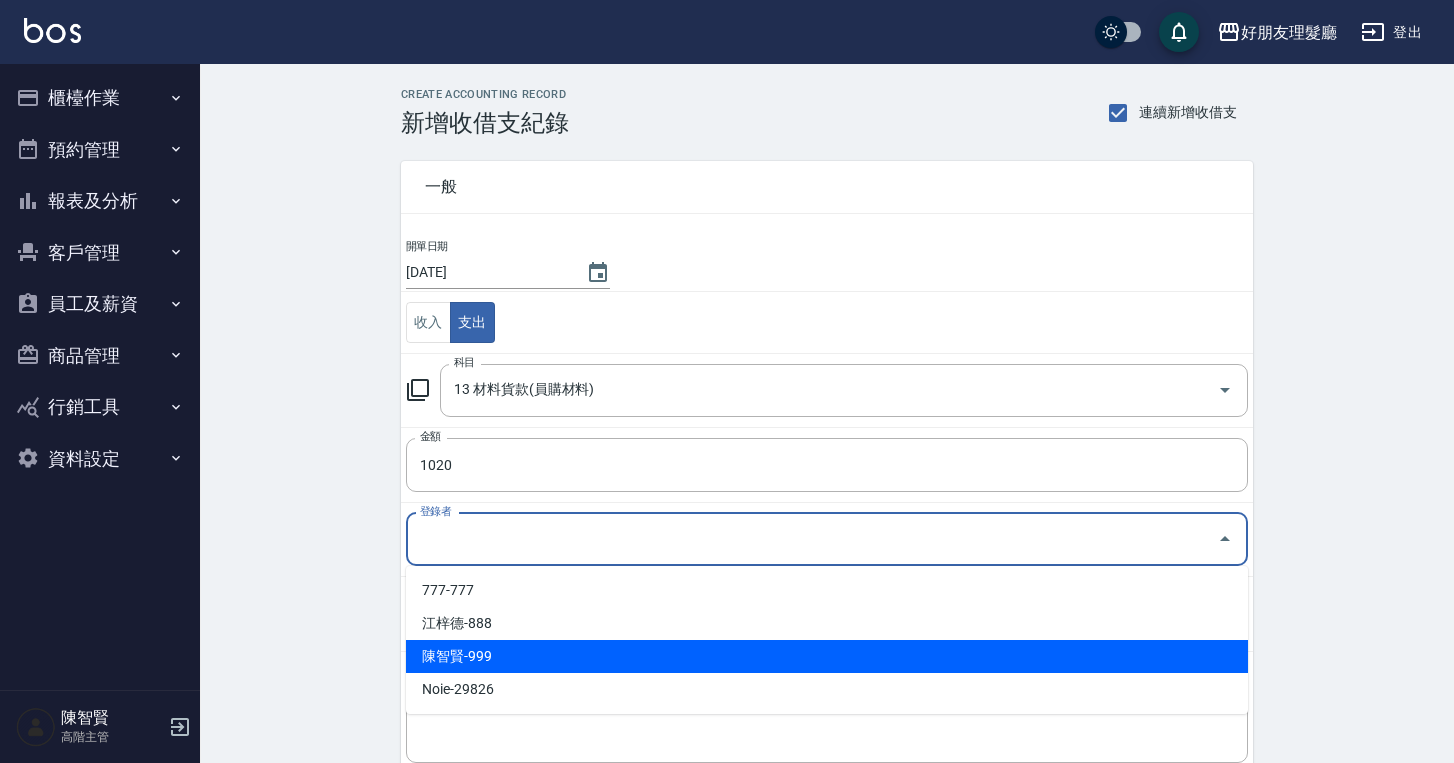 click on "陳智賢-999" at bounding box center (827, 656) 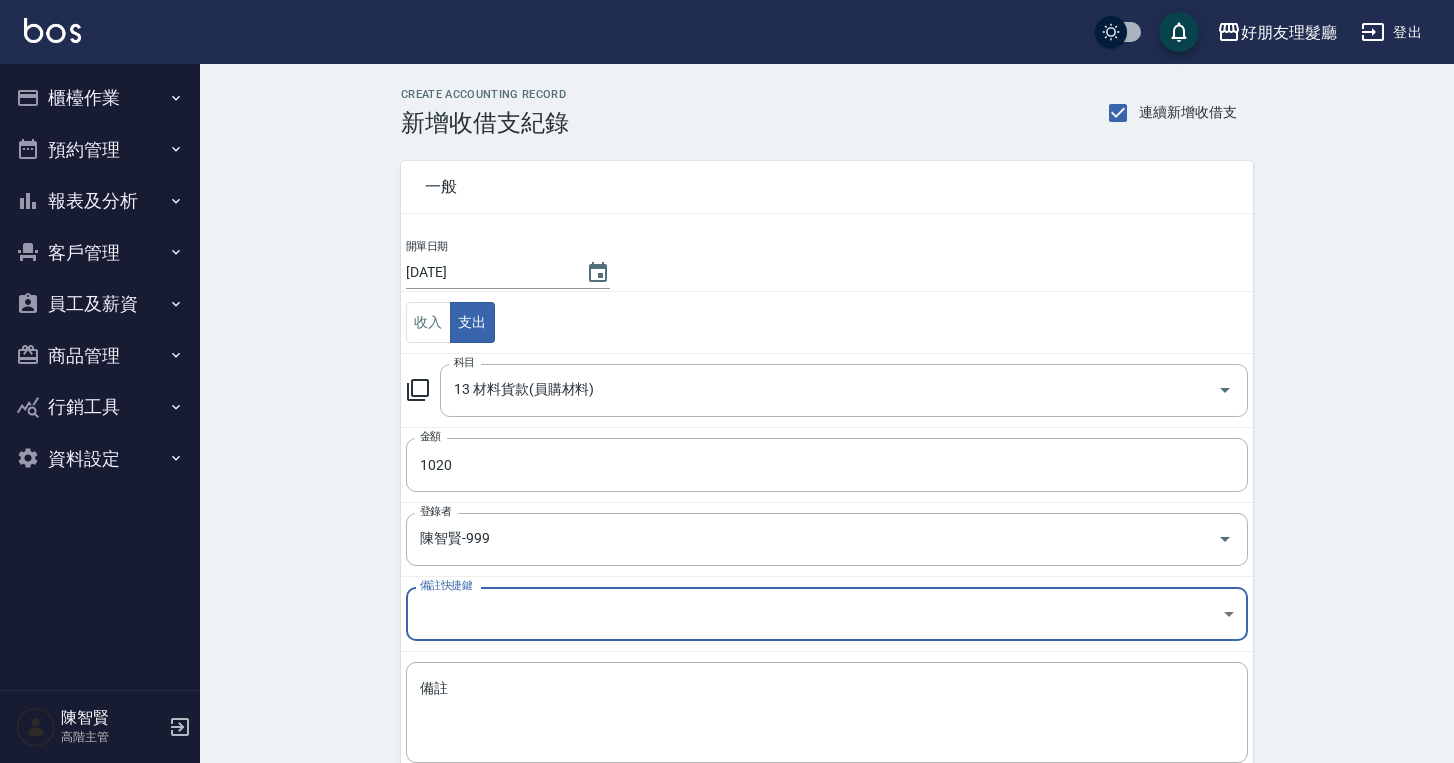click on "CREATE ACCOUNTING RECORD 新增收借支紀錄 連續新增收借支 一般 開單日期 2025/06/20 收入 支出 科目 13 材料貨款(員購材料) 科目 金額 1020 金額 登錄者 陳智賢-999 登錄者 備註快捷鍵 ​ 備註快捷鍵 備註 x 備註 新增" at bounding box center (827, 473) 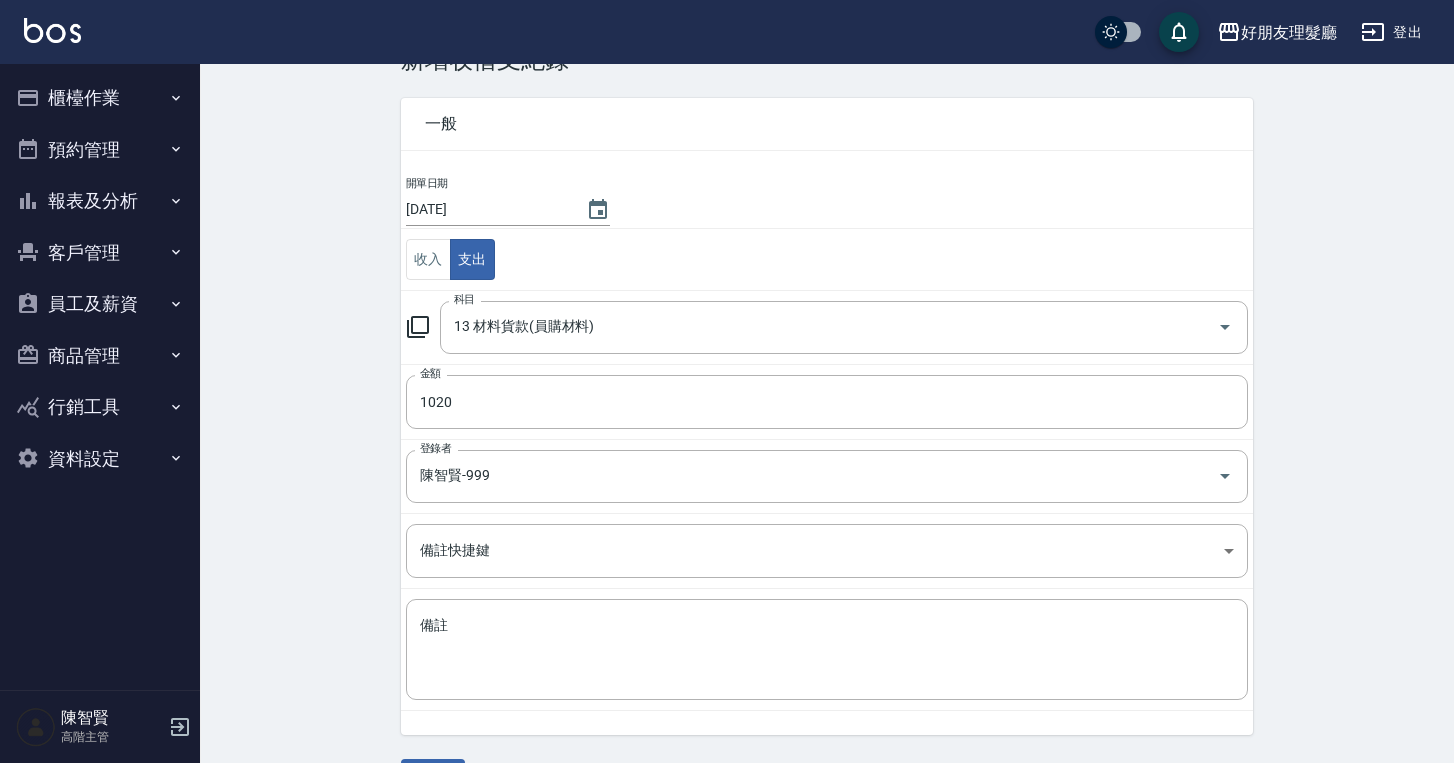 scroll, scrollTop: 119, scrollLeft: 0, axis: vertical 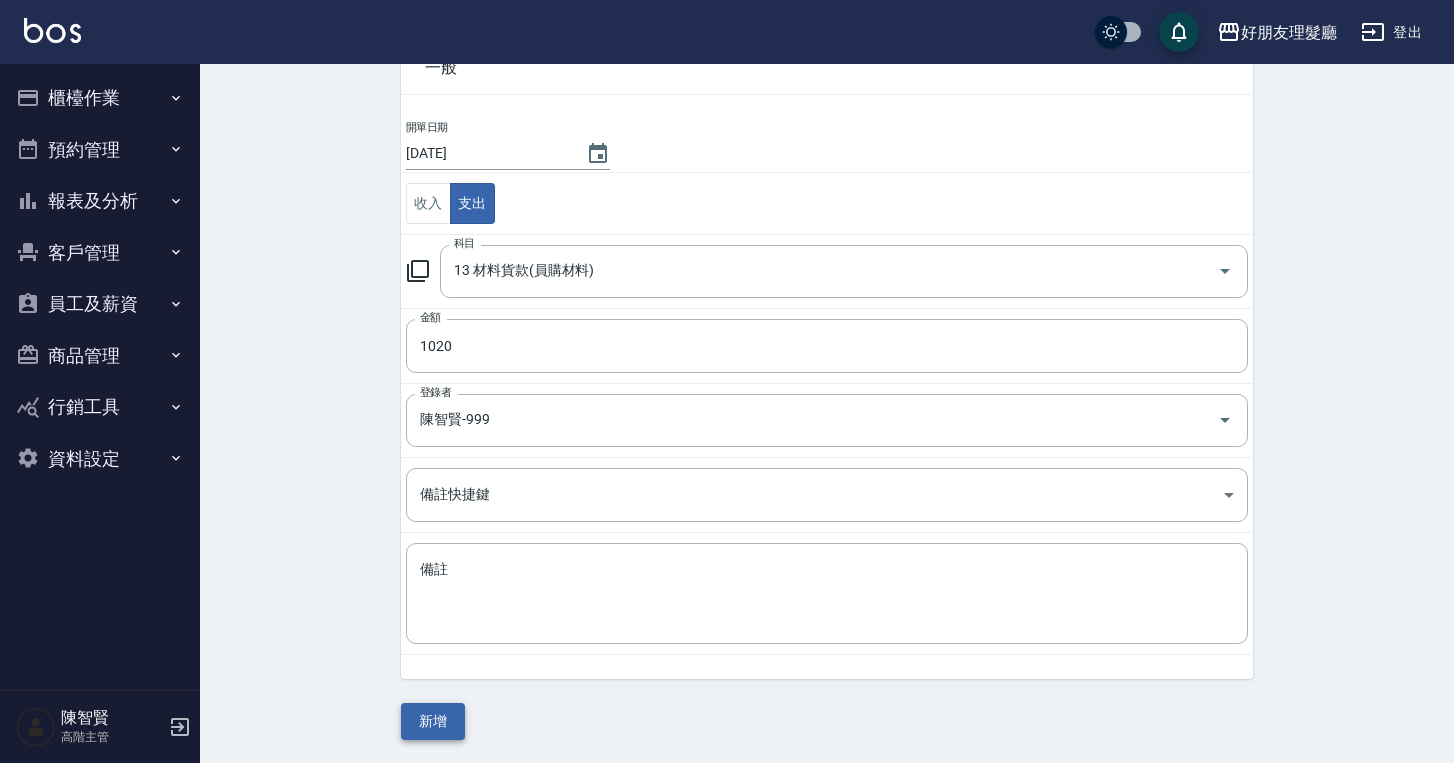 click on "新增" at bounding box center (433, 721) 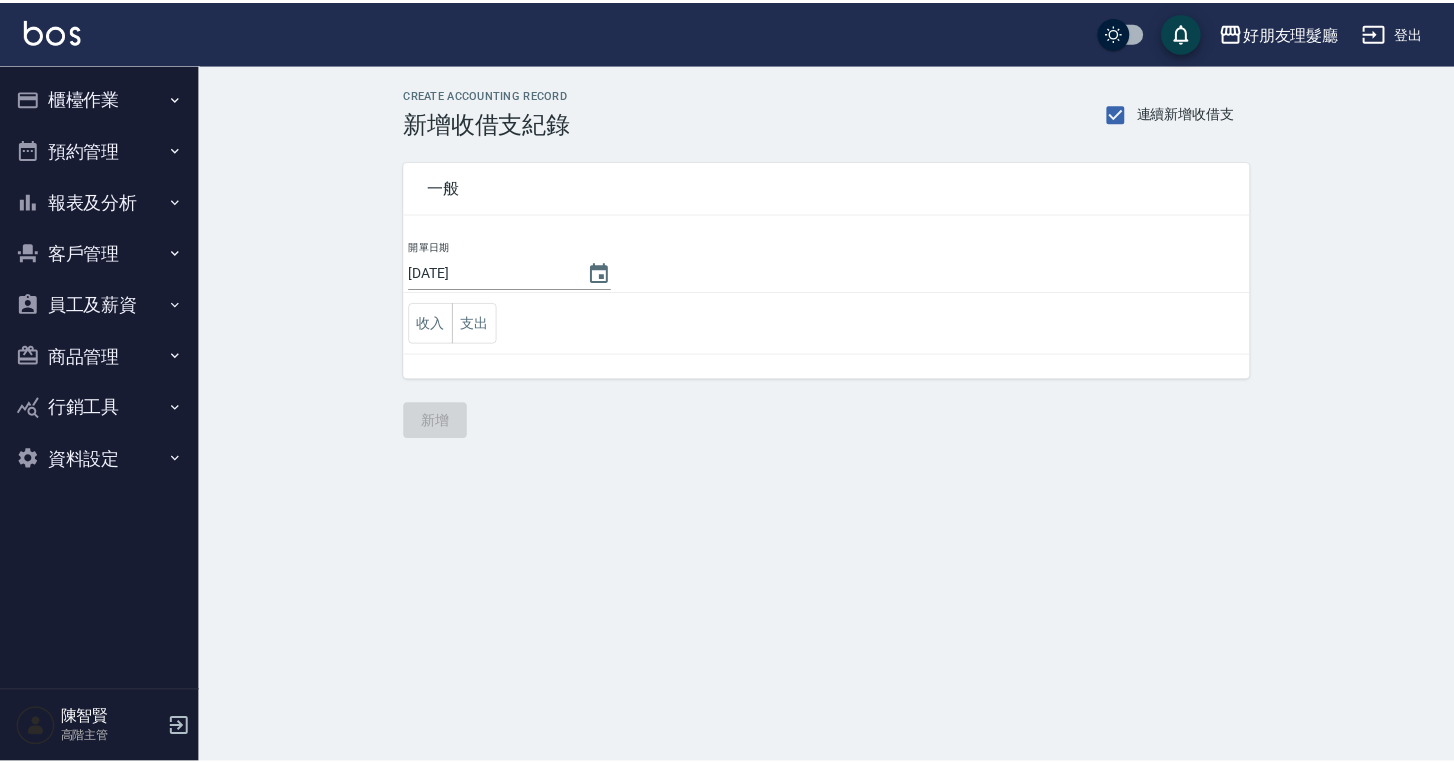 scroll, scrollTop: 0, scrollLeft: 0, axis: both 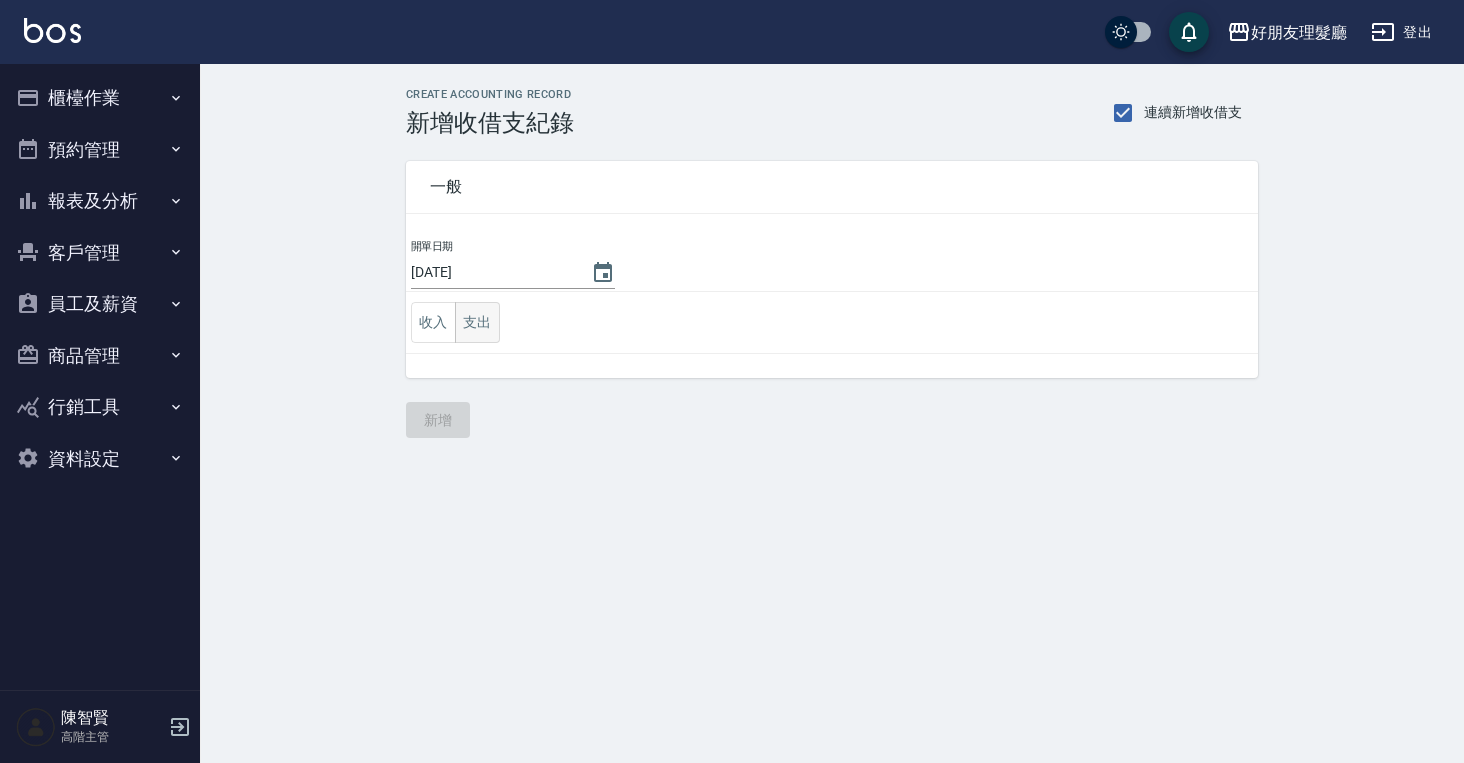 click on "支出" at bounding box center (477, 322) 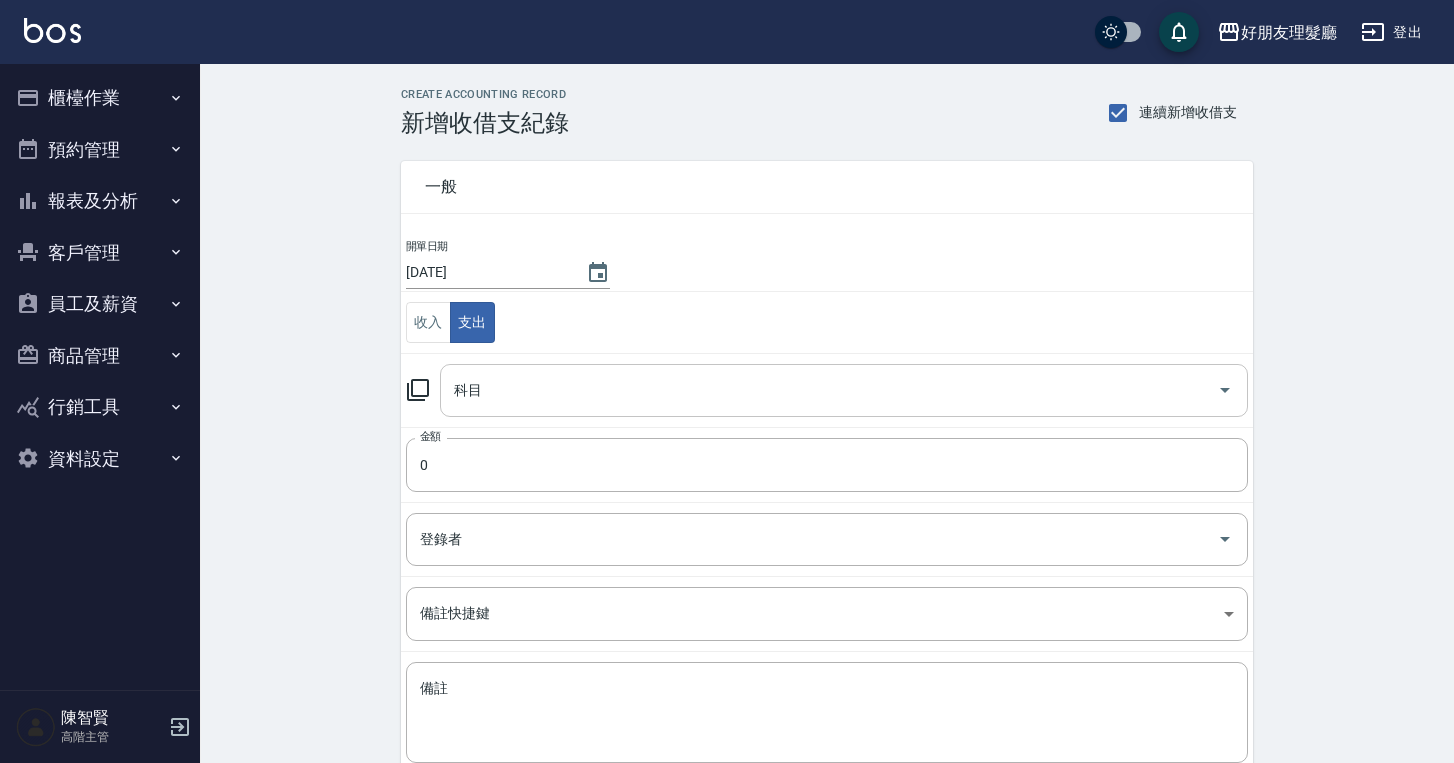 click on "科目" at bounding box center [829, 390] 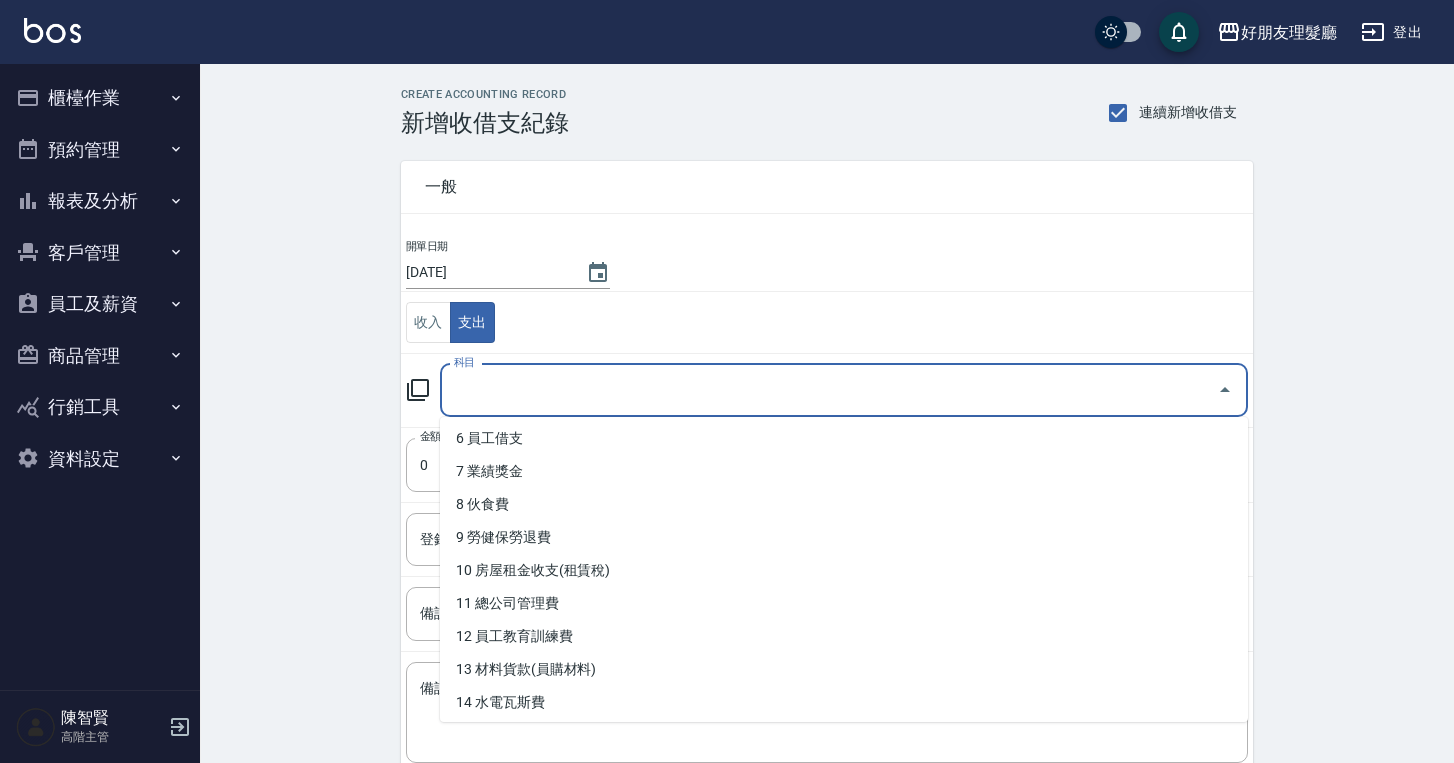 scroll, scrollTop: 373, scrollLeft: 0, axis: vertical 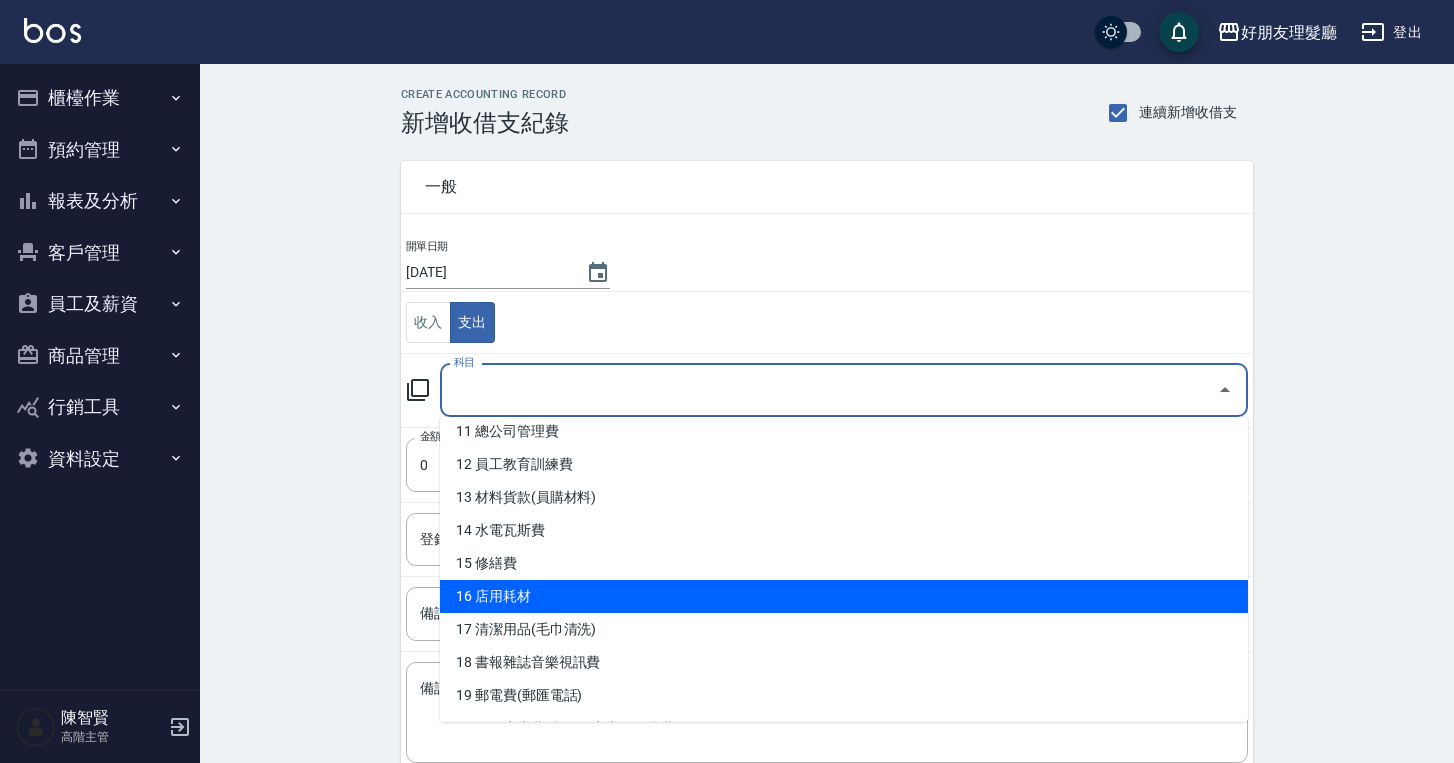 click on "16 店用耗材" at bounding box center (844, 596) 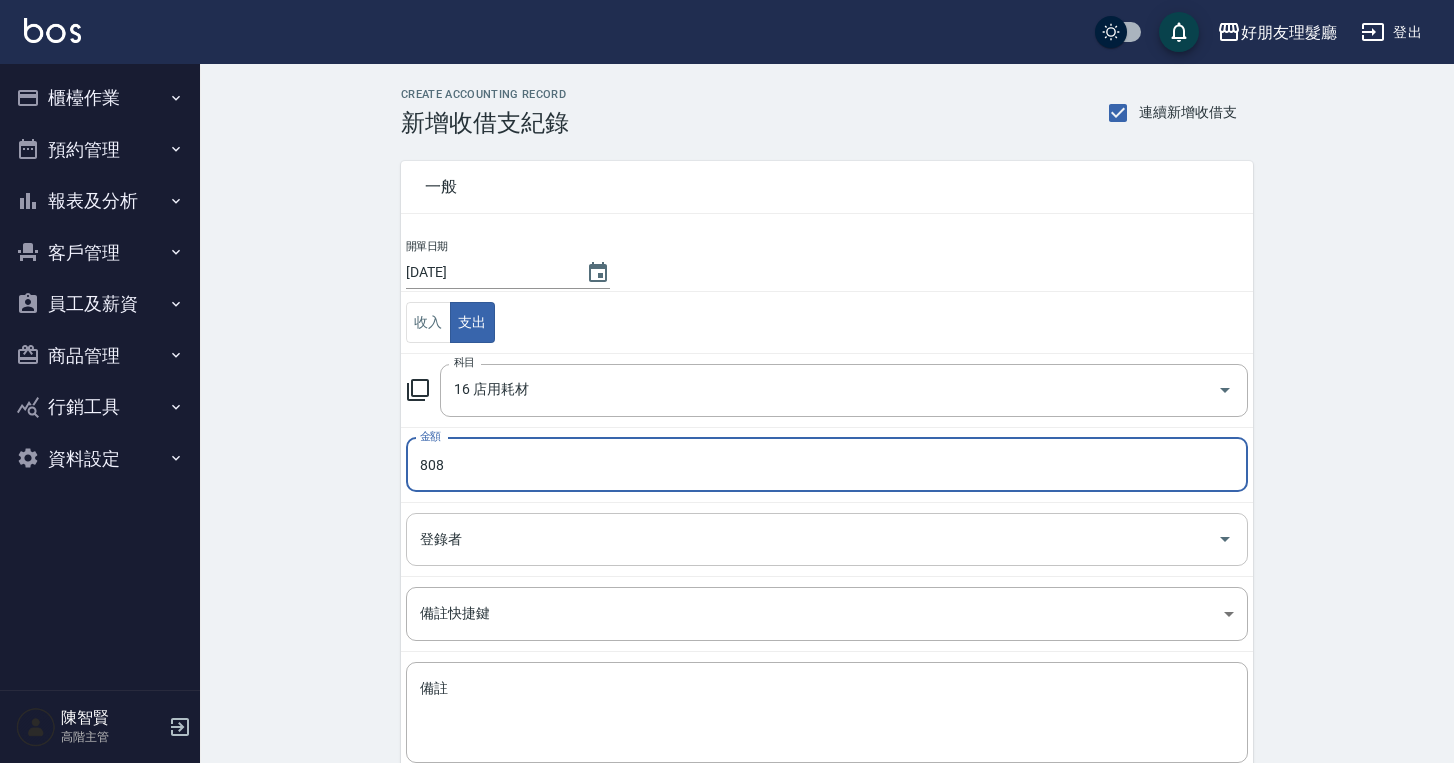 type on "808" 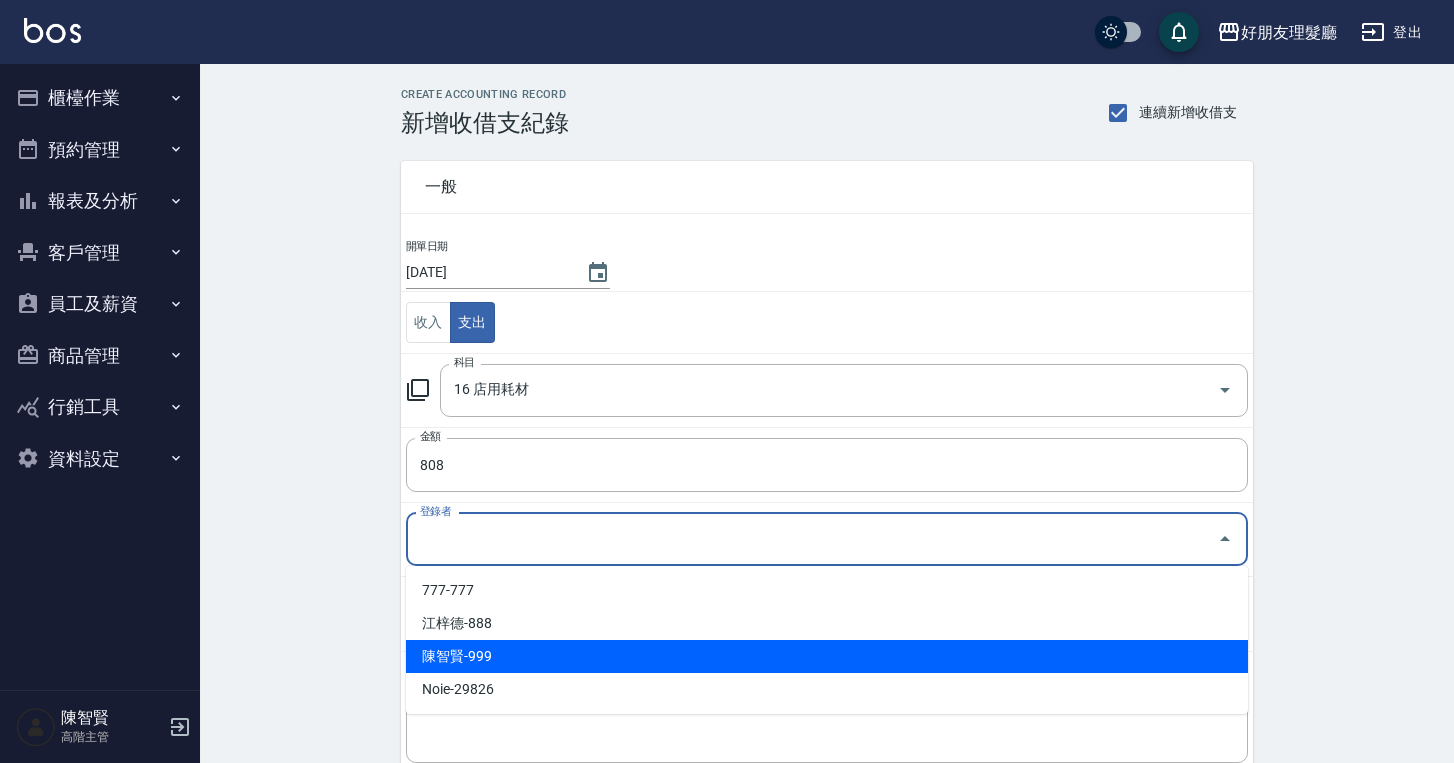 click on "陳智賢-999" at bounding box center (827, 656) 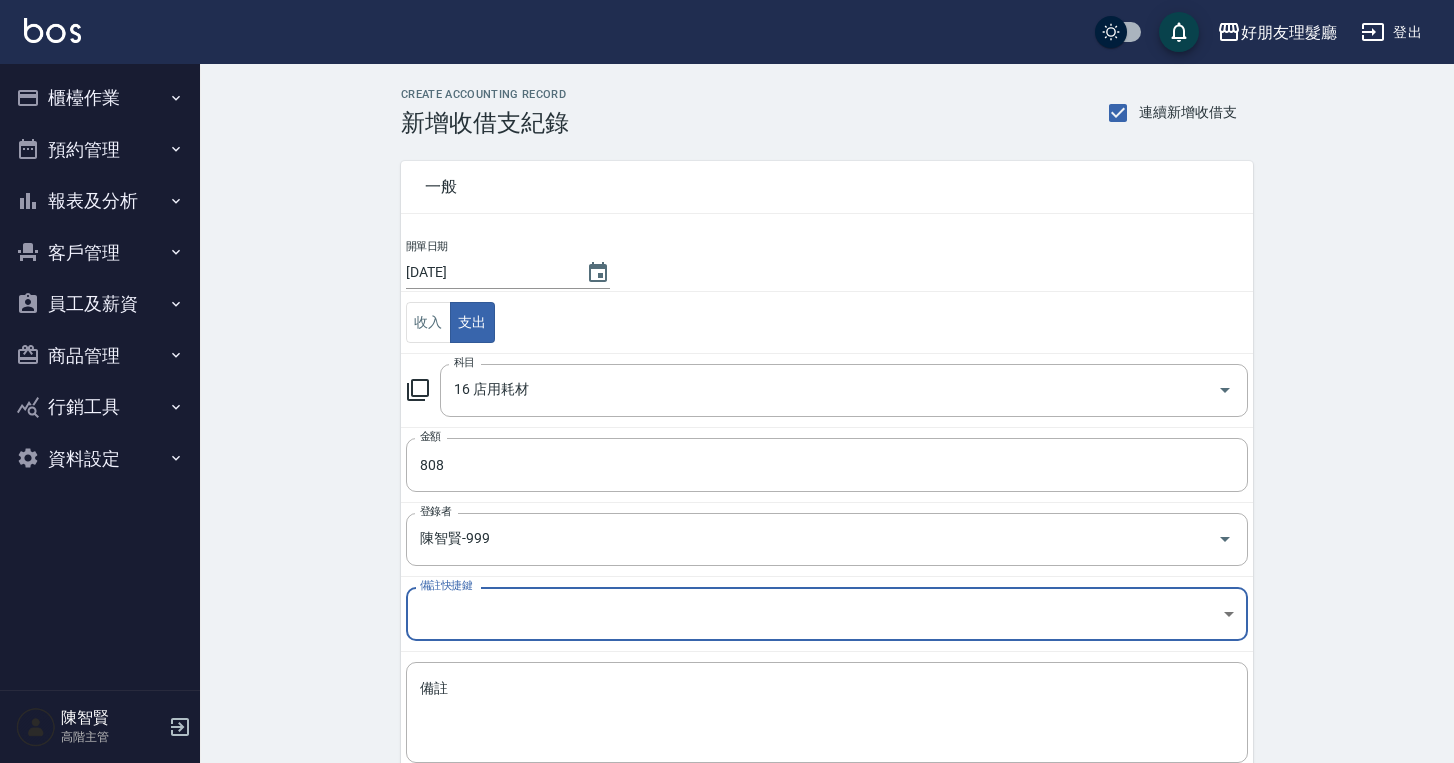 click on "CREATE ACCOUNTING RECORD 新增收借支紀錄 連續新增收借支 一般 開單日期 2025/06/20 收入 支出 科目 16 店用耗材 科目 金額 808 金額 登錄者 陳智賢-999 登錄者 備註快捷鍵 ​ 備註快捷鍵 備註 x 備註 新增" at bounding box center [827, 473] 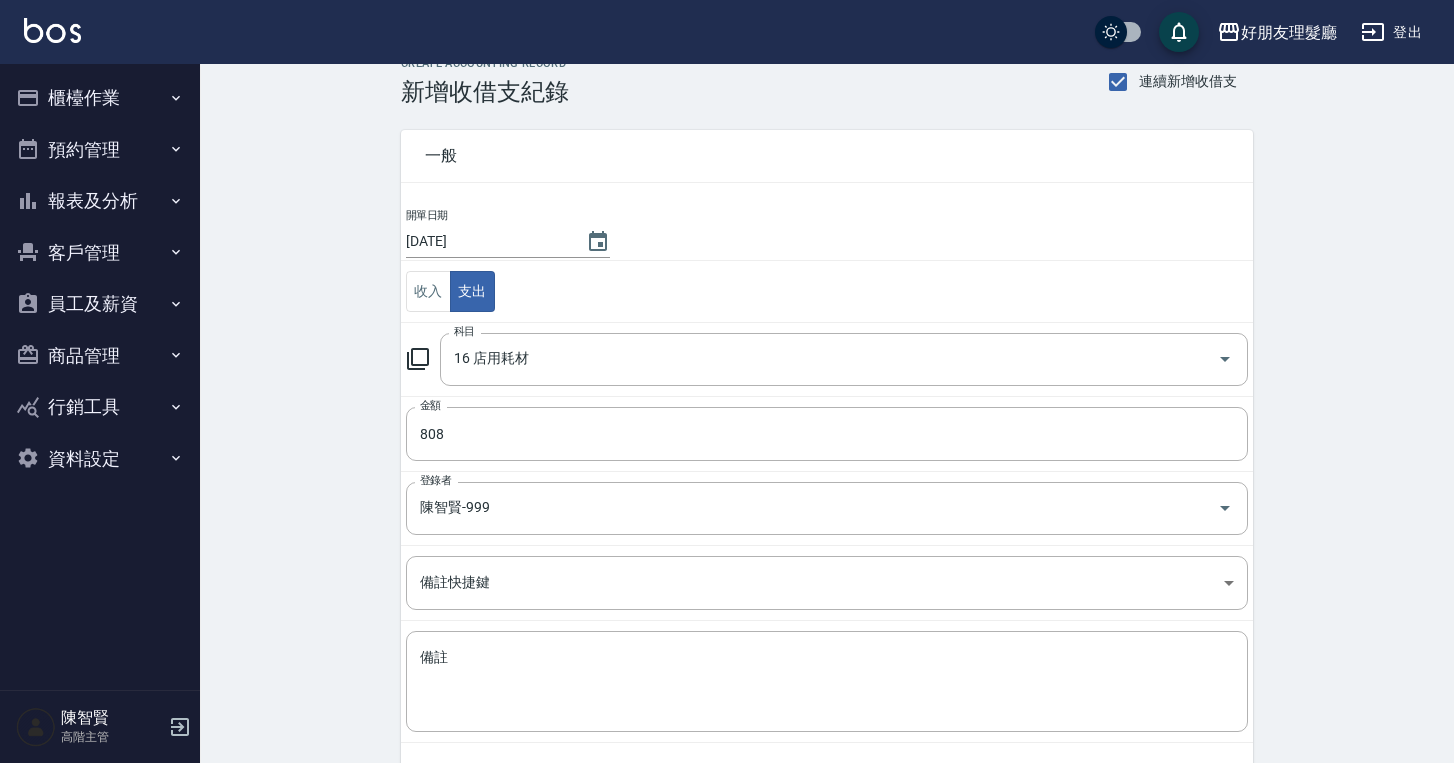 scroll, scrollTop: 119, scrollLeft: 0, axis: vertical 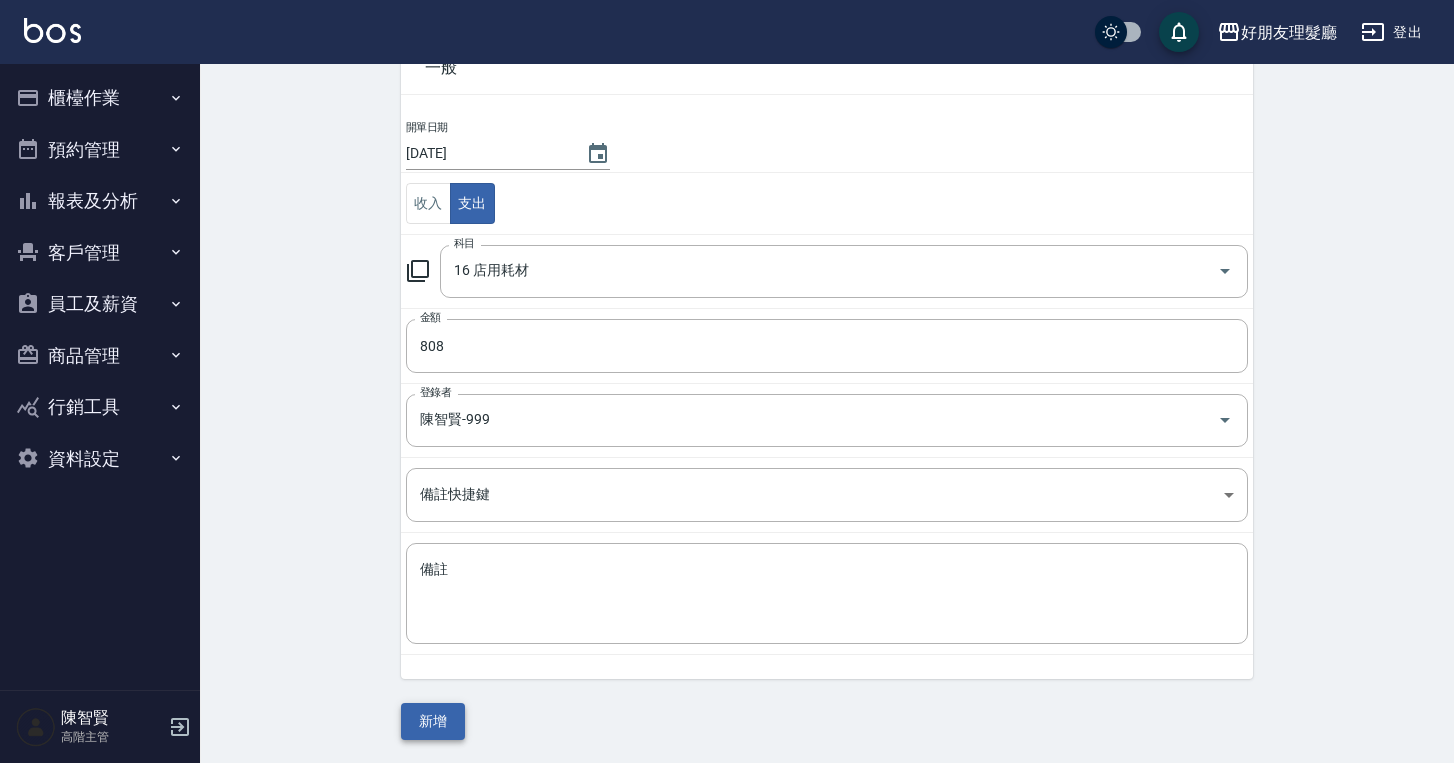 click on "新增" at bounding box center (433, 721) 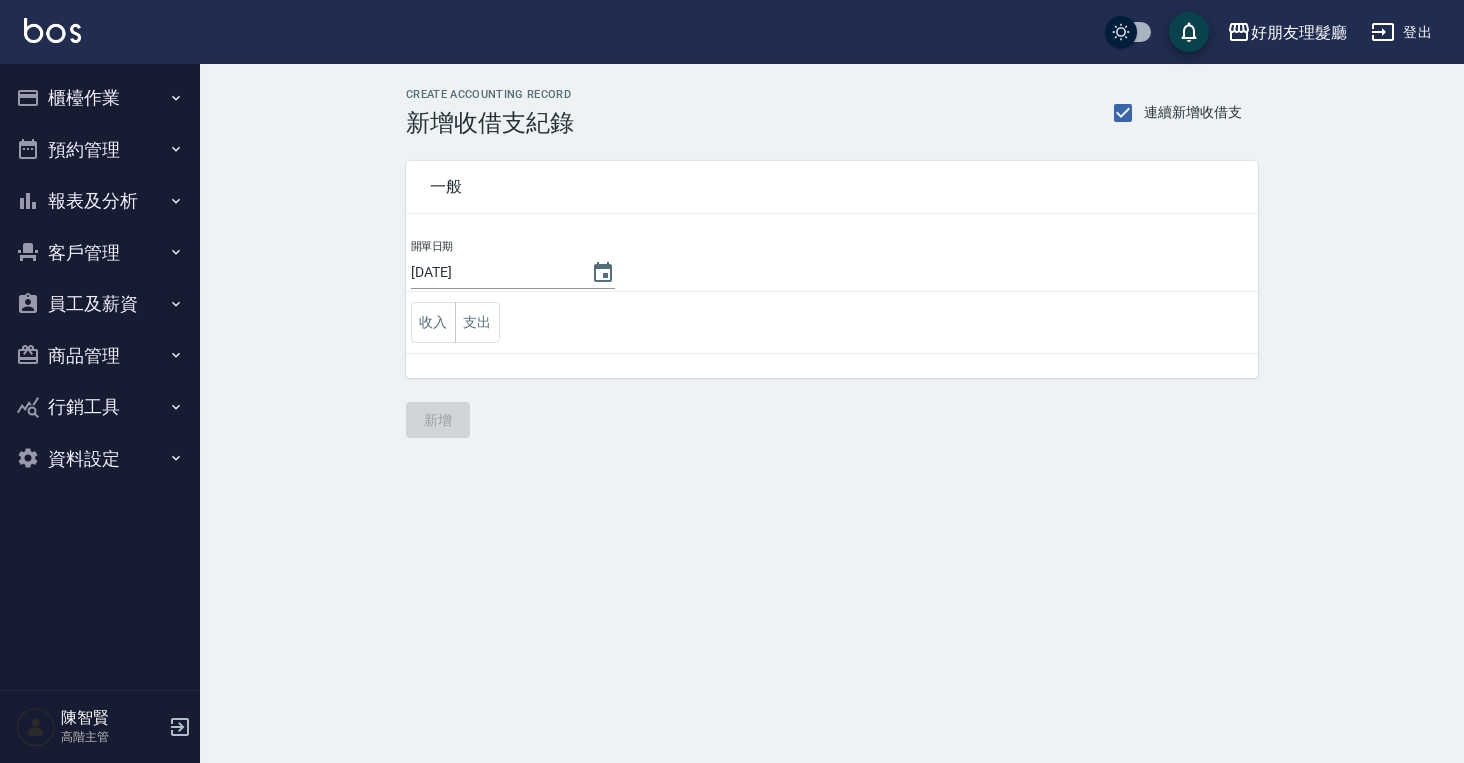 scroll, scrollTop: 0, scrollLeft: 0, axis: both 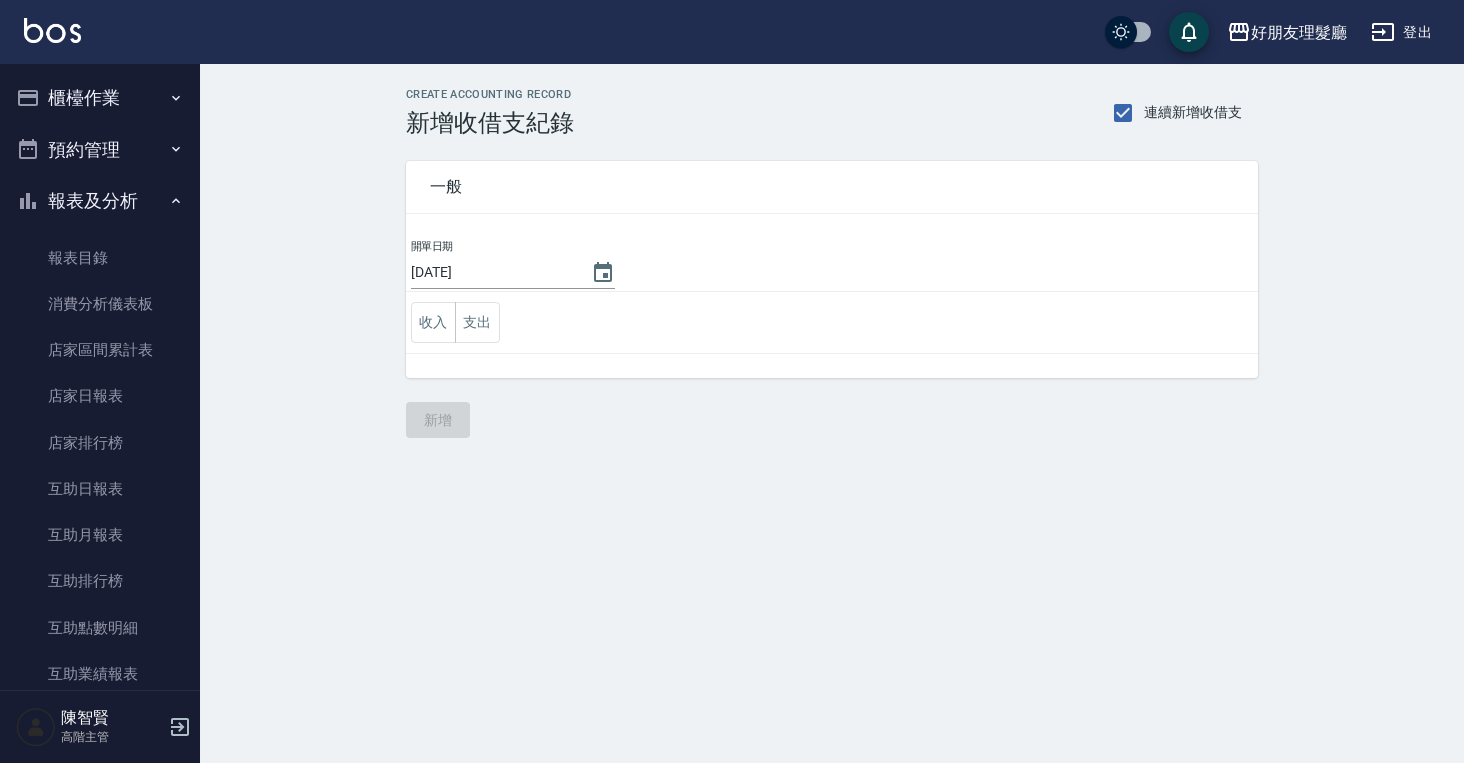 click on "預約管理" at bounding box center [100, 150] 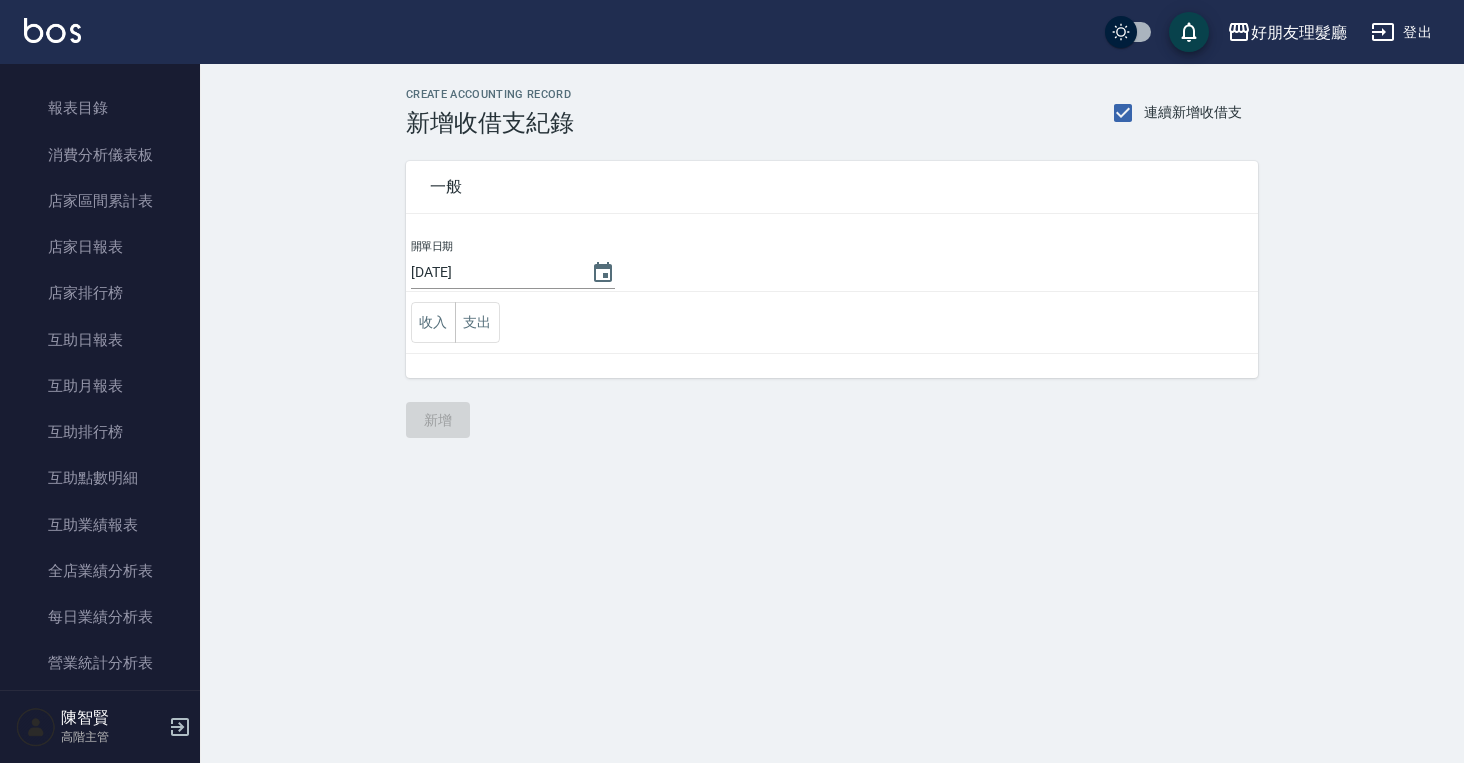scroll, scrollTop: 0, scrollLeft: 0, axis: both 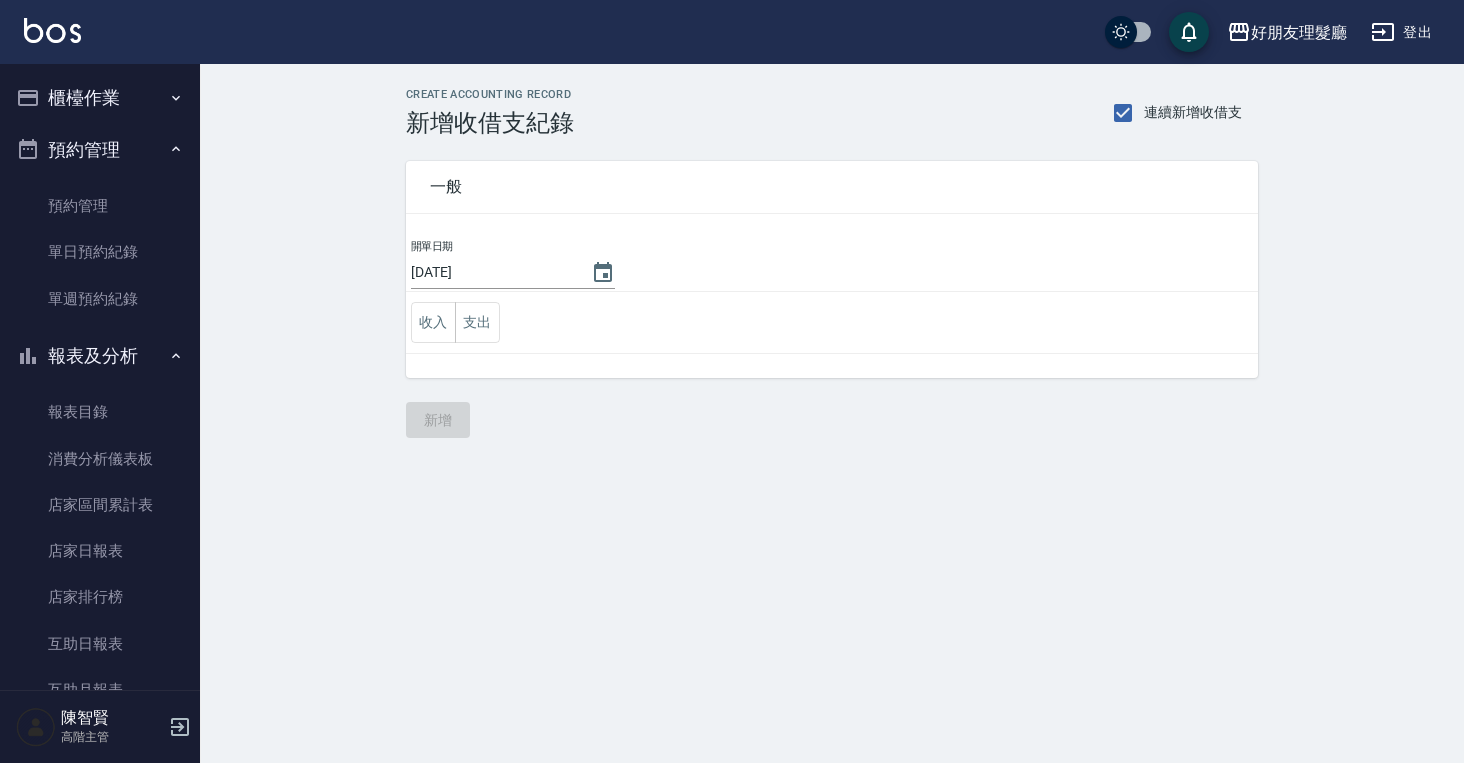 click on "櫃檯作業" at bounding box center [100, 98] 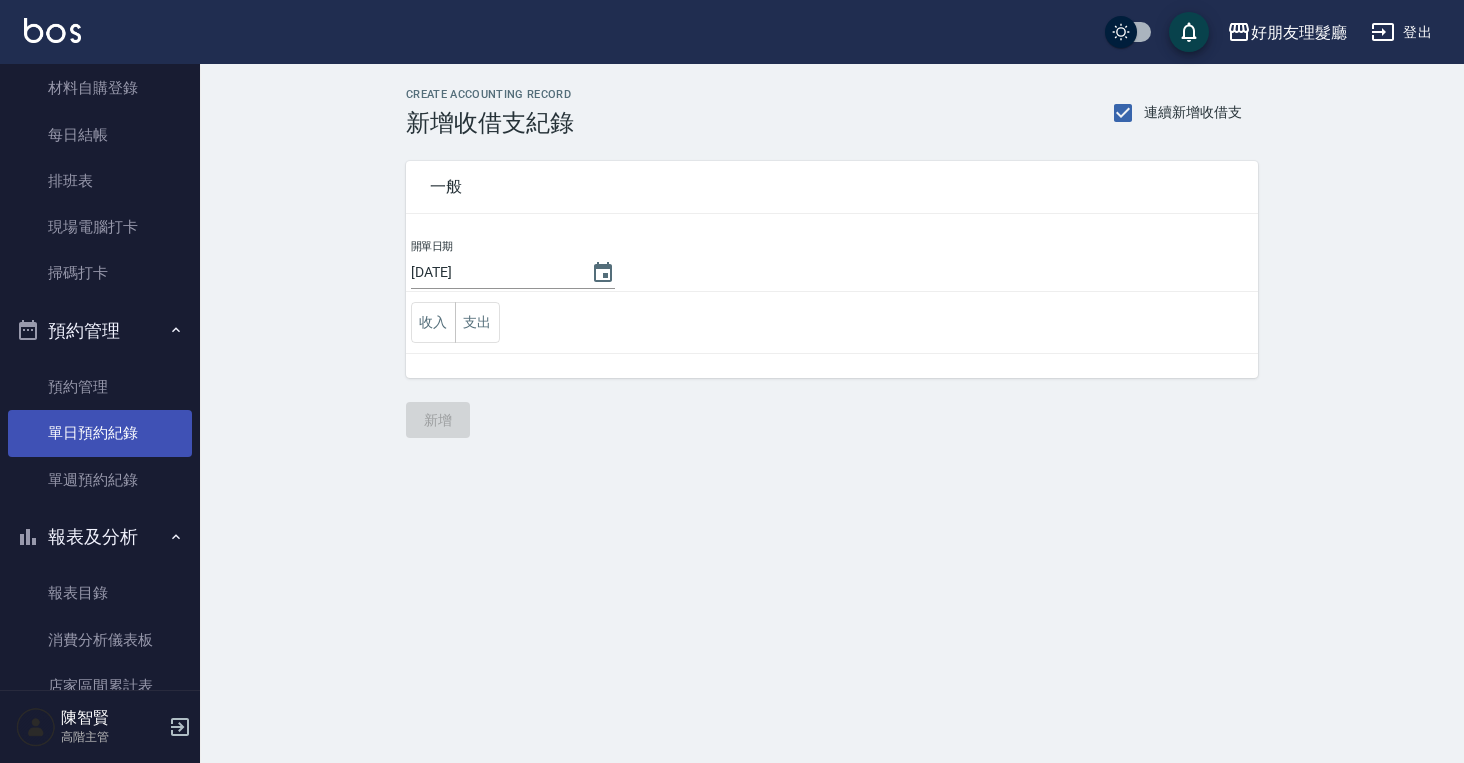 scroll, scrollTop: 391, scrollLeft: 0, axis: vertical 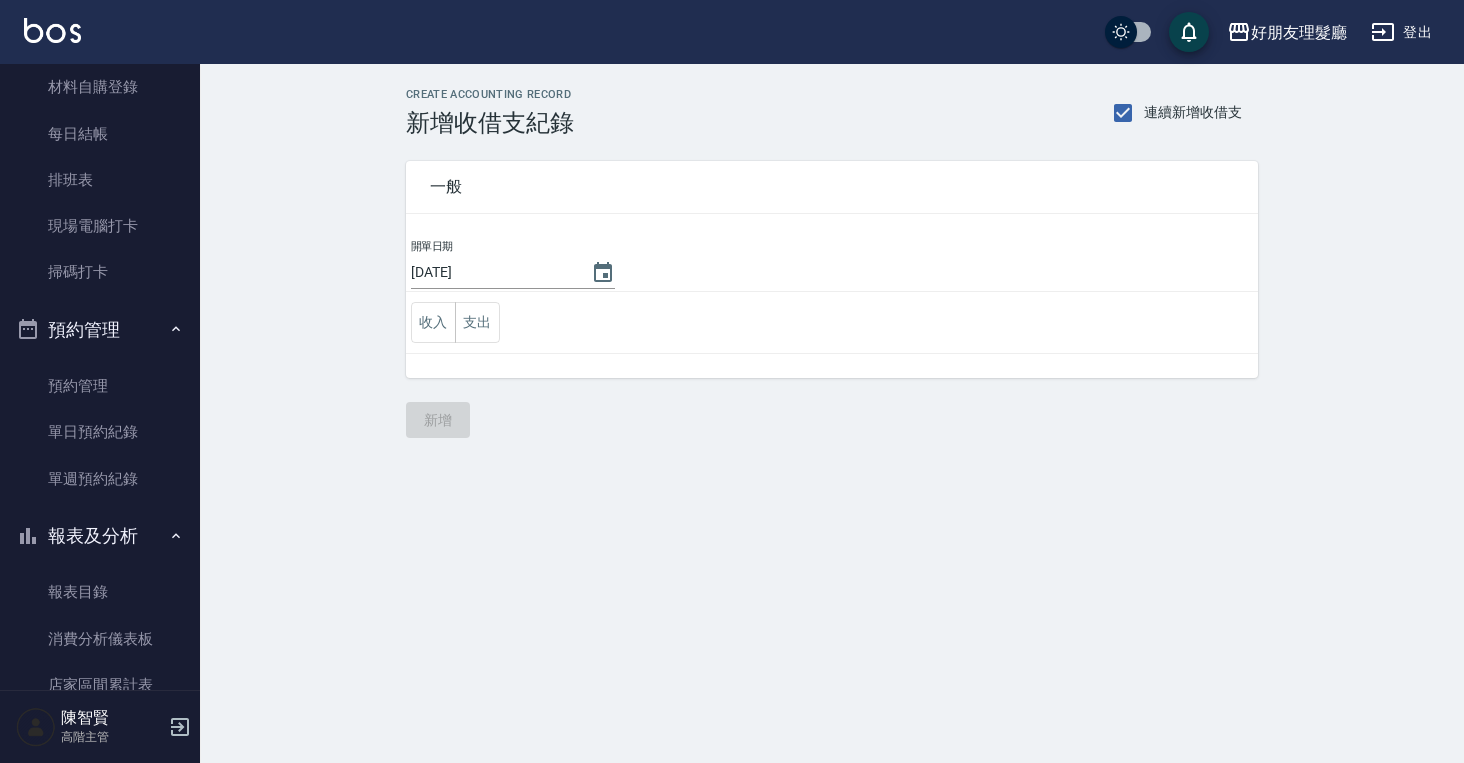 click on "報表及分析" at bounding box center [100, 536] 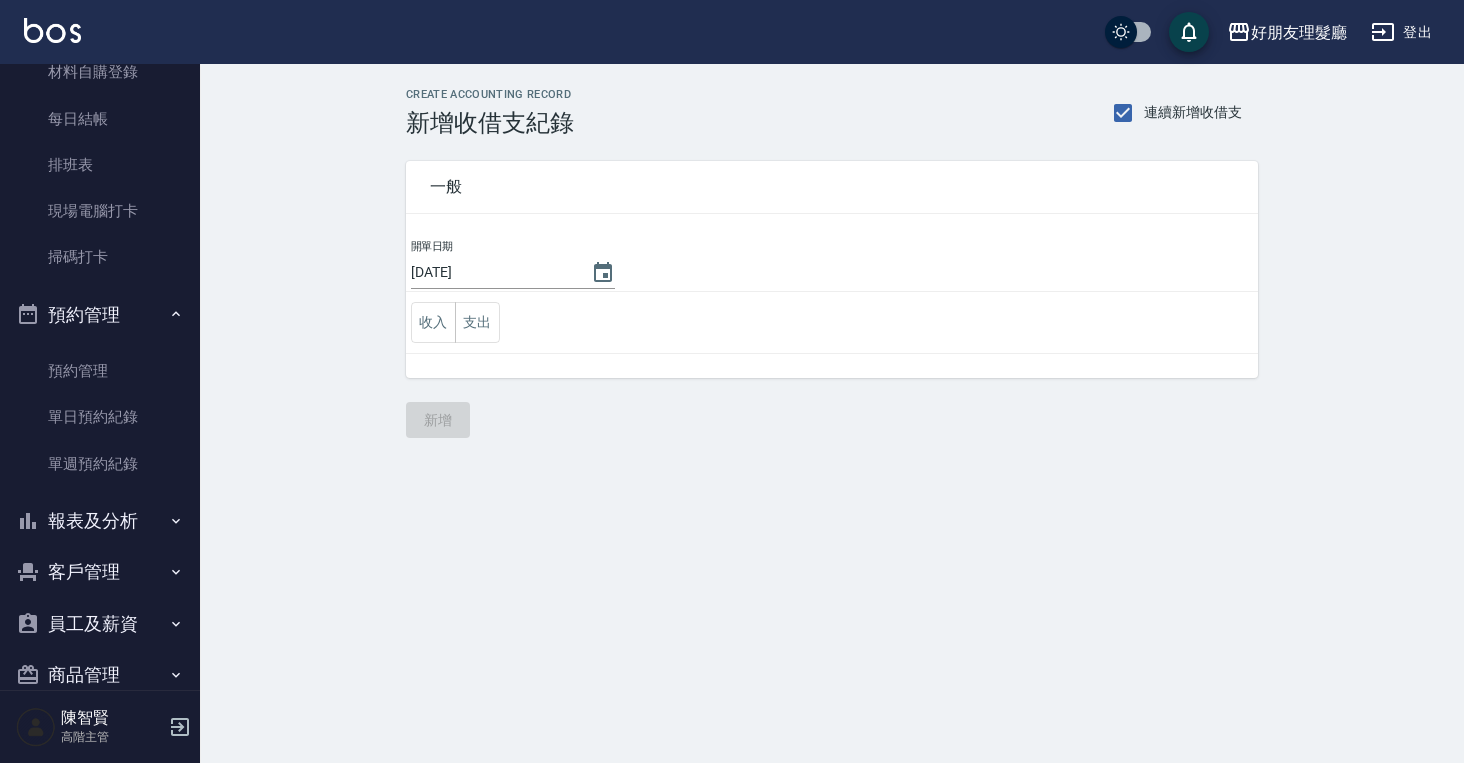 scroll, scrollTop: 428, scrollLeft: 0, axis: vertical 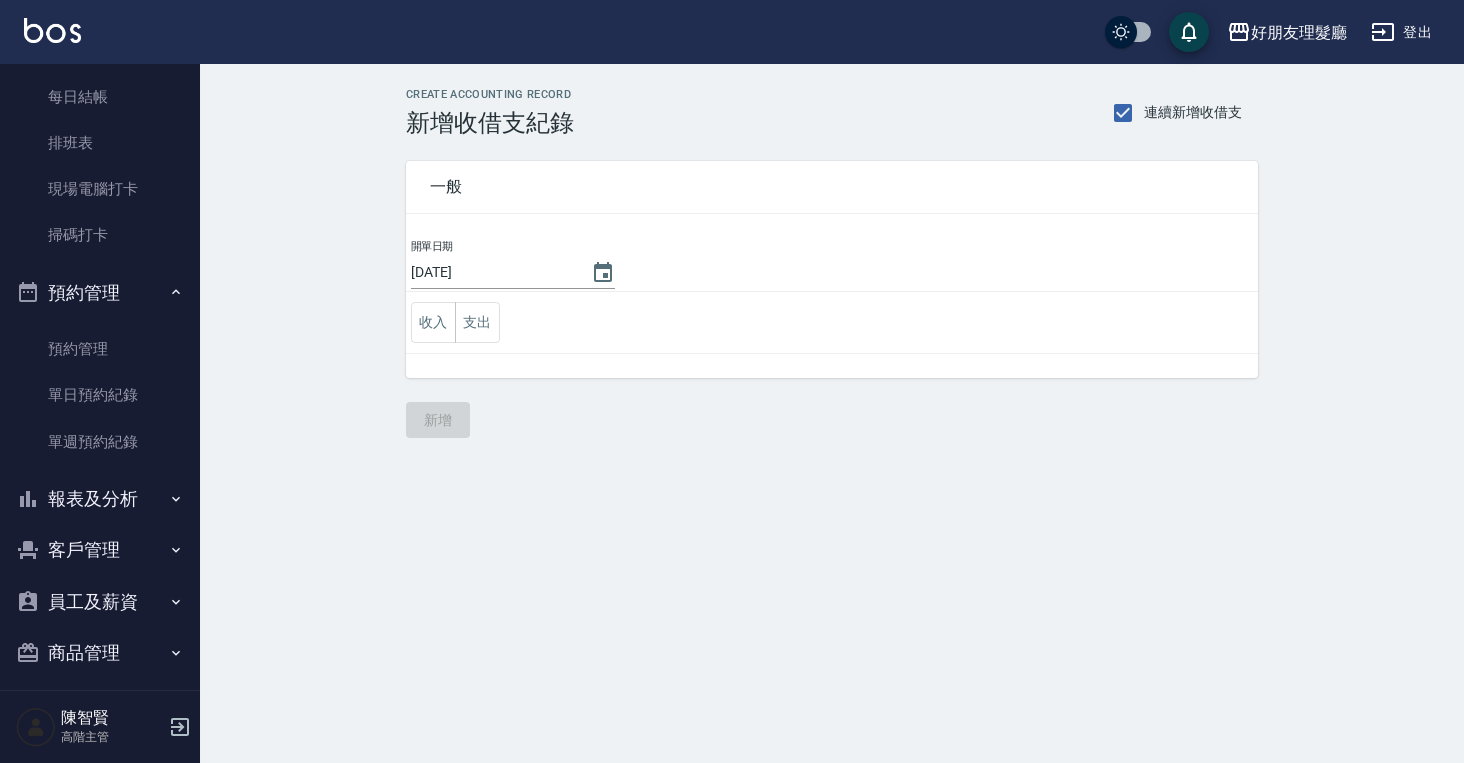 click on "員工及薪資" at bounding box center (100, 602) 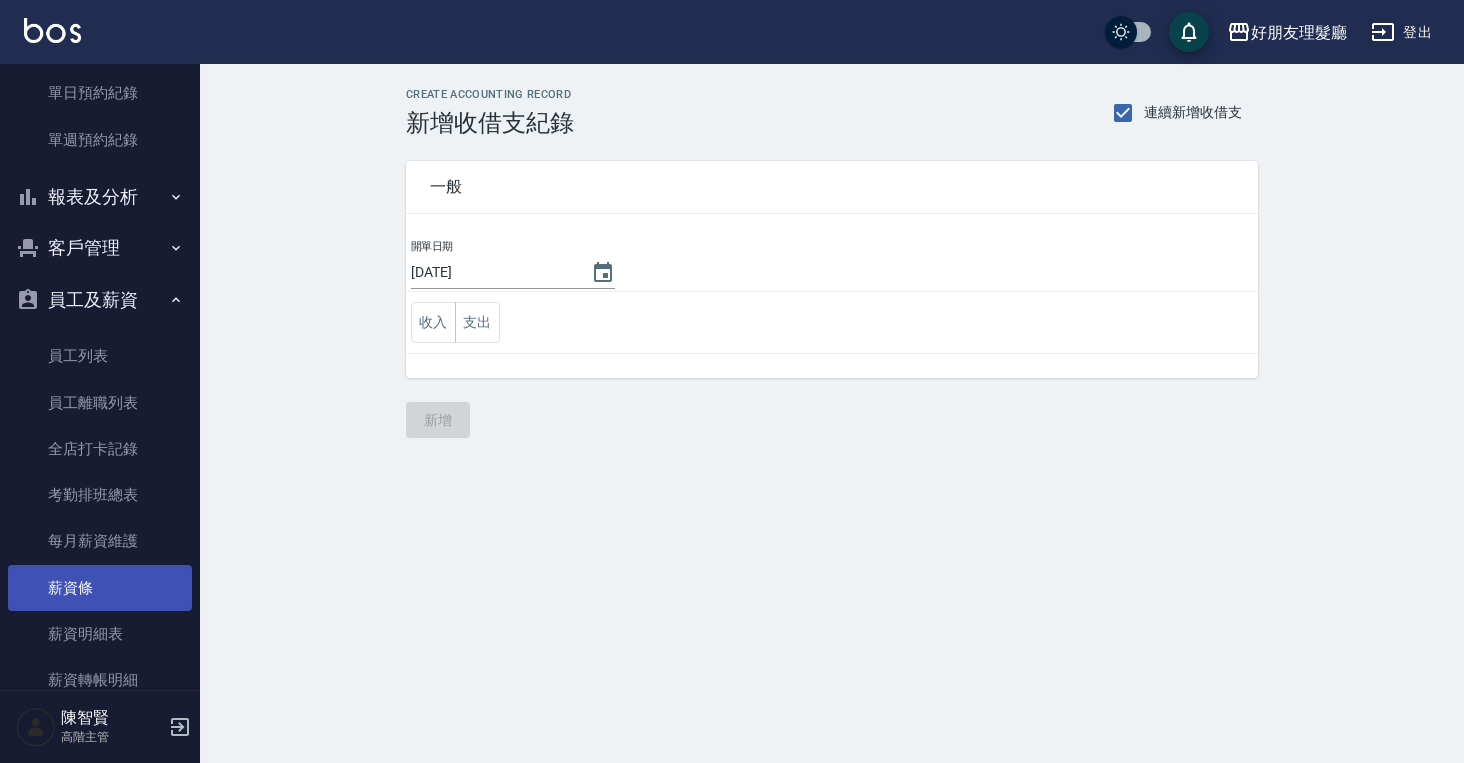 scroll, scrollTop: 765, scrollLeft: 0, axis: vertical 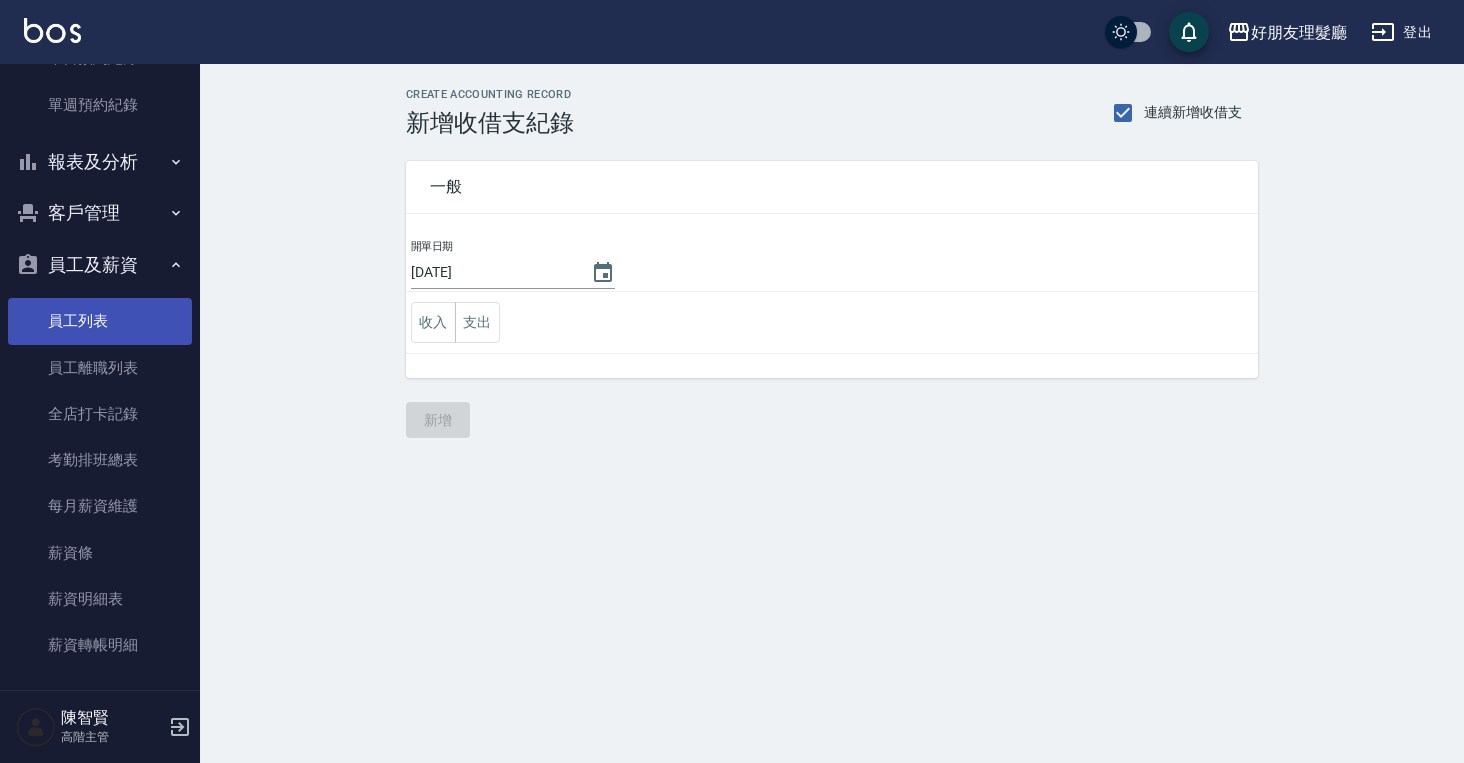 click on "員工列表" at bounding box center [100, 321] 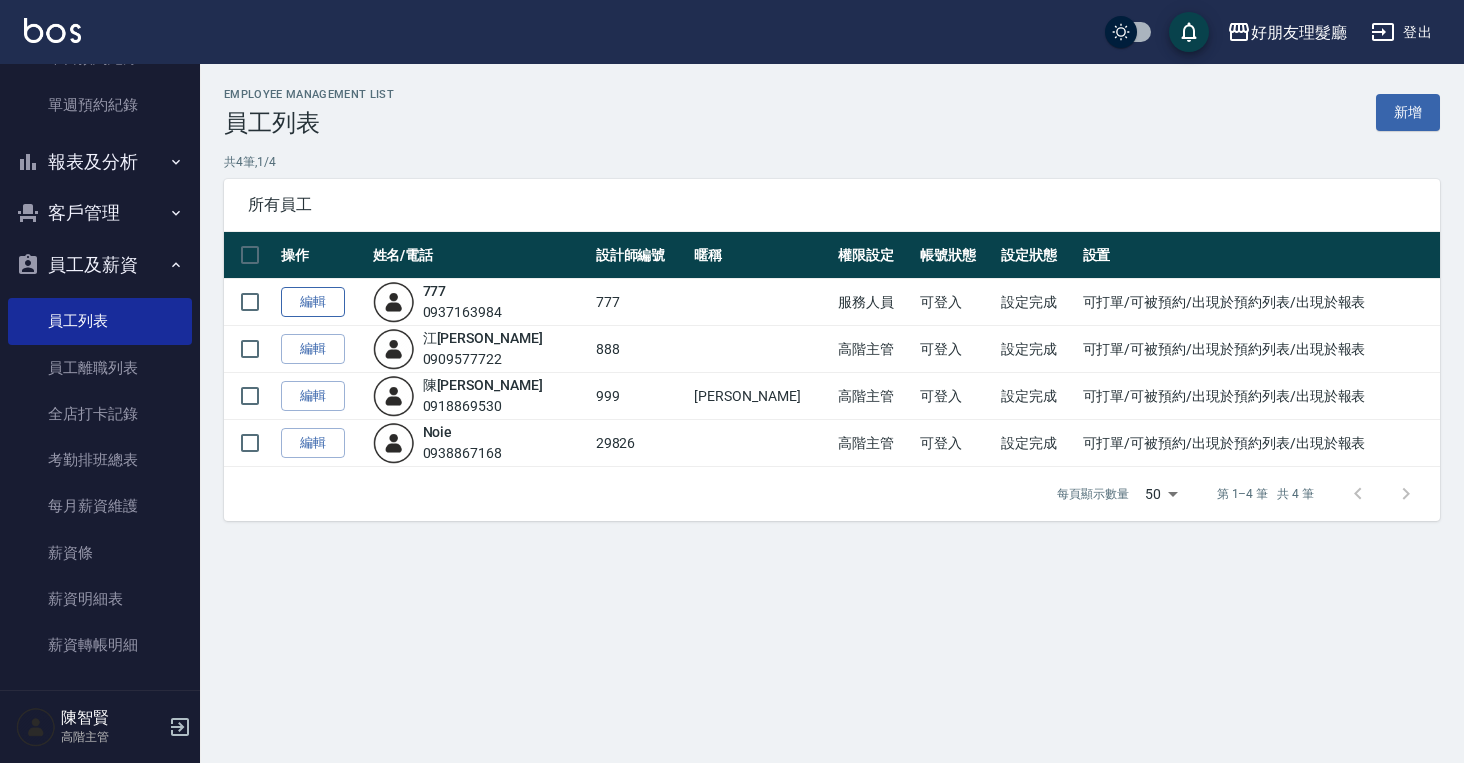 click on "編輯" at bounding box center (313, 302) 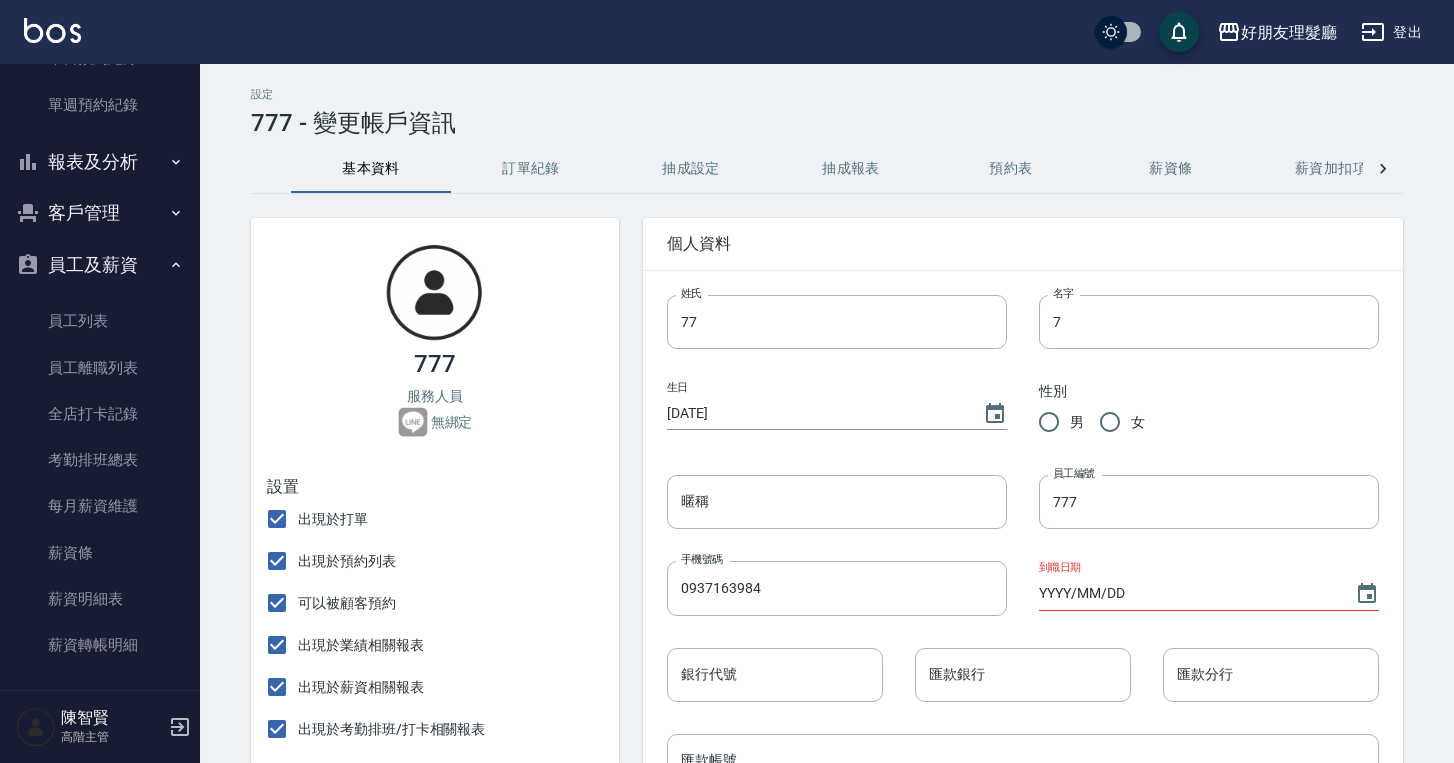 click on "抽成報表" at bounding box center (851, 169) 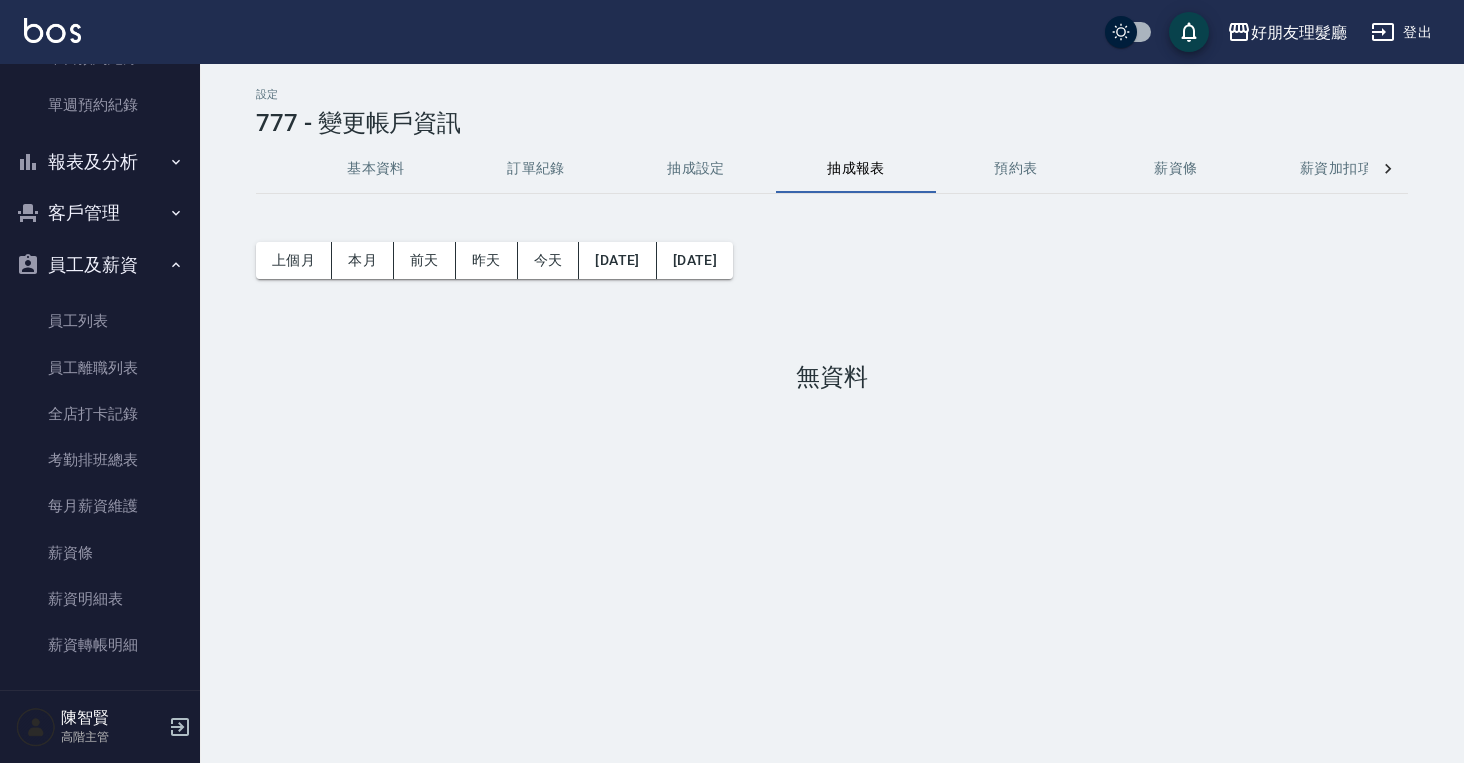 click on "預約表" at bounding box center (1016, 169) 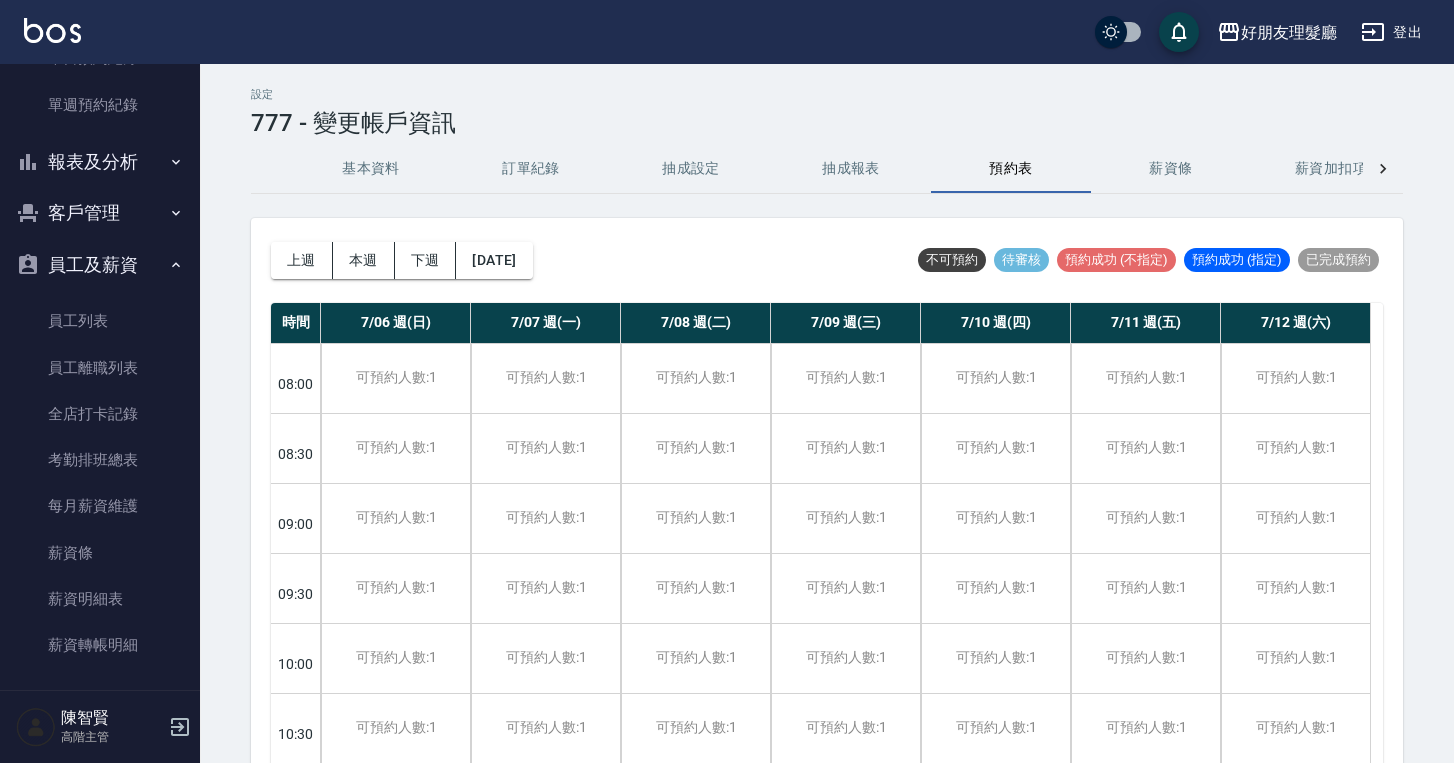 click on "薪資條" at bounding box center (1171, 169) 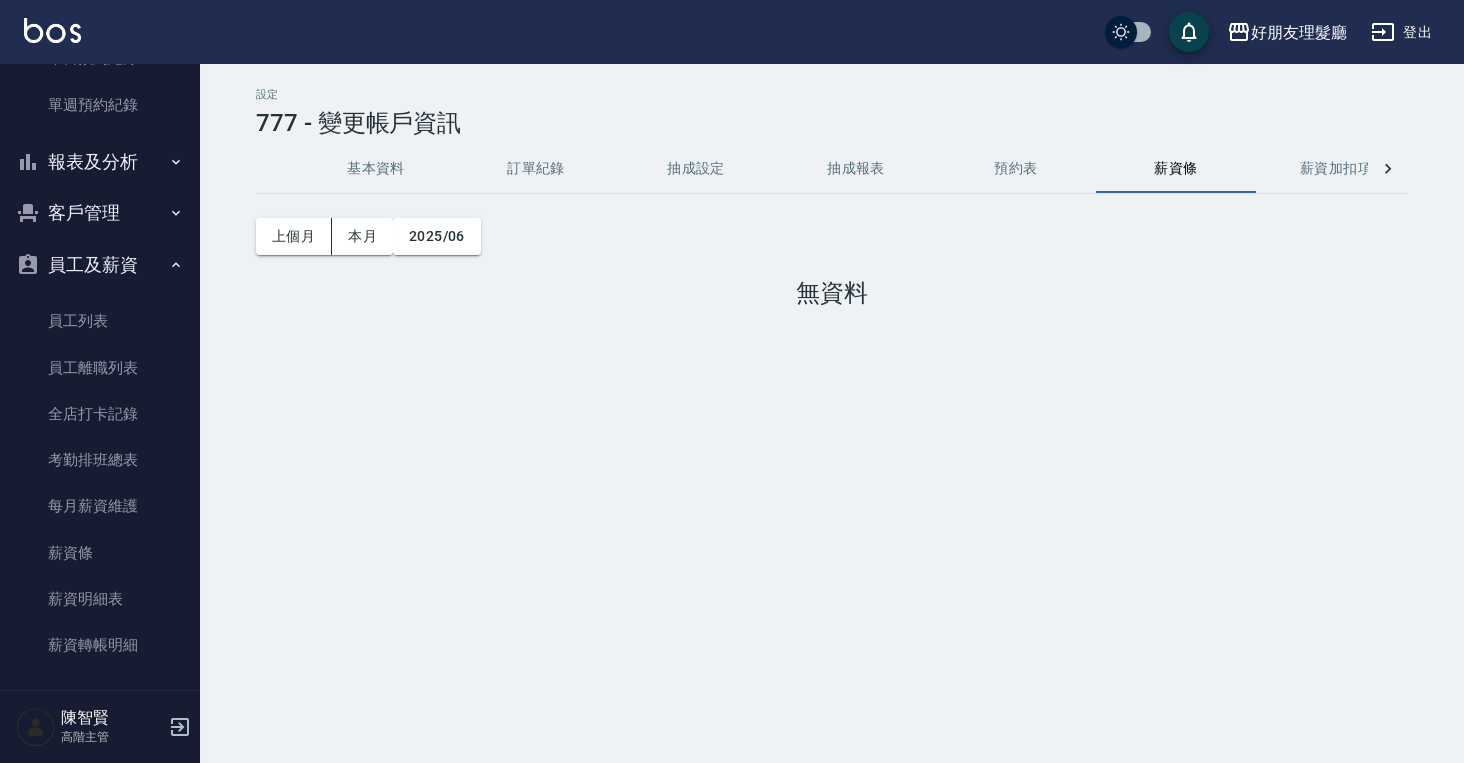 click on "薪資加扣項" at bounding box center [1336, 169] 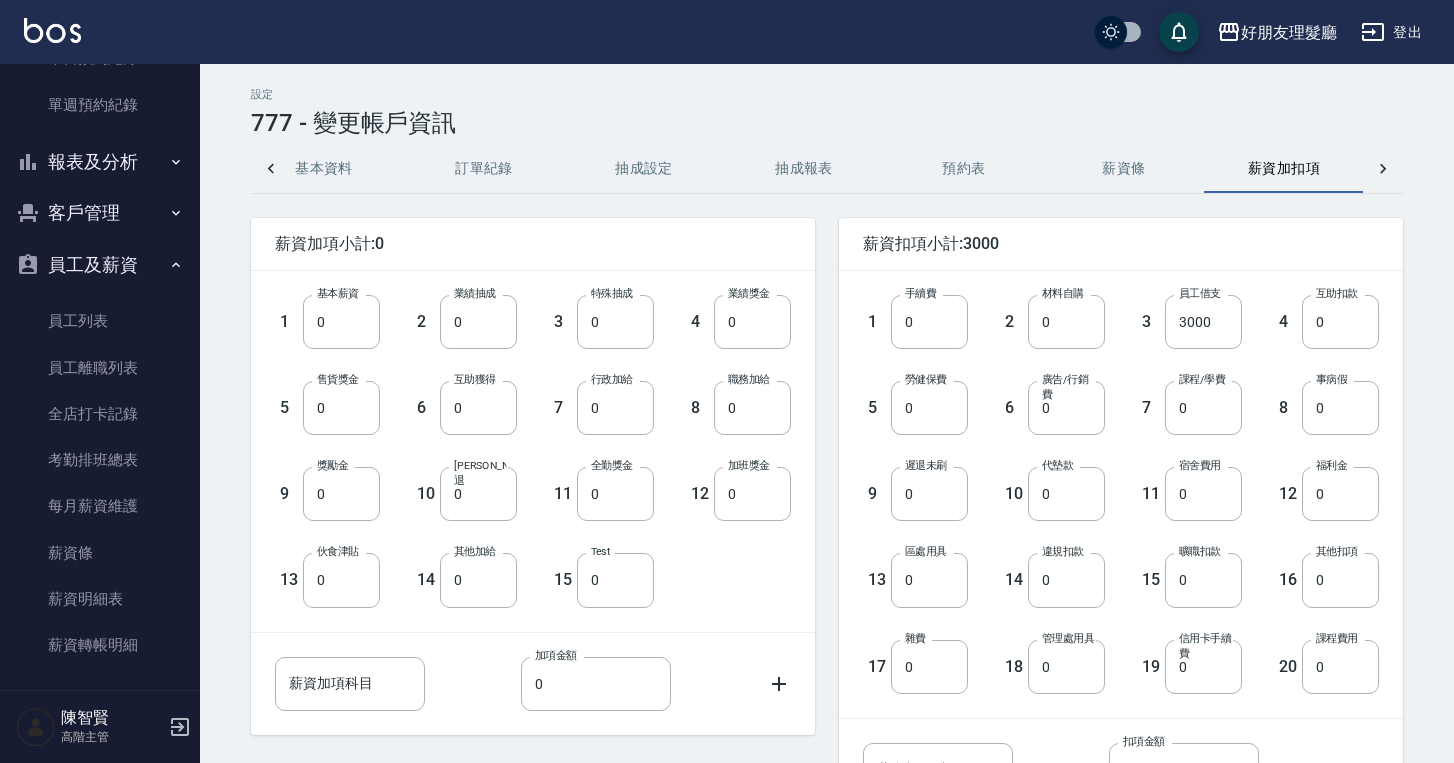 scroll, scrollTop: 0, scrollLeft: 48, axis: horizontal 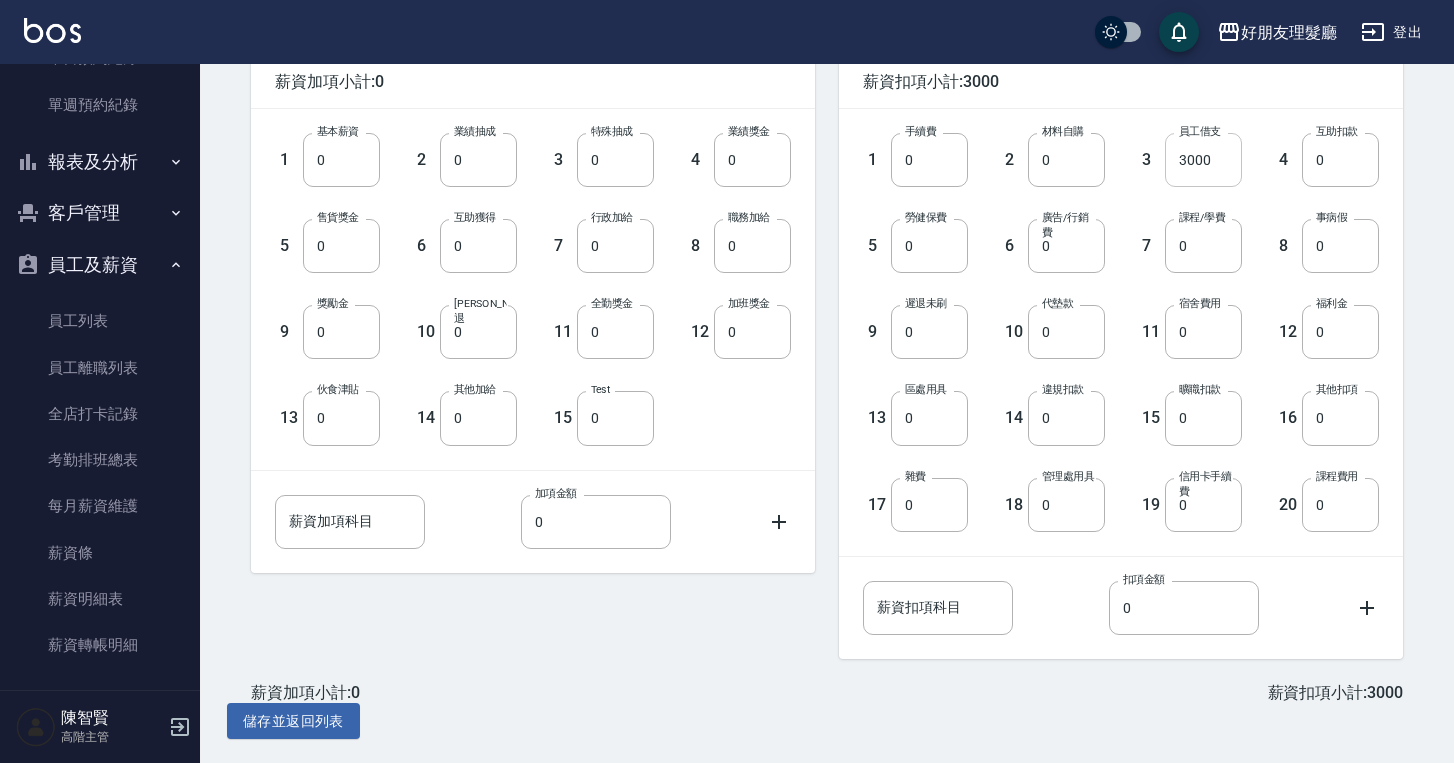 click on "3000" at bounding box center [1203, 160] 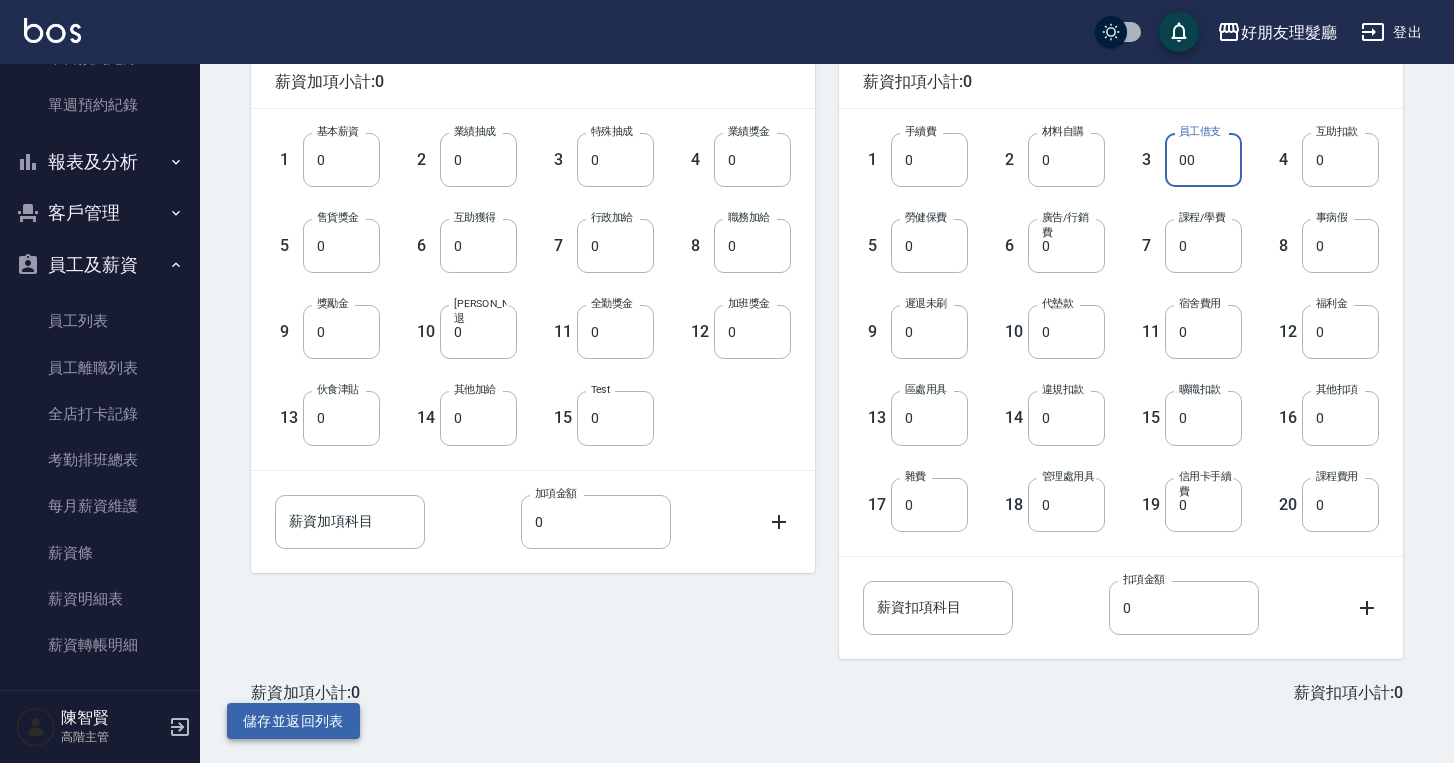 type on "00" 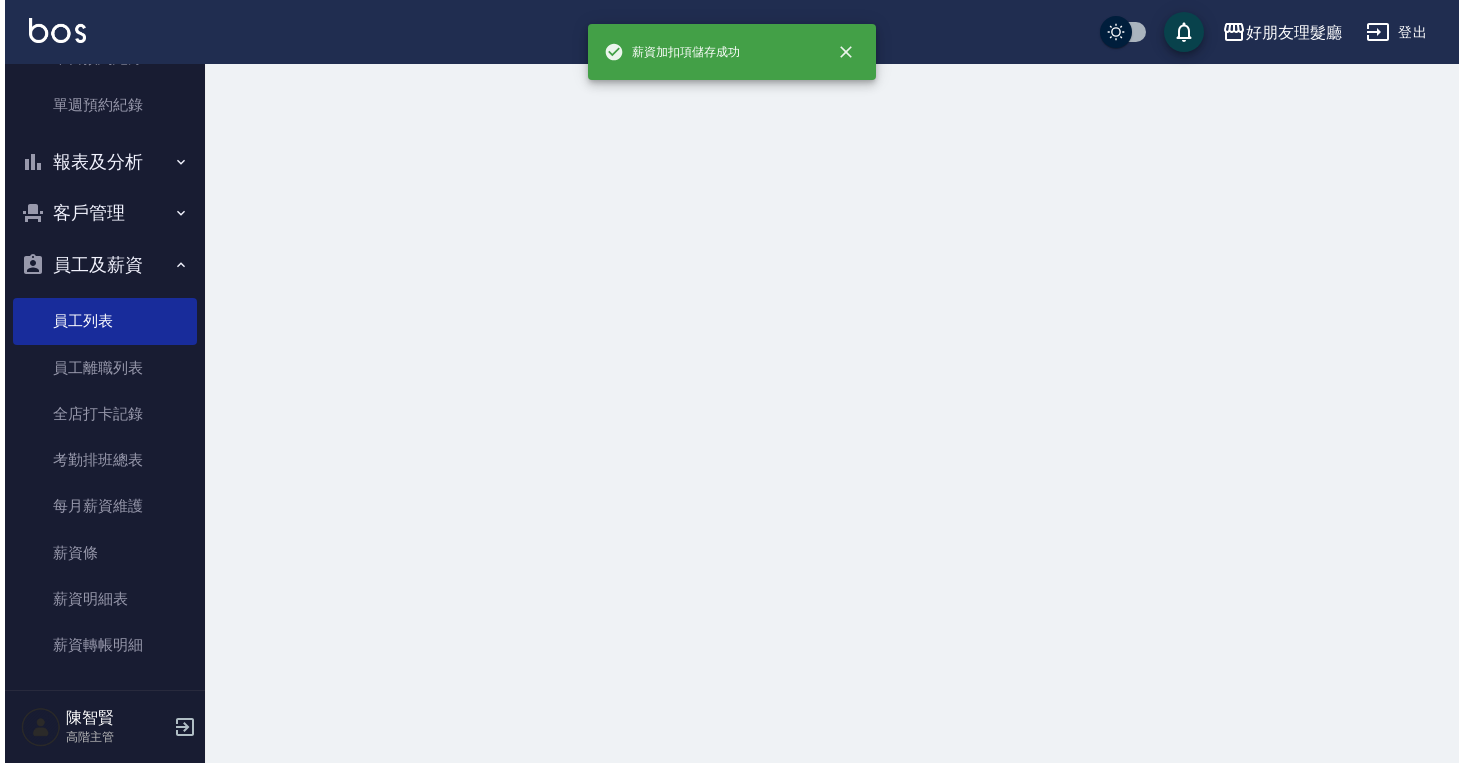 scroll, scrollTop: 0, scrollLeft: 0, axis: both 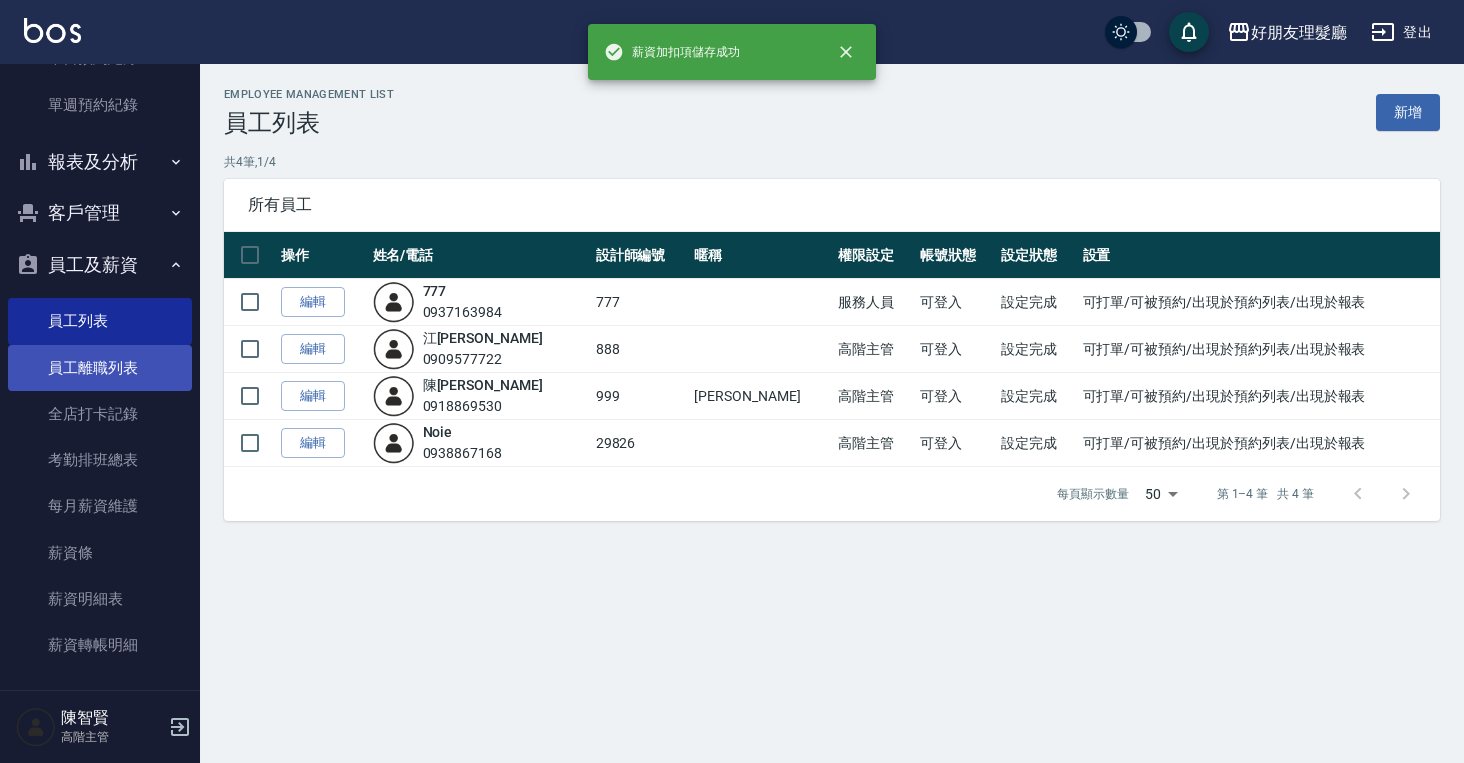 click on "員工離職列表" at bounding box center [100, 368] 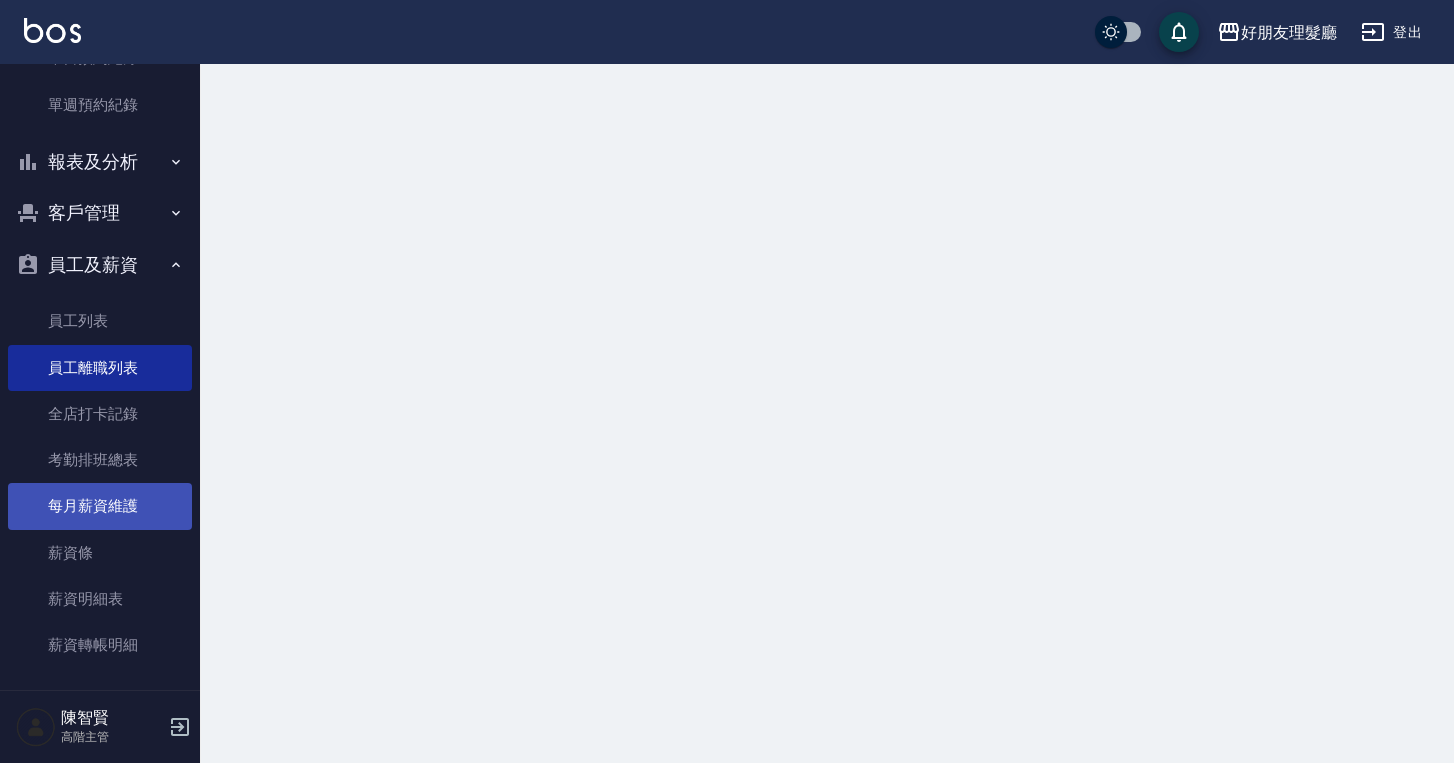 click on "每月薪資維護" at bounding box center (100, 506) 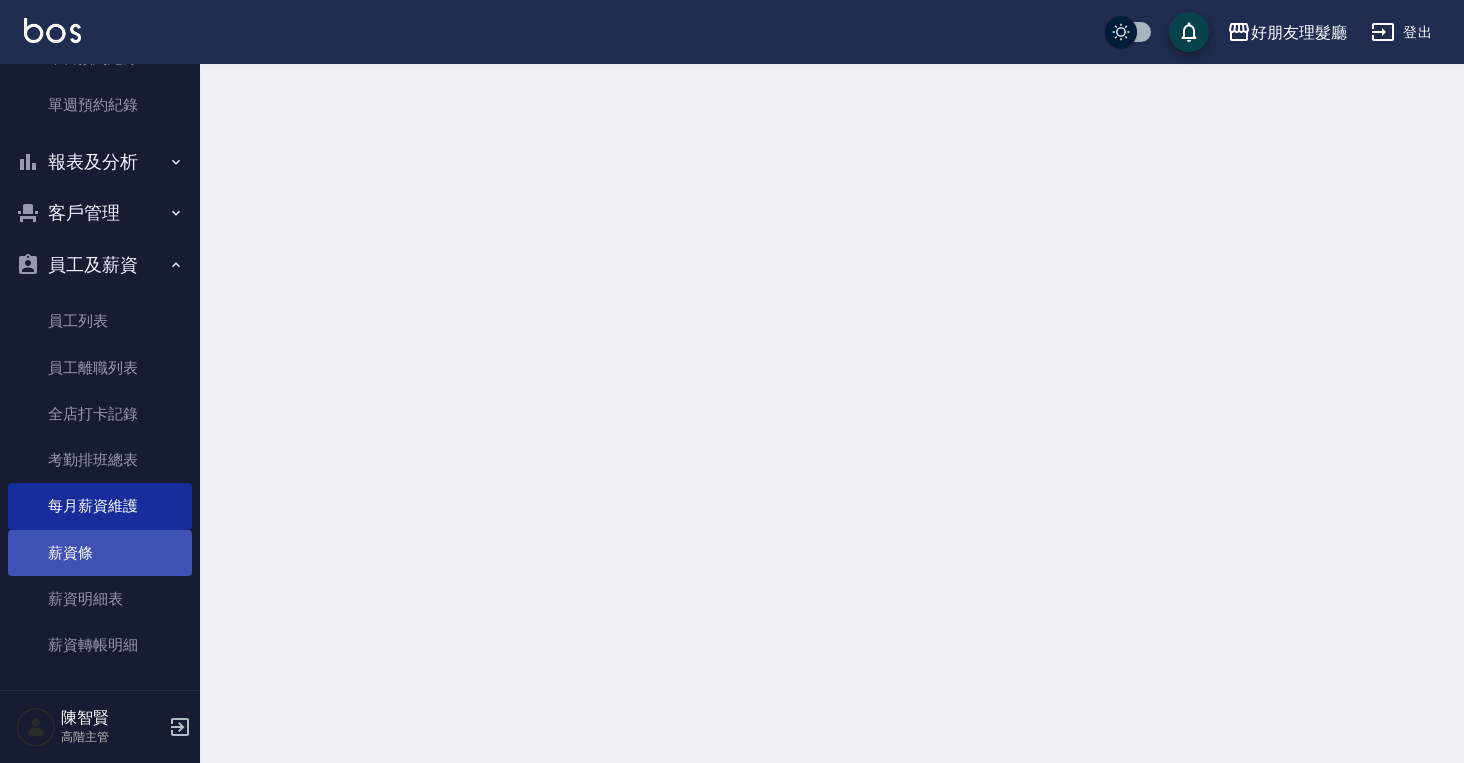 click on "薪資條" at bounding box center [100, 553] 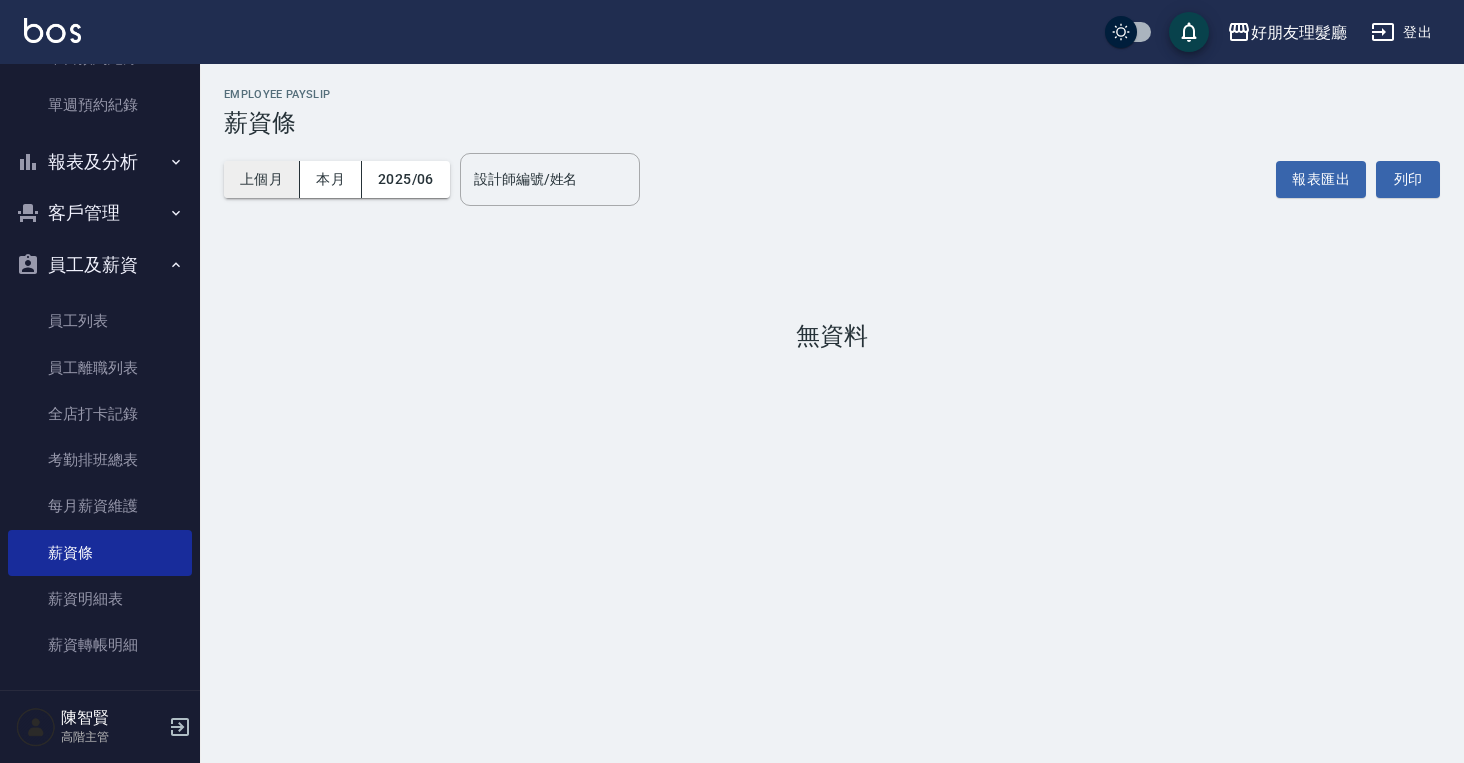 click on "上個月" at bounding box center (262, 179) 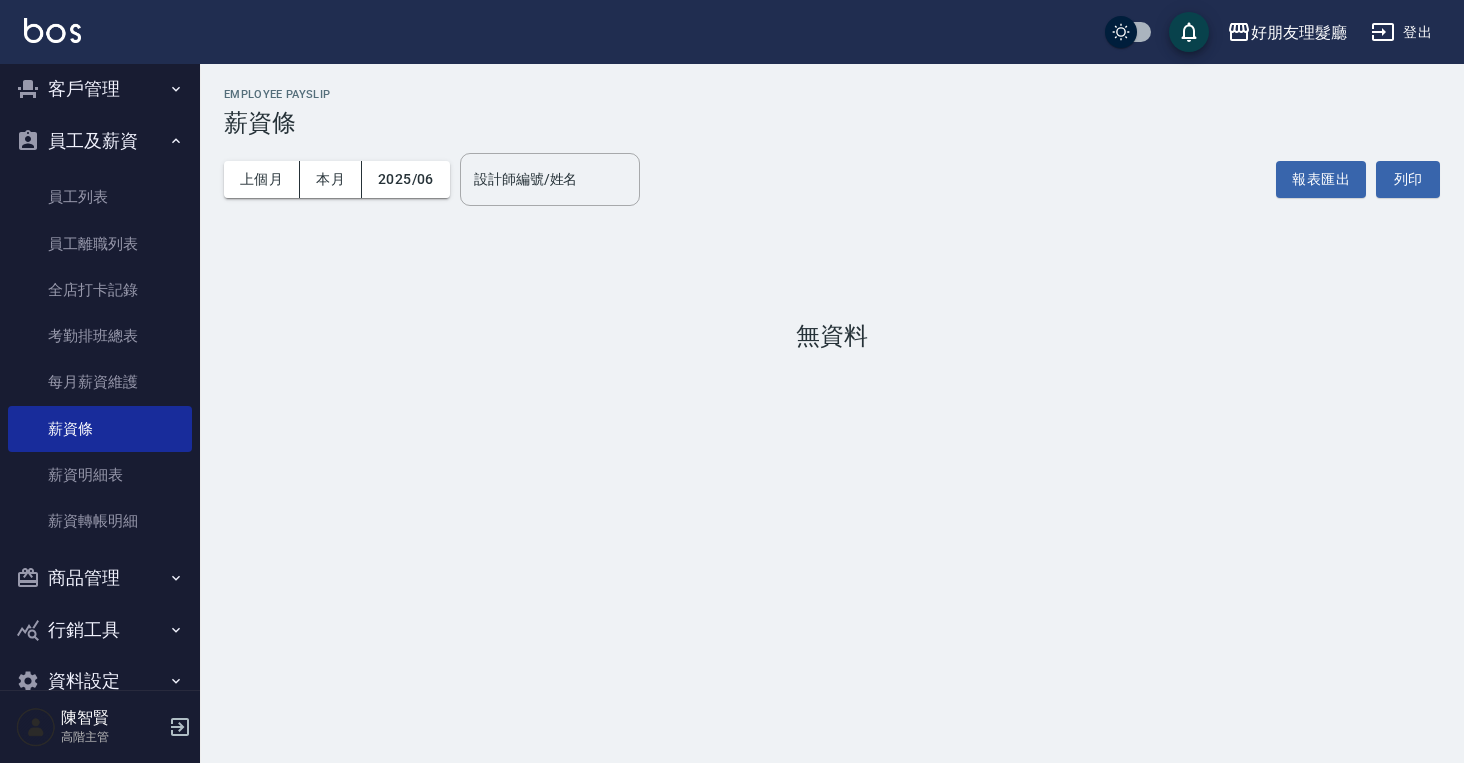 click on "行銷工具" at bounding box center [100, 630] 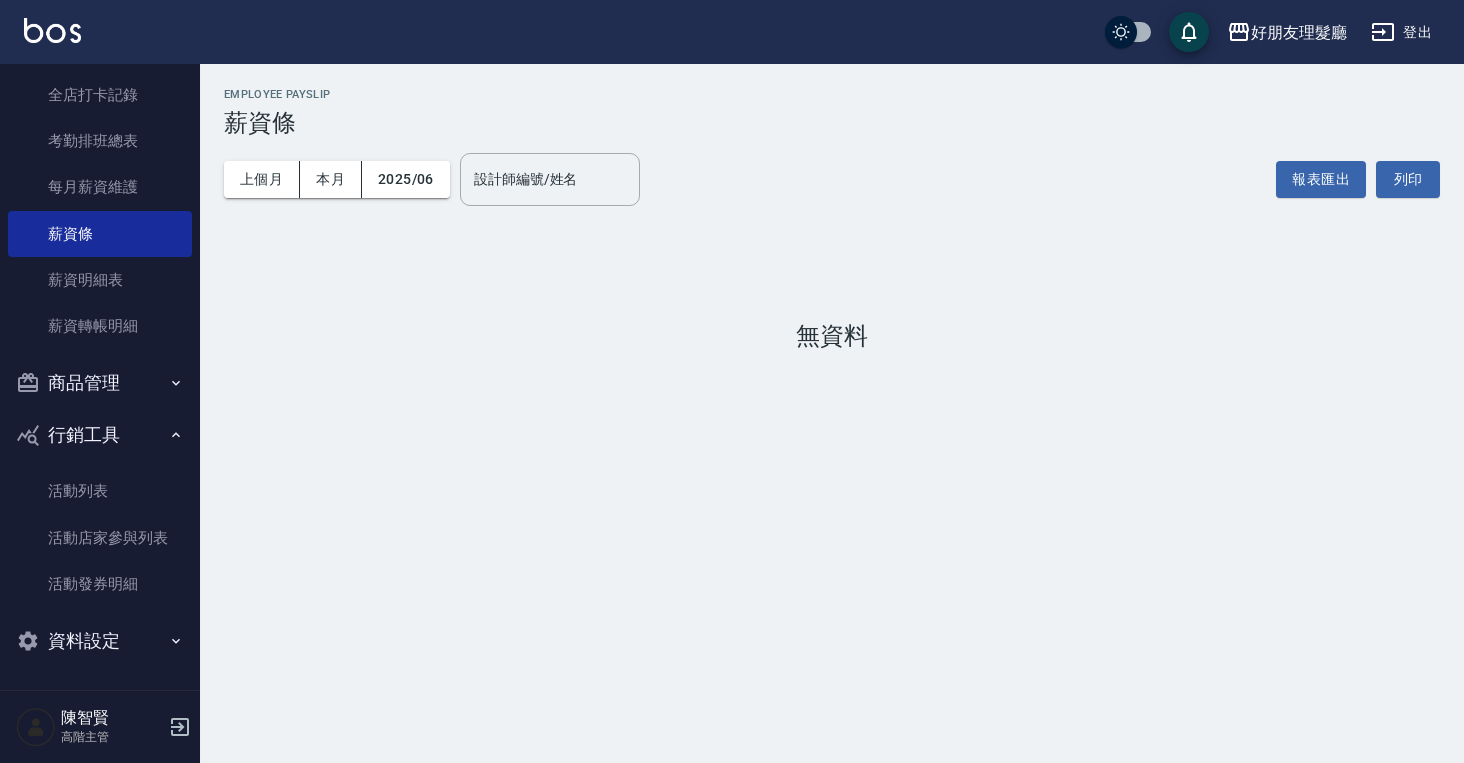 click on "資料設定" at bounding box center [100, 641] 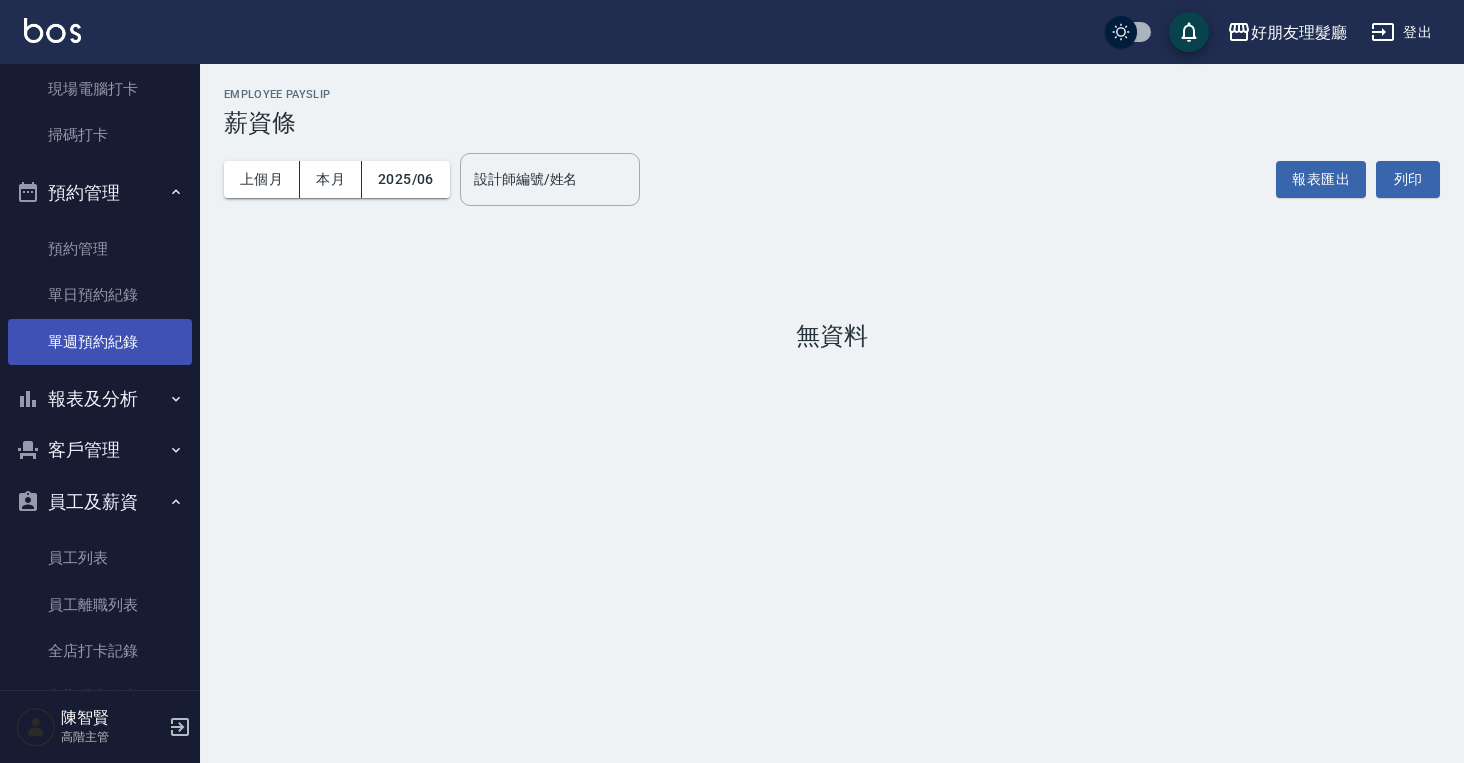 scroll, scrollTop: 438, scrollLeft: 0, axis: vertical 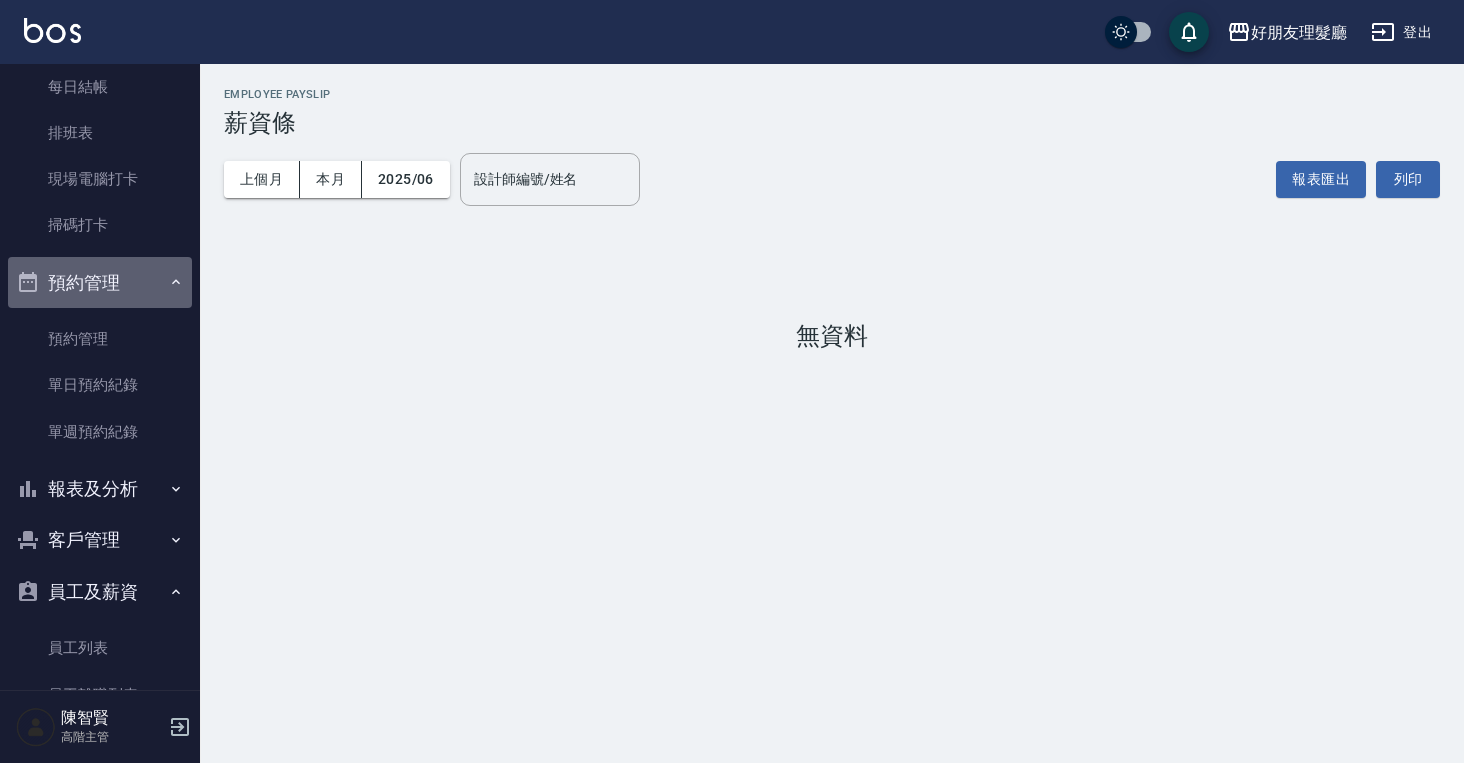 click on "預約管理" at bounding box center (100, 283) 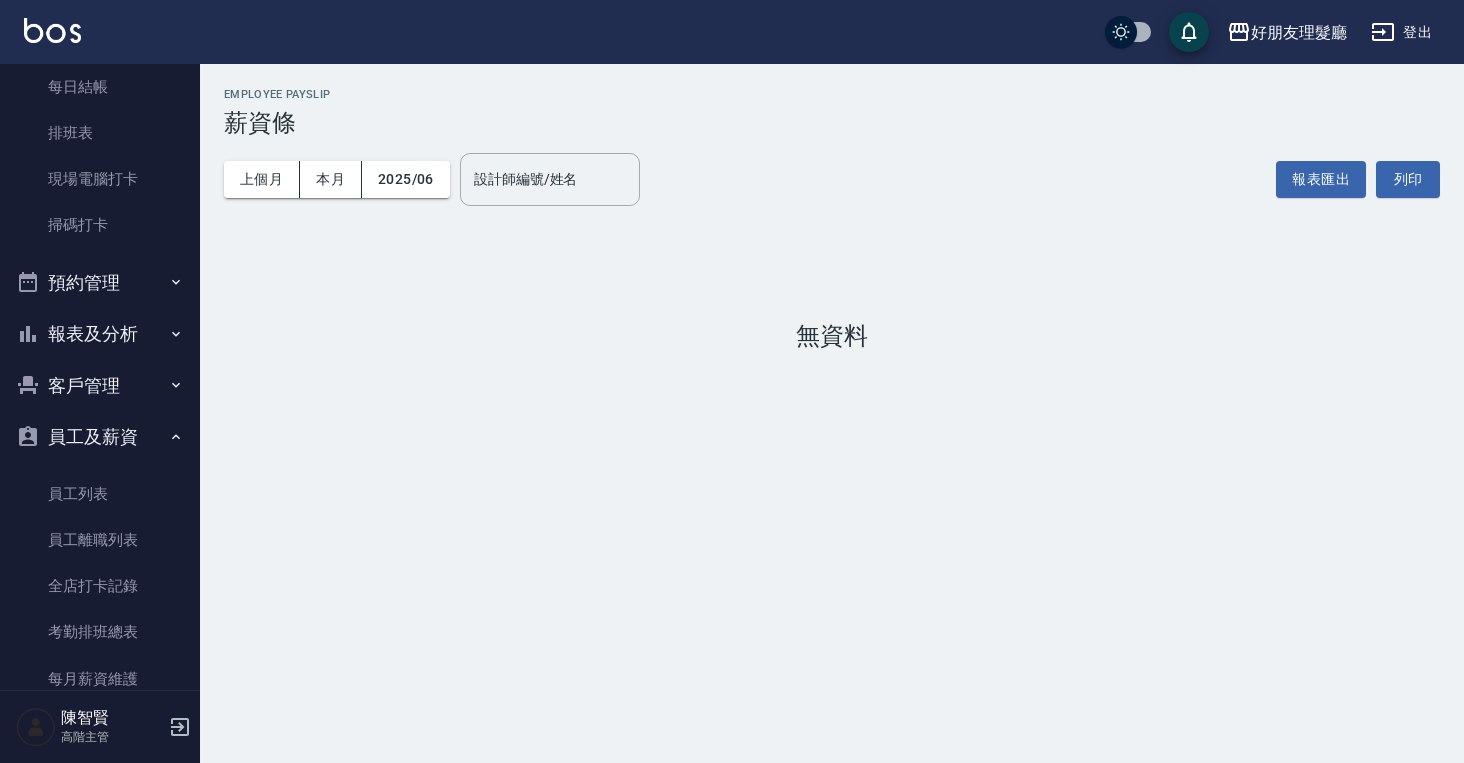 click on "客戶管理" at bounding box center (100, 386) 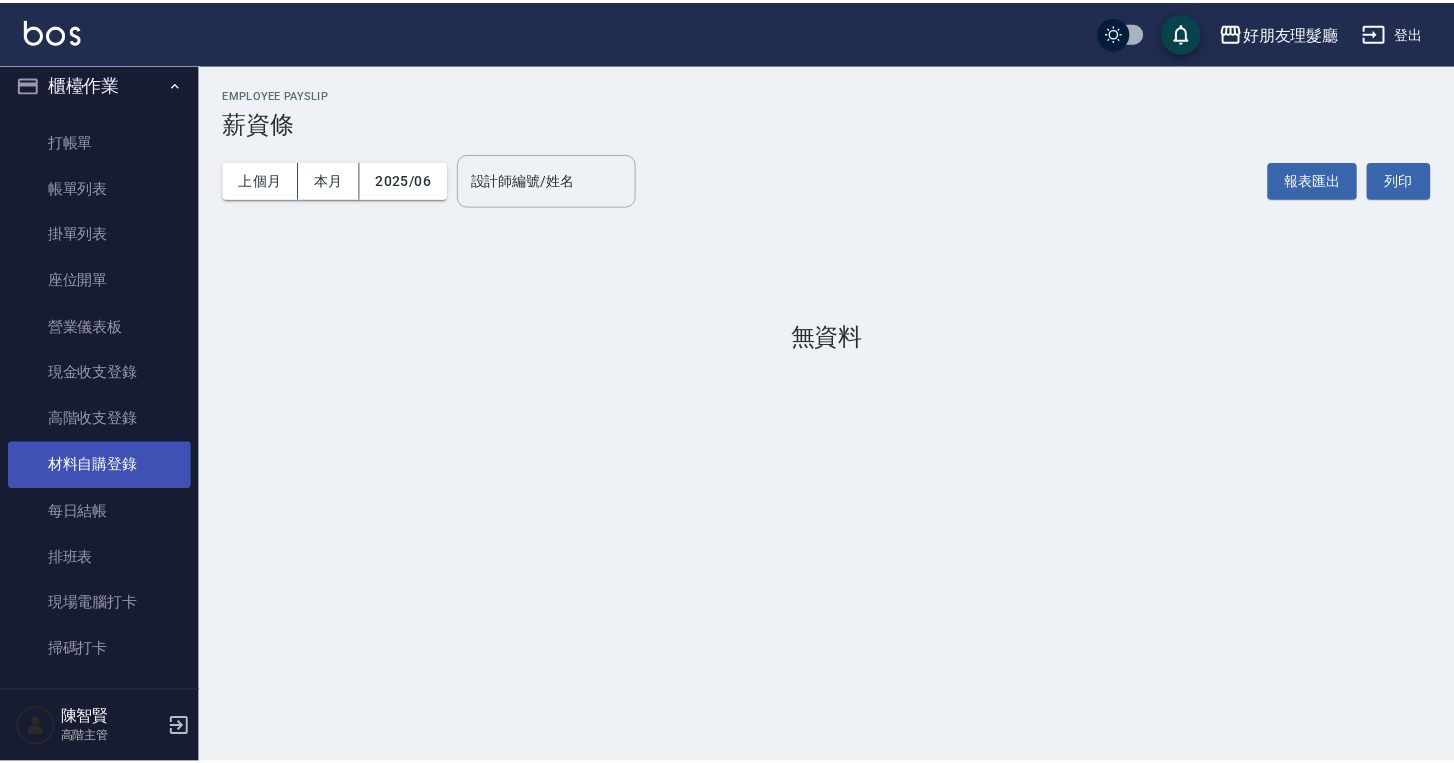 scroll, scrollTop: 28, scrollLeft: 0, axis: vertical 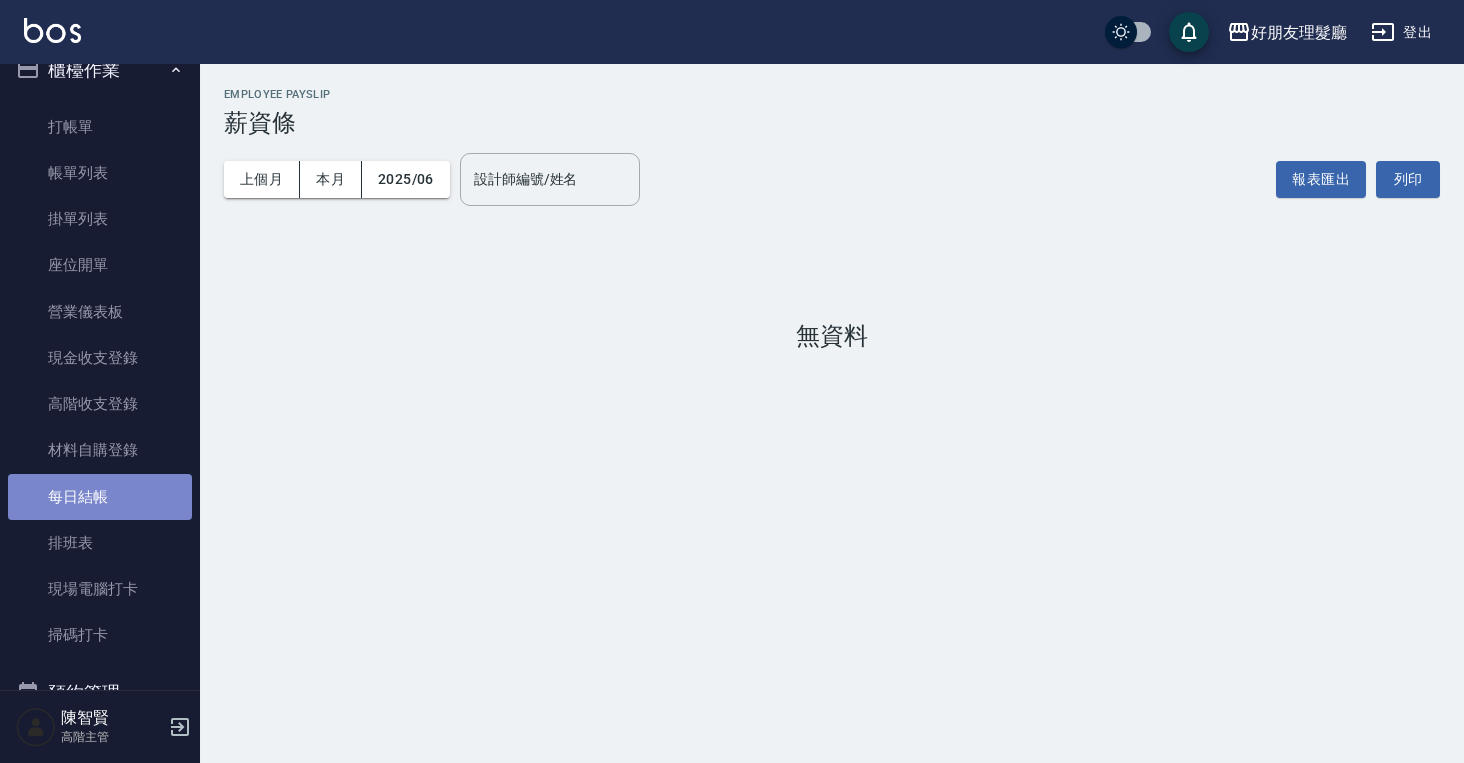click on "每日結帳" at bounding box center (100, 497) 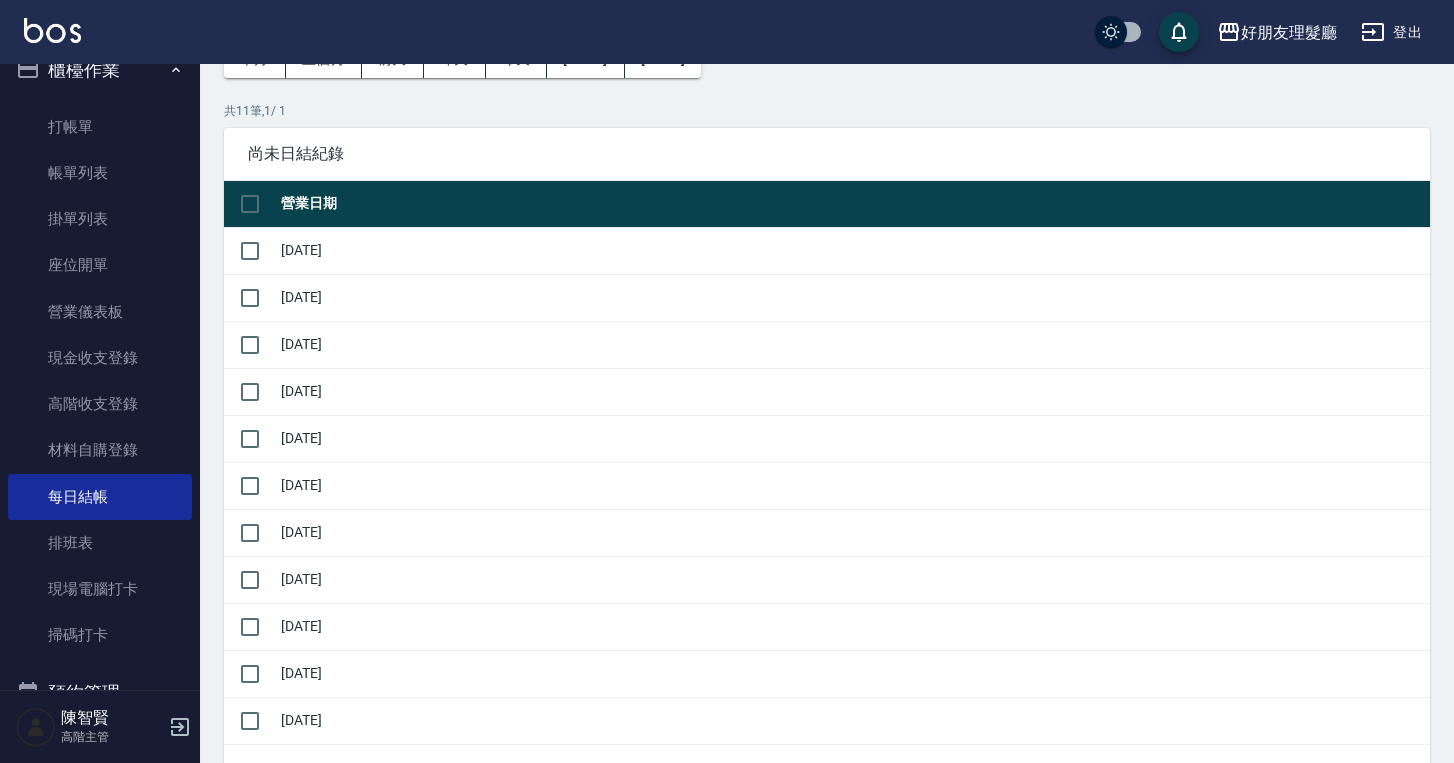 scroll, scrollTop: 0, scrollLeft: 0, axis: both 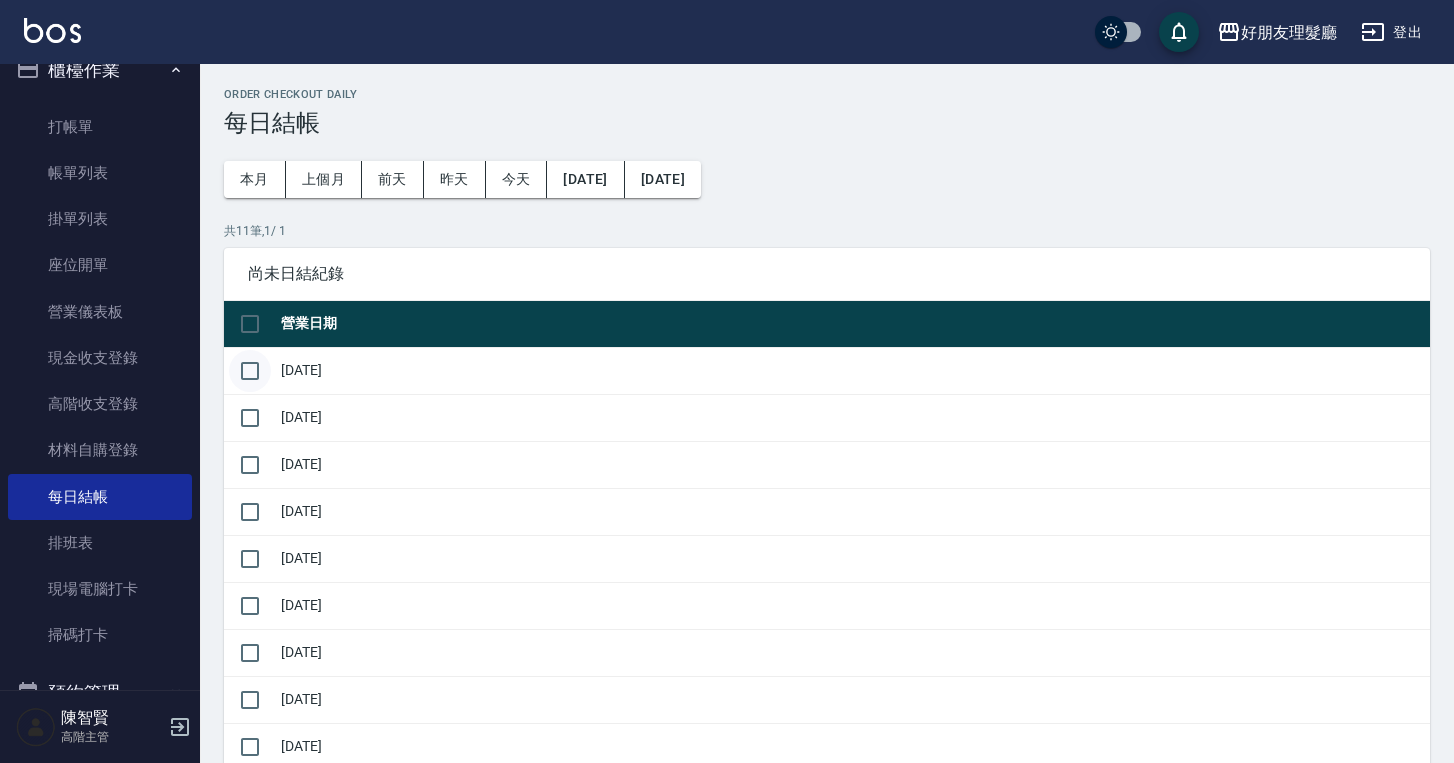 click at bounding box center [250, 371] 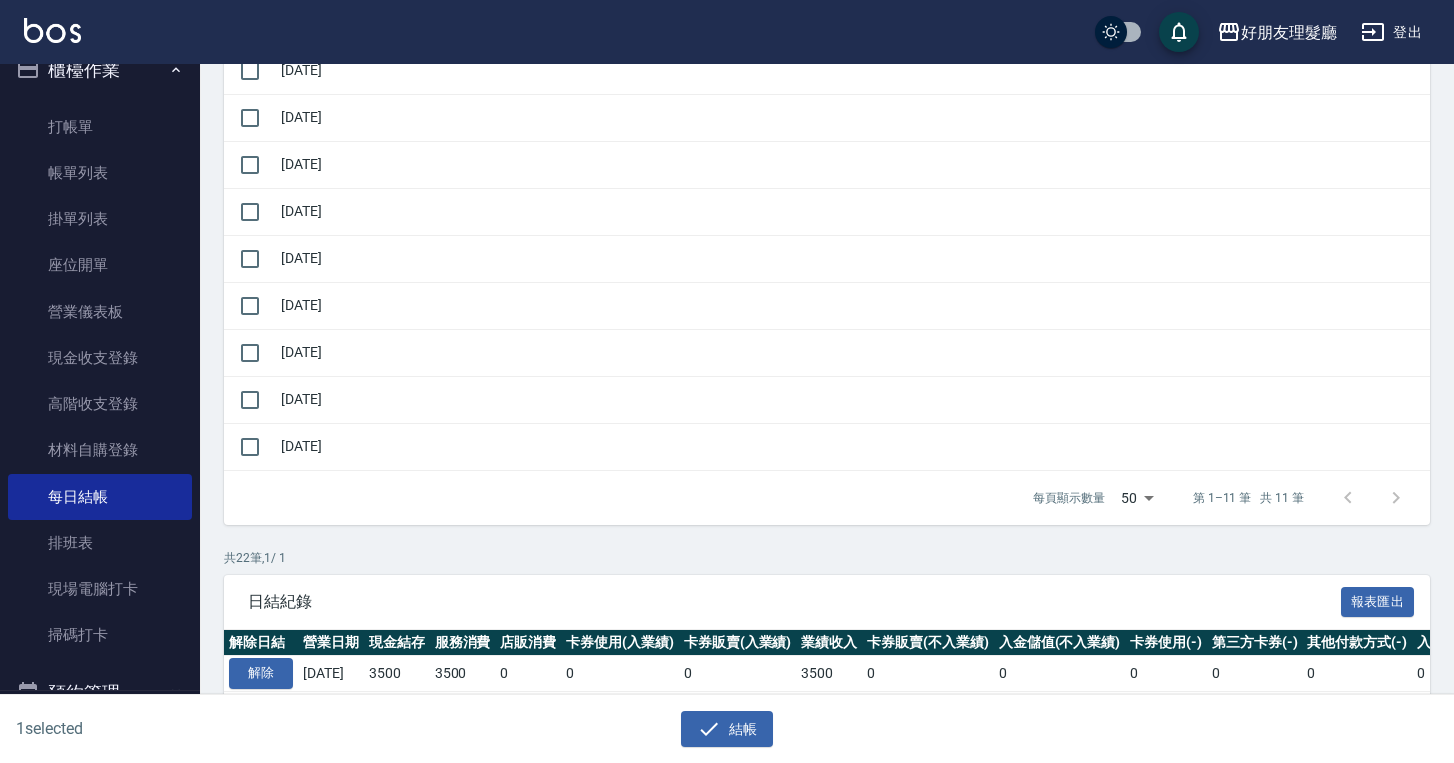 scroll, scrollTop: 398, scrollLeft: 0, axis: vertical 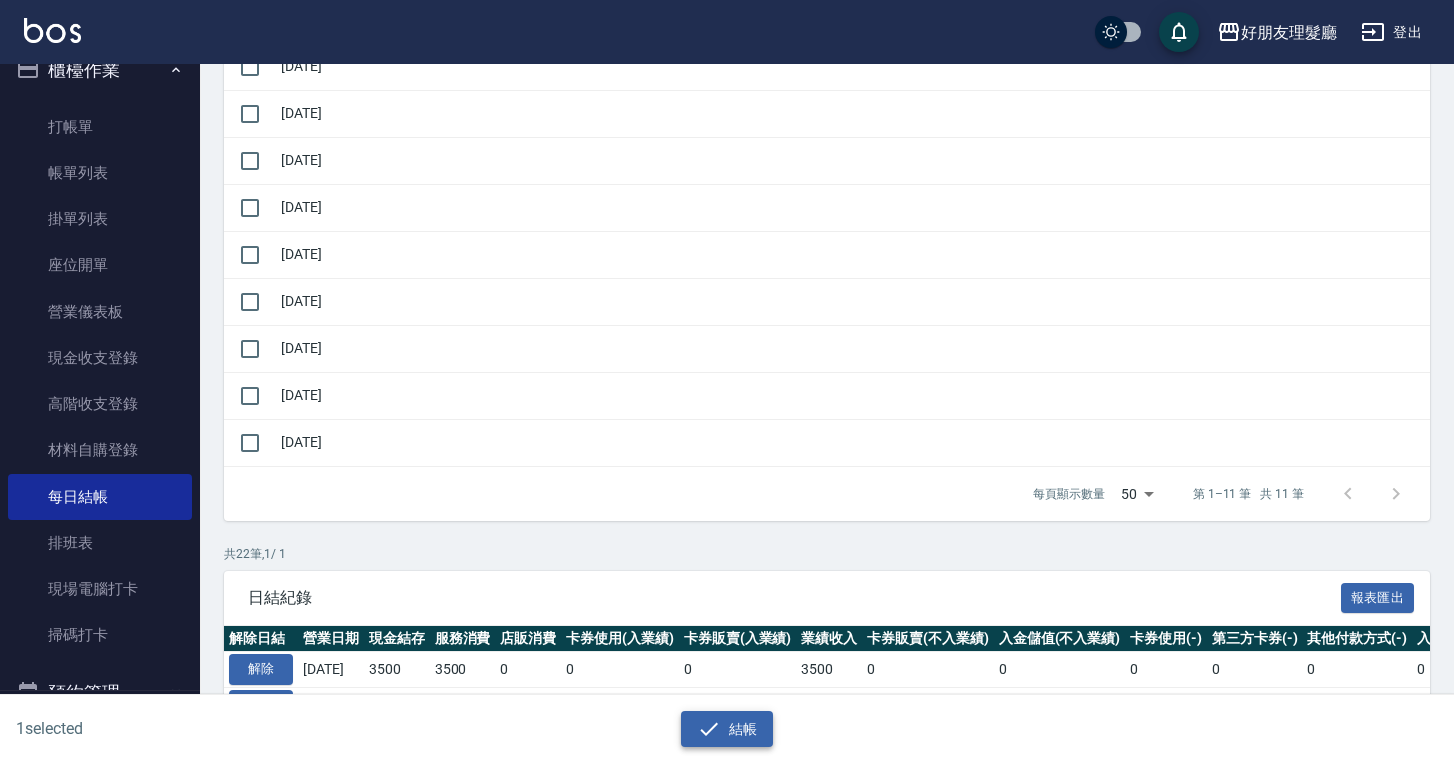 click 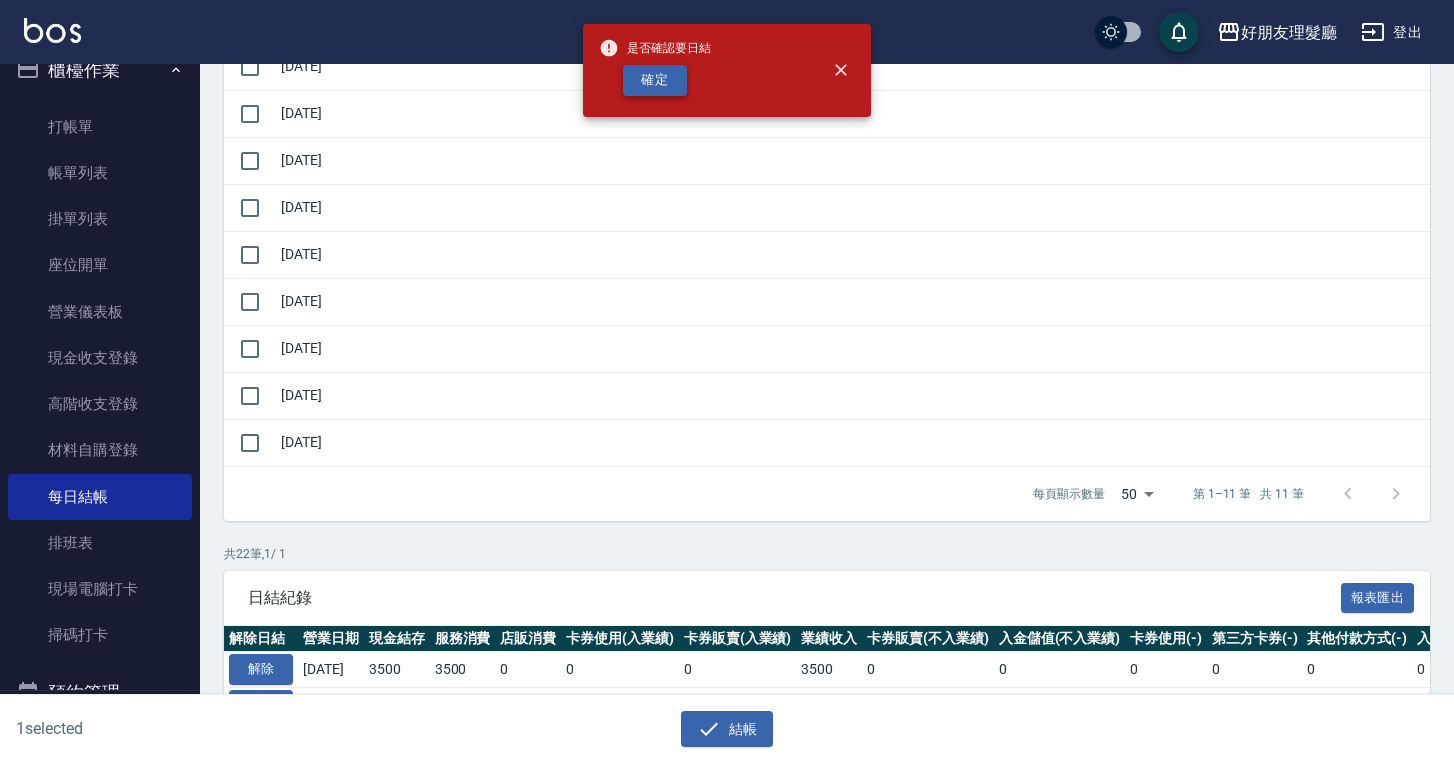 click on "確定" at bounding box center (655, 80) 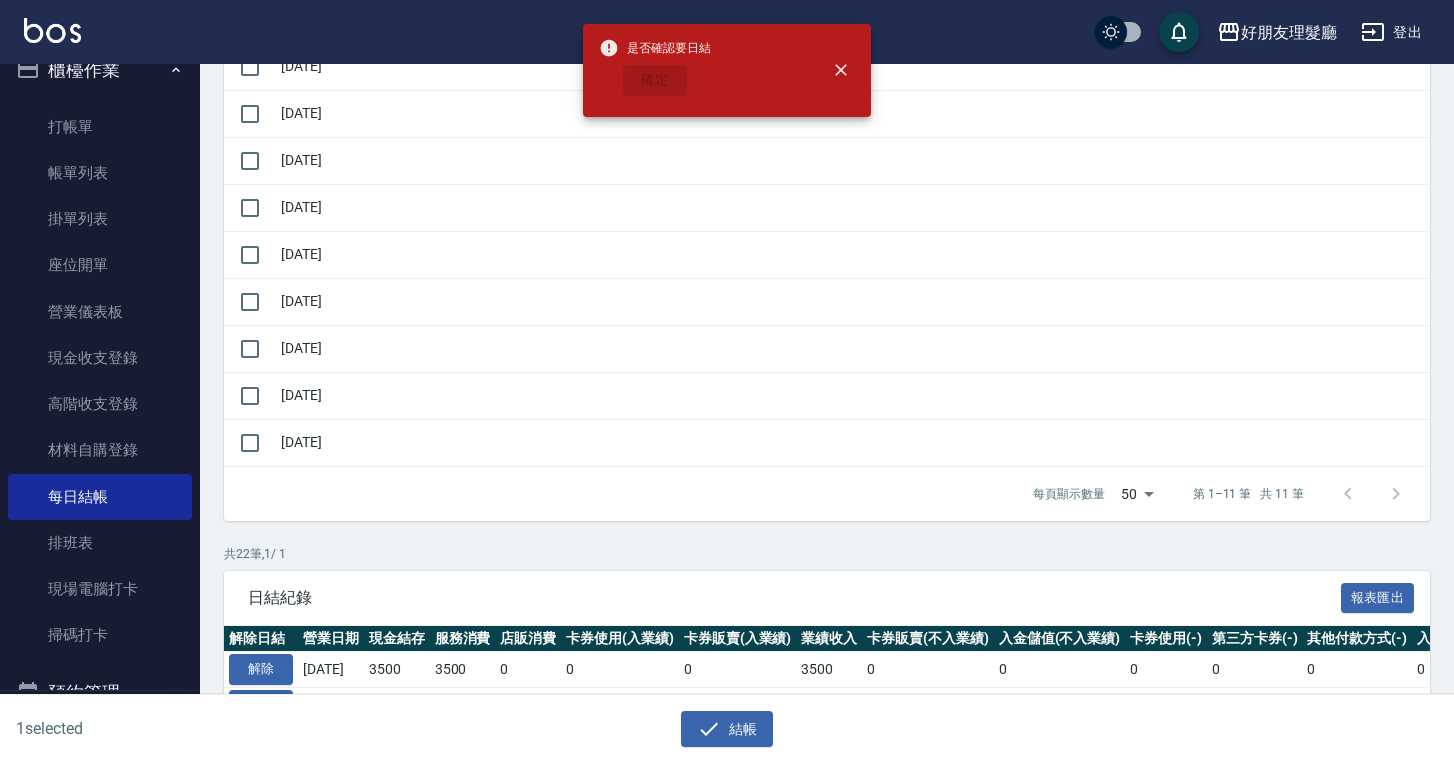 checkbox on "false" 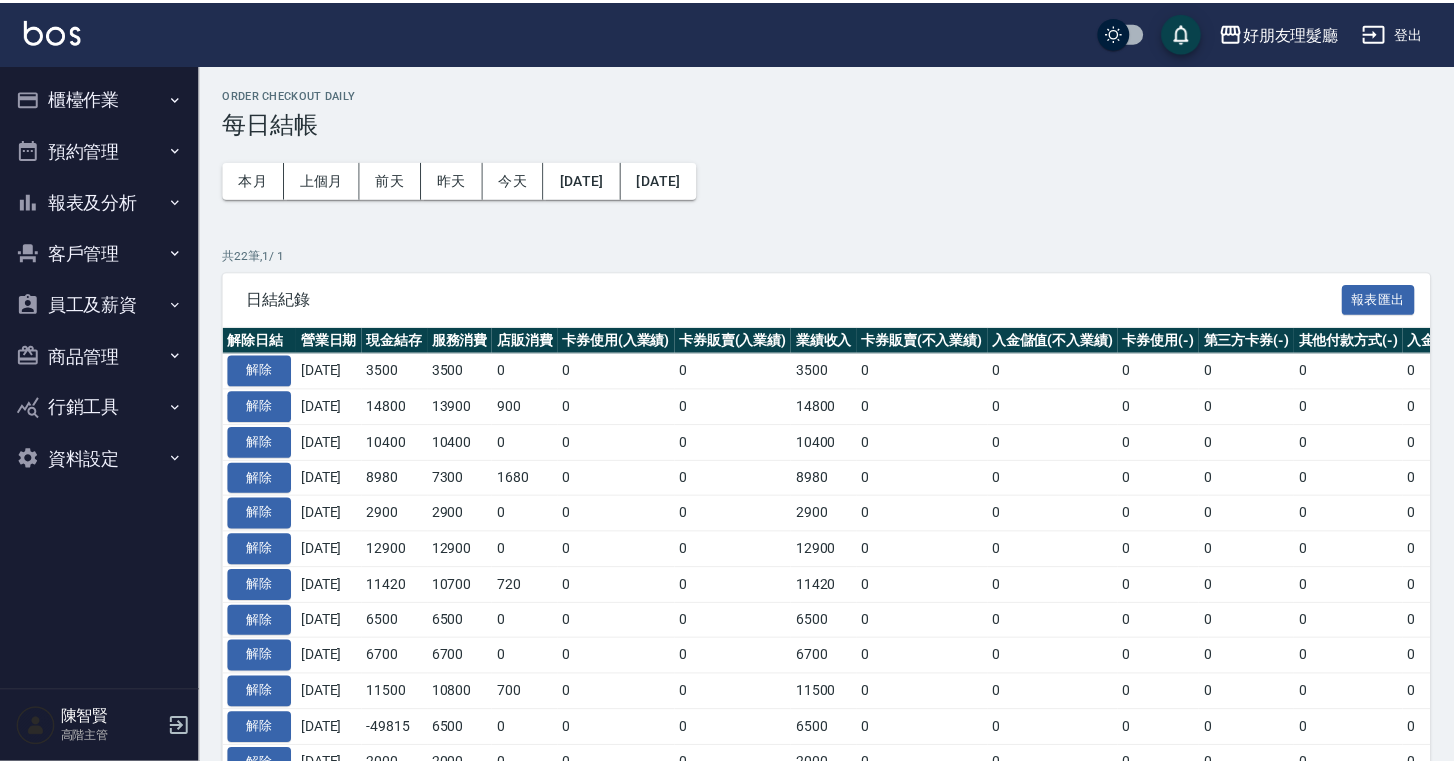 scroll, scrollTop: 398, scrollLeft: 0, axis: vertical 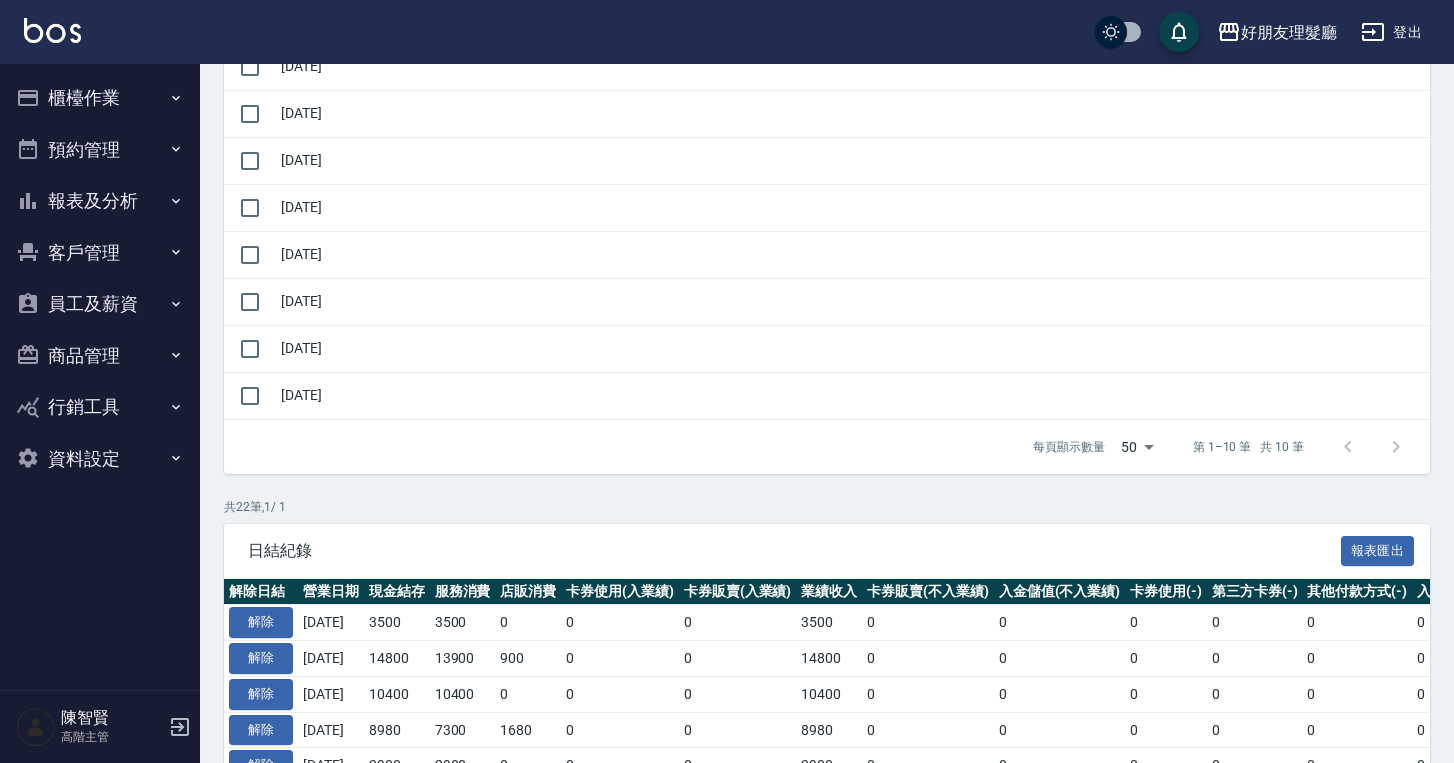 click on "報表及分析" at bounding box center (100, 201) 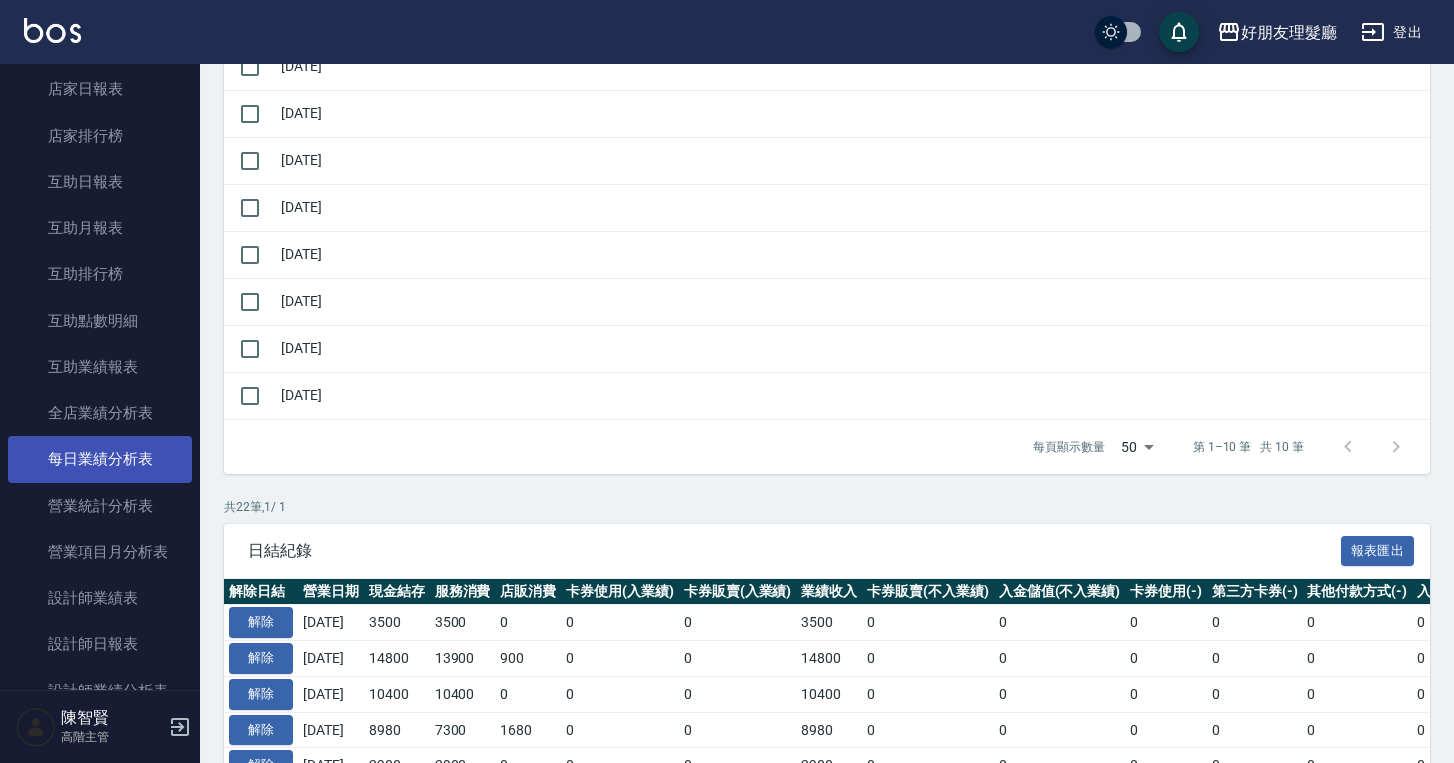 scroll, scrollTop: 323, scrollLeft: 0, axis: vertical 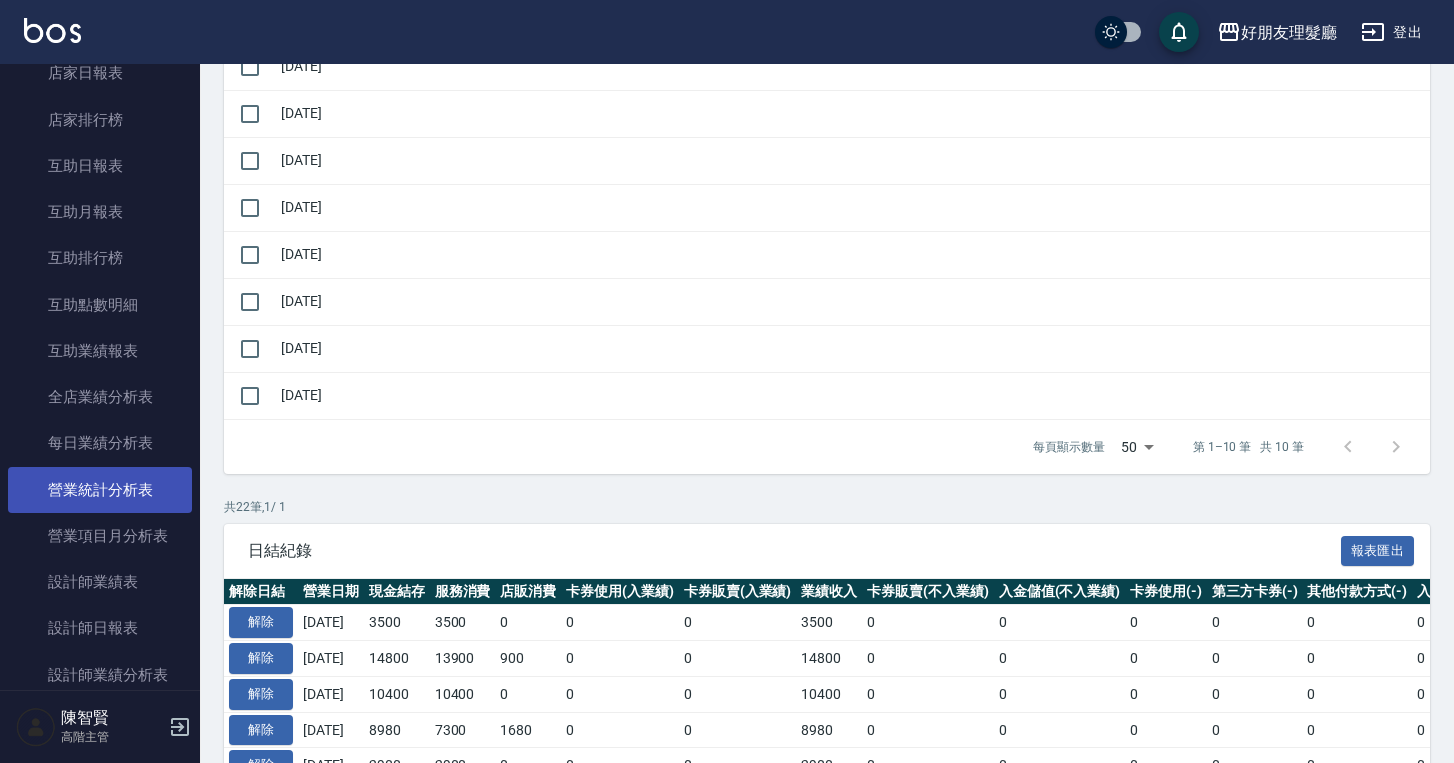 click on "營業統計分析表" at bounding box center [100, 490] 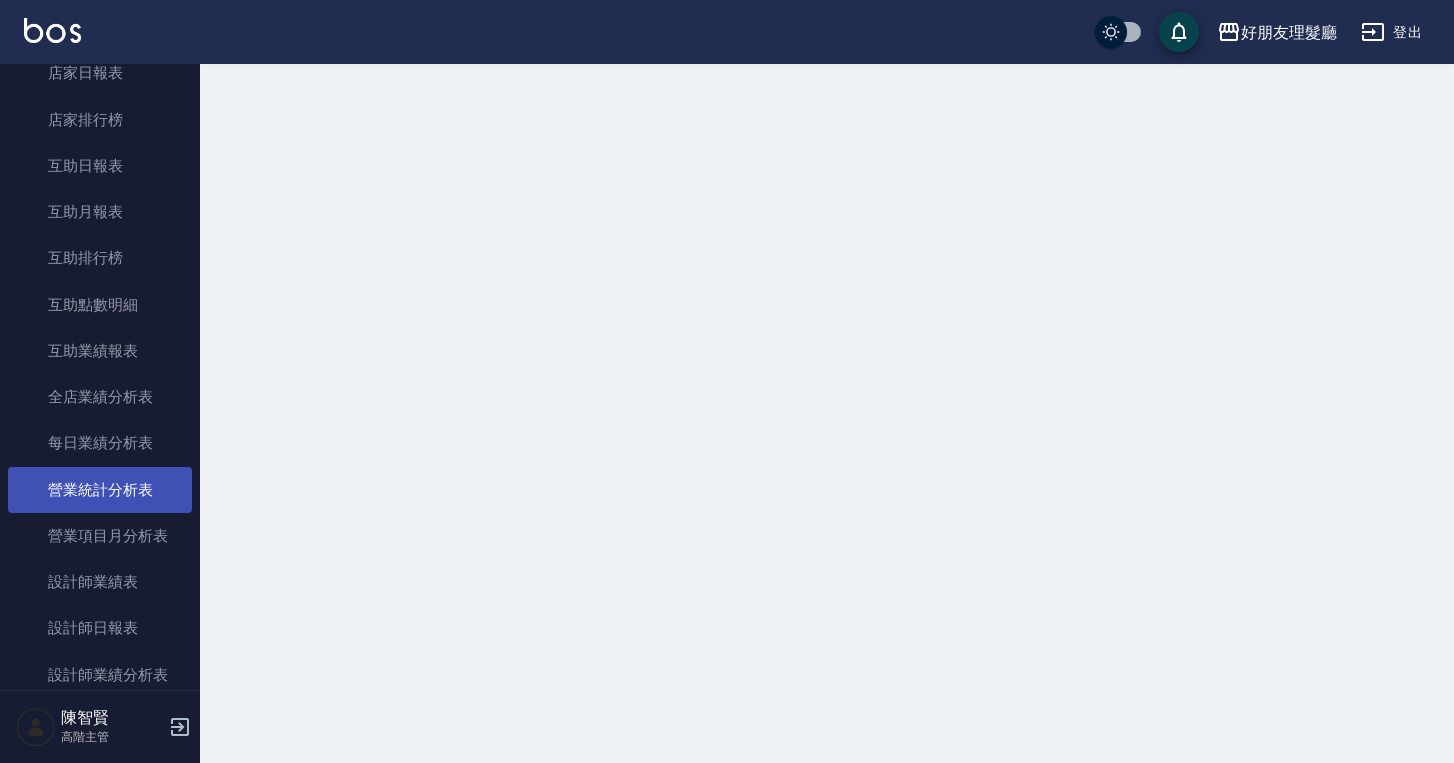 scroll, scrollTop: 0, scrollLeft: 0, axis: both 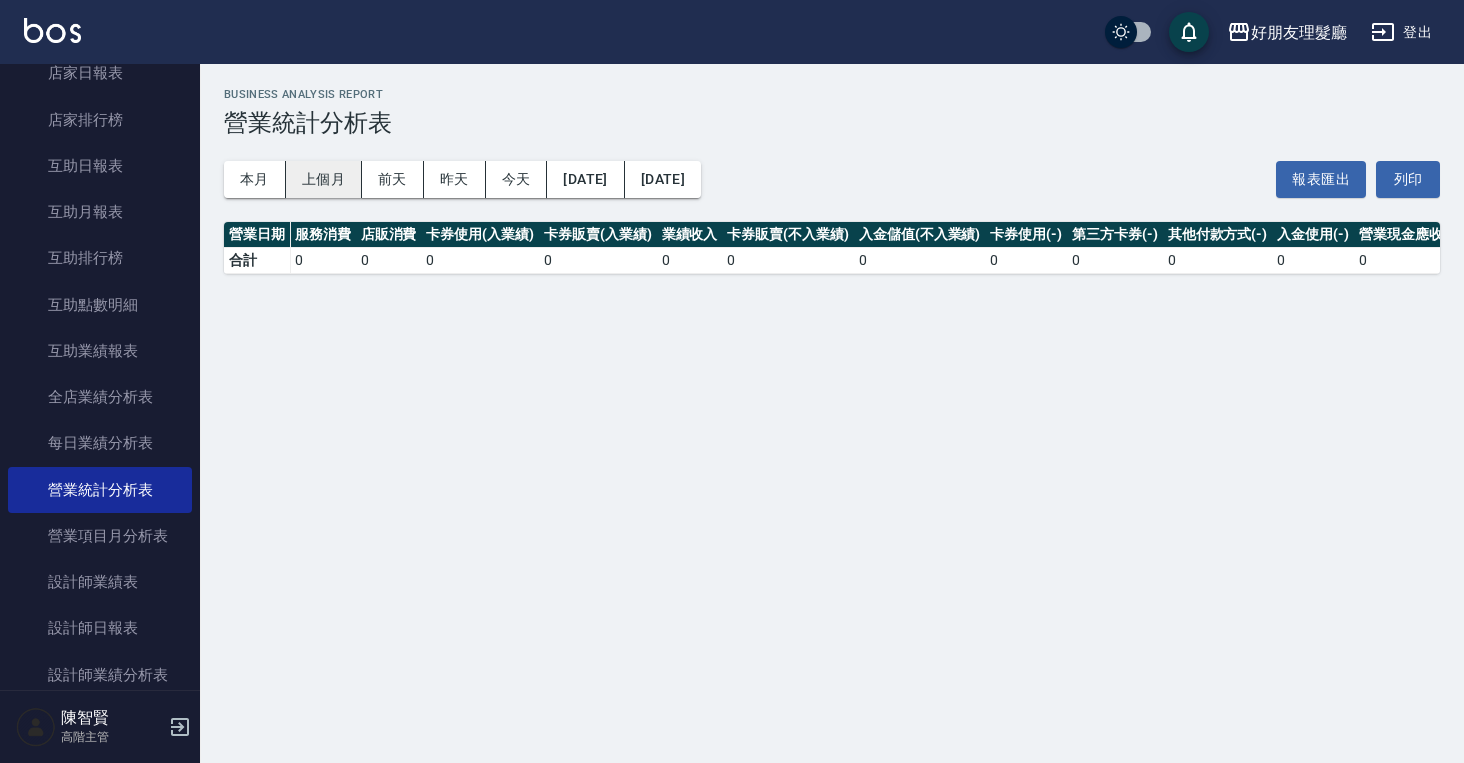 click on "上個月" at bounding box center (324, 179) 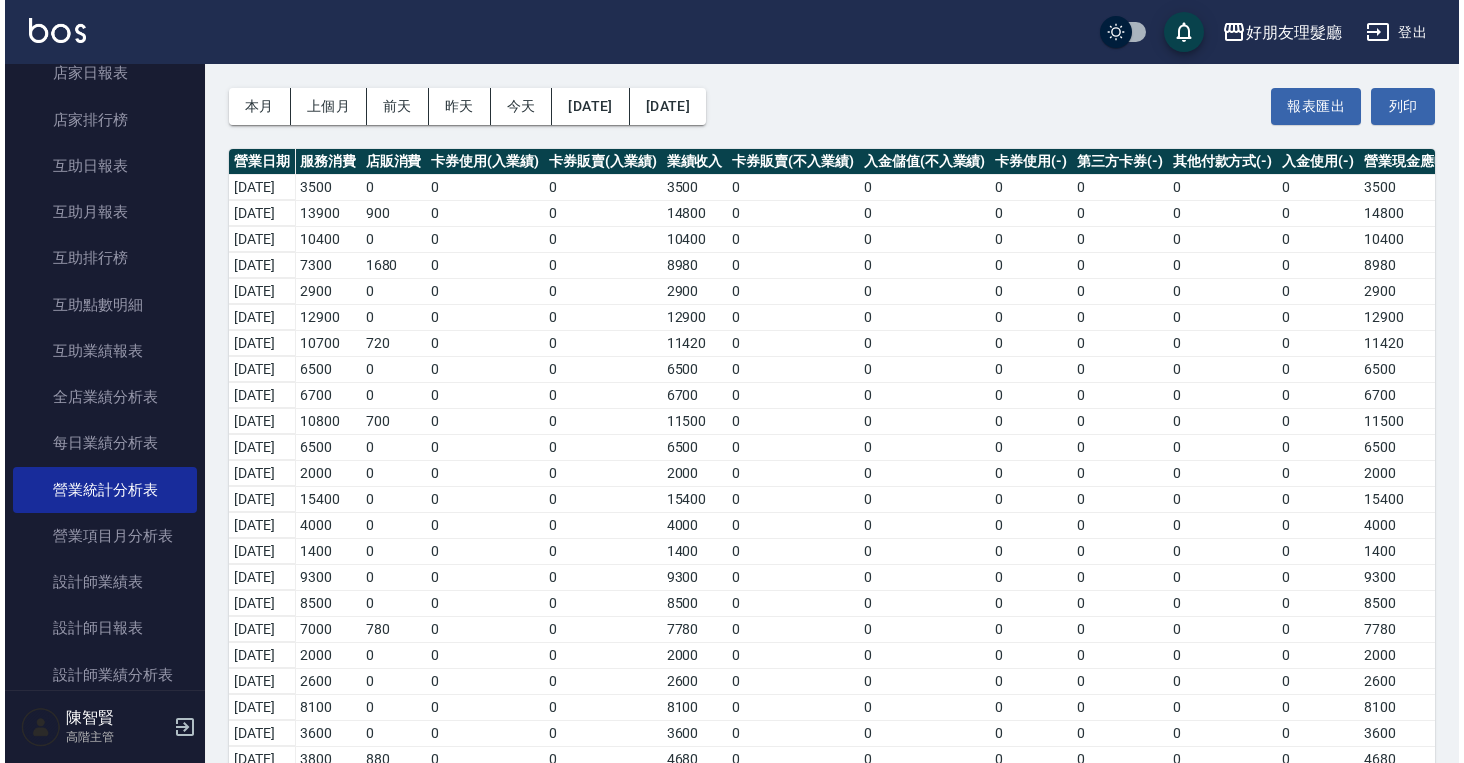 scroll, scrollTop: 0, scrollLeft: 0, axis: both 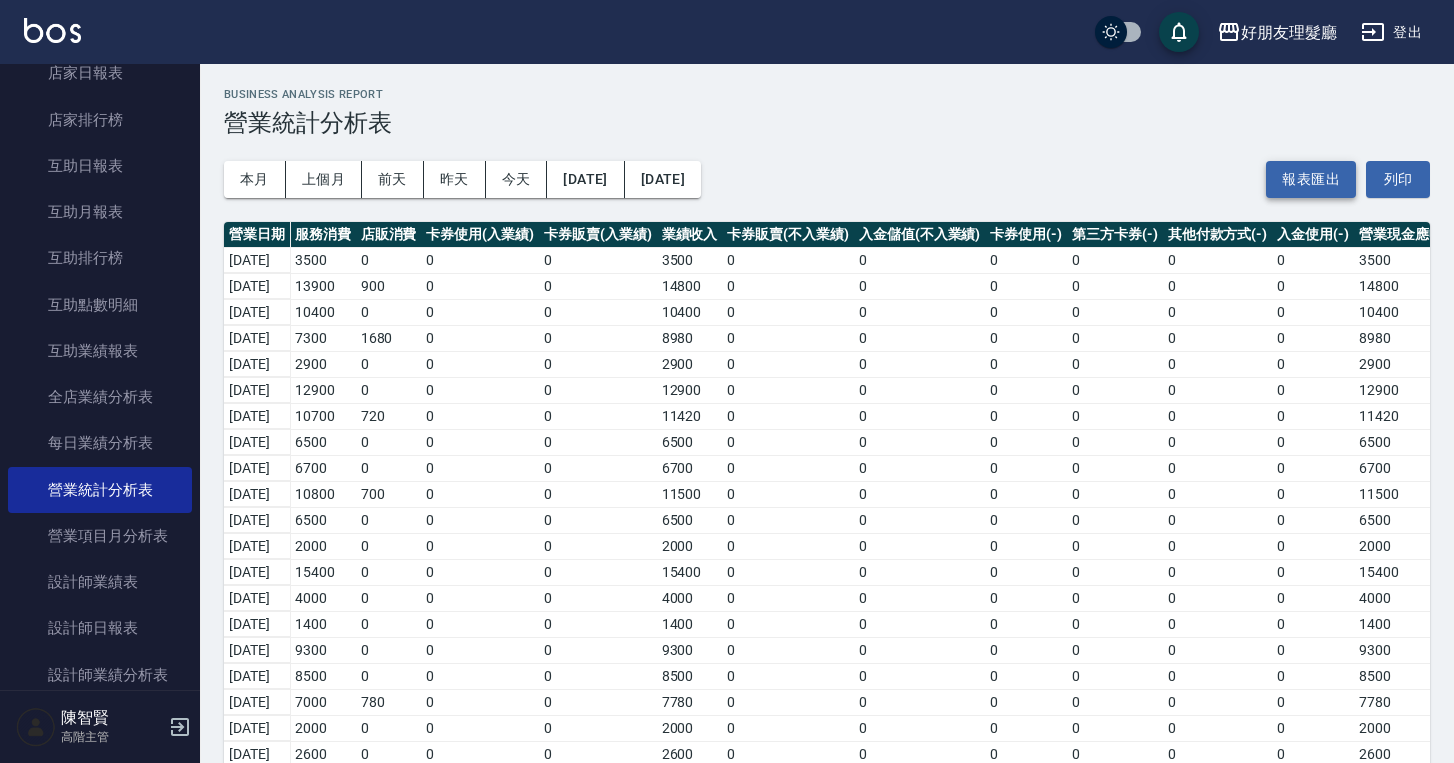 click on "報表匯出" at bounding box center [1311, 179] 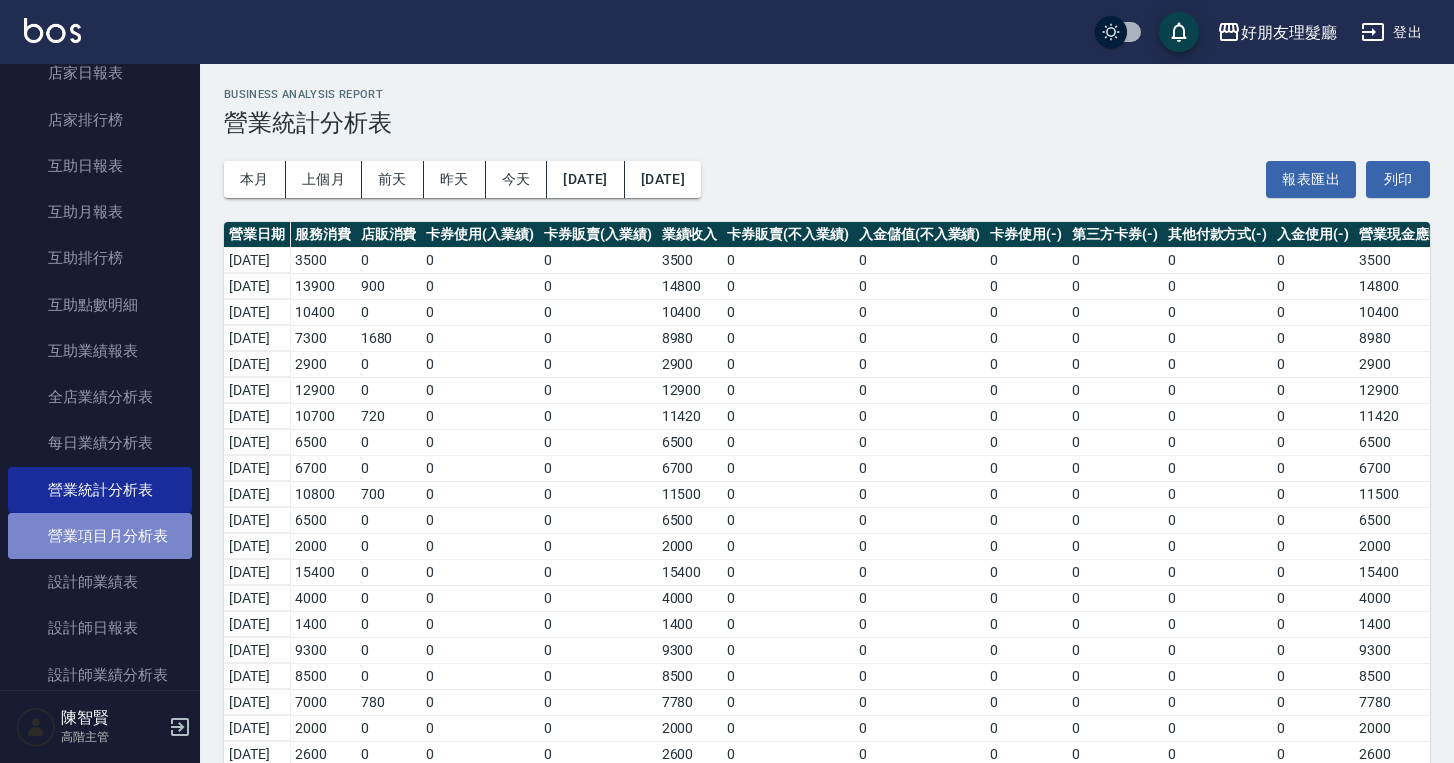 click on "營業項目月分析表" at bounding box center [100, 536] 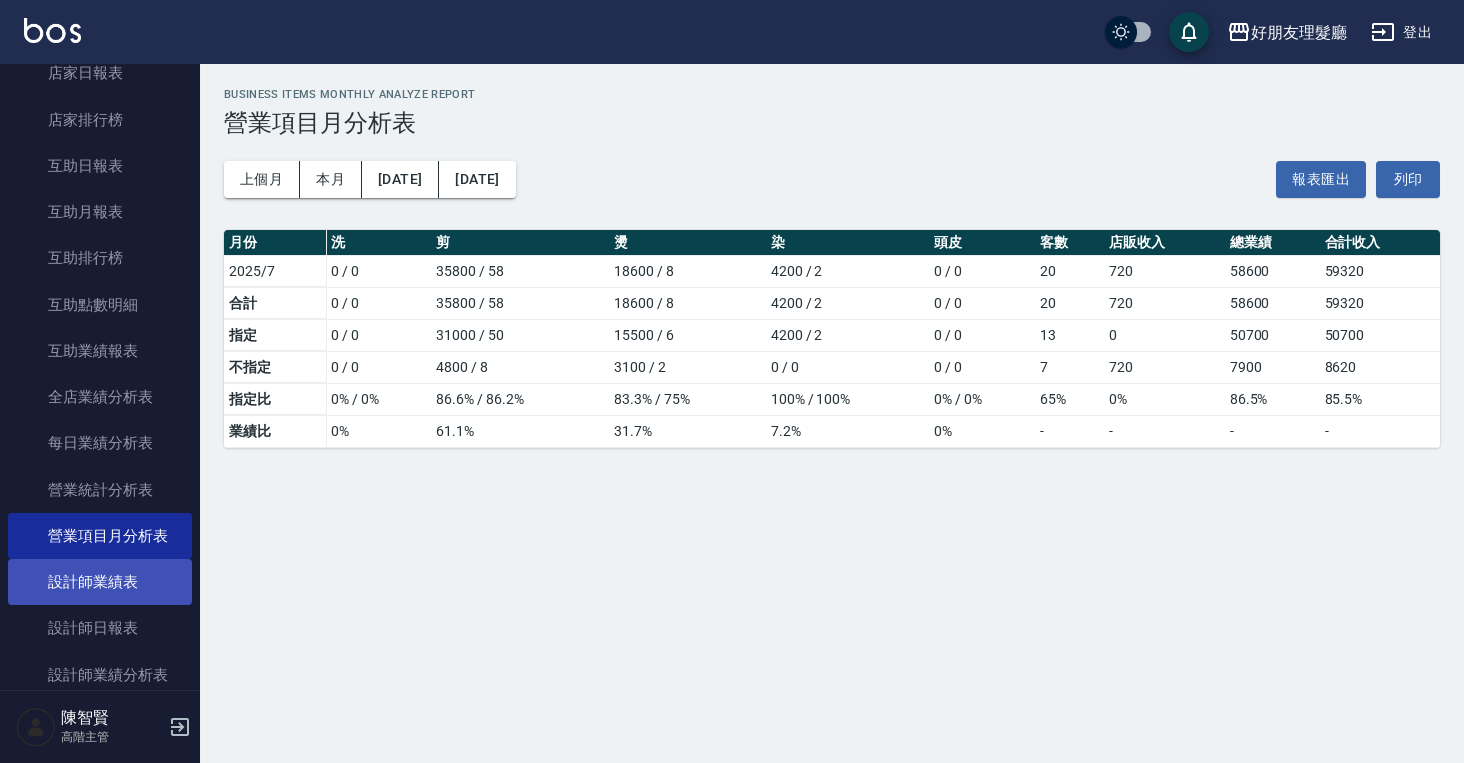 click on "設計師業績表" at bounding box center [100, 582] 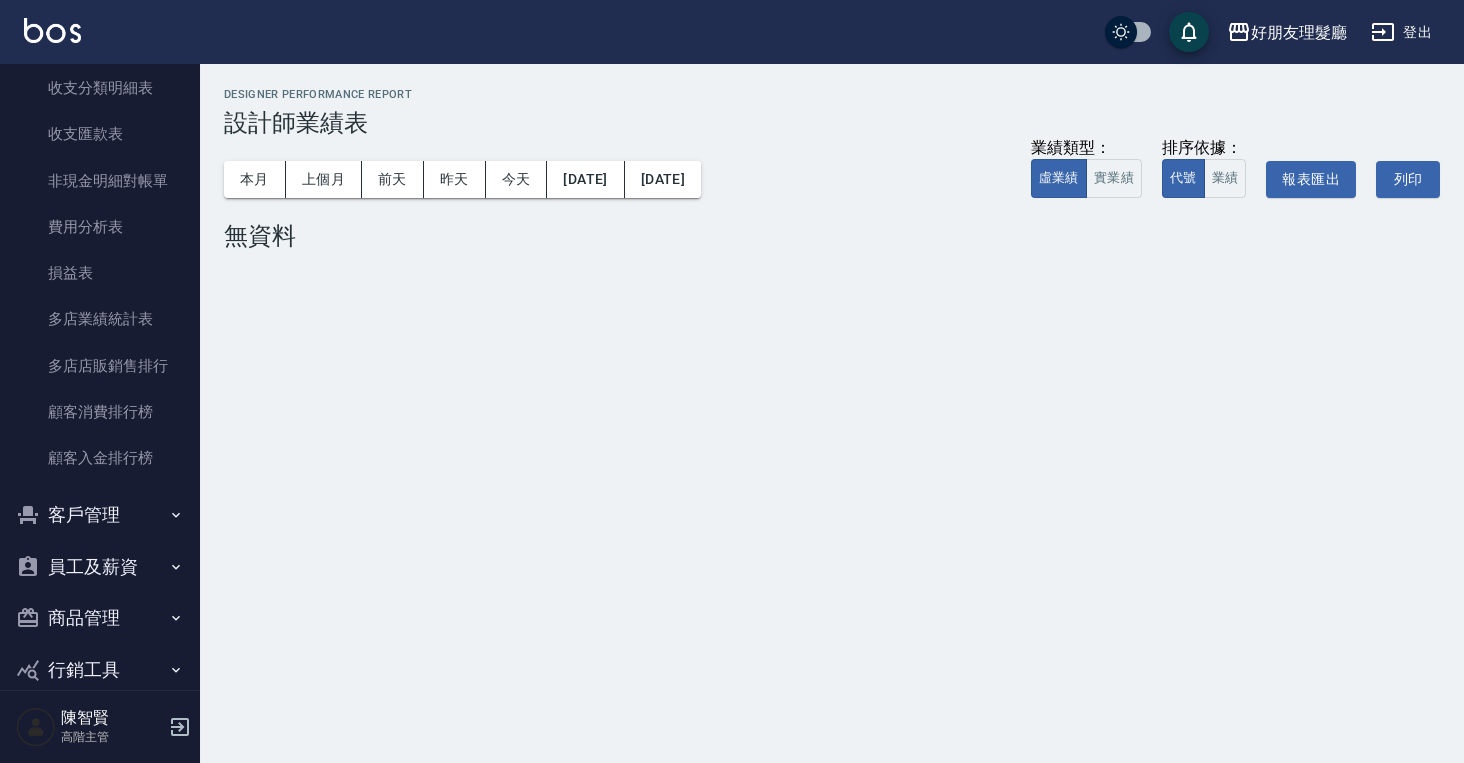 click on "員工及薪資" at bounding box center (100, 567) 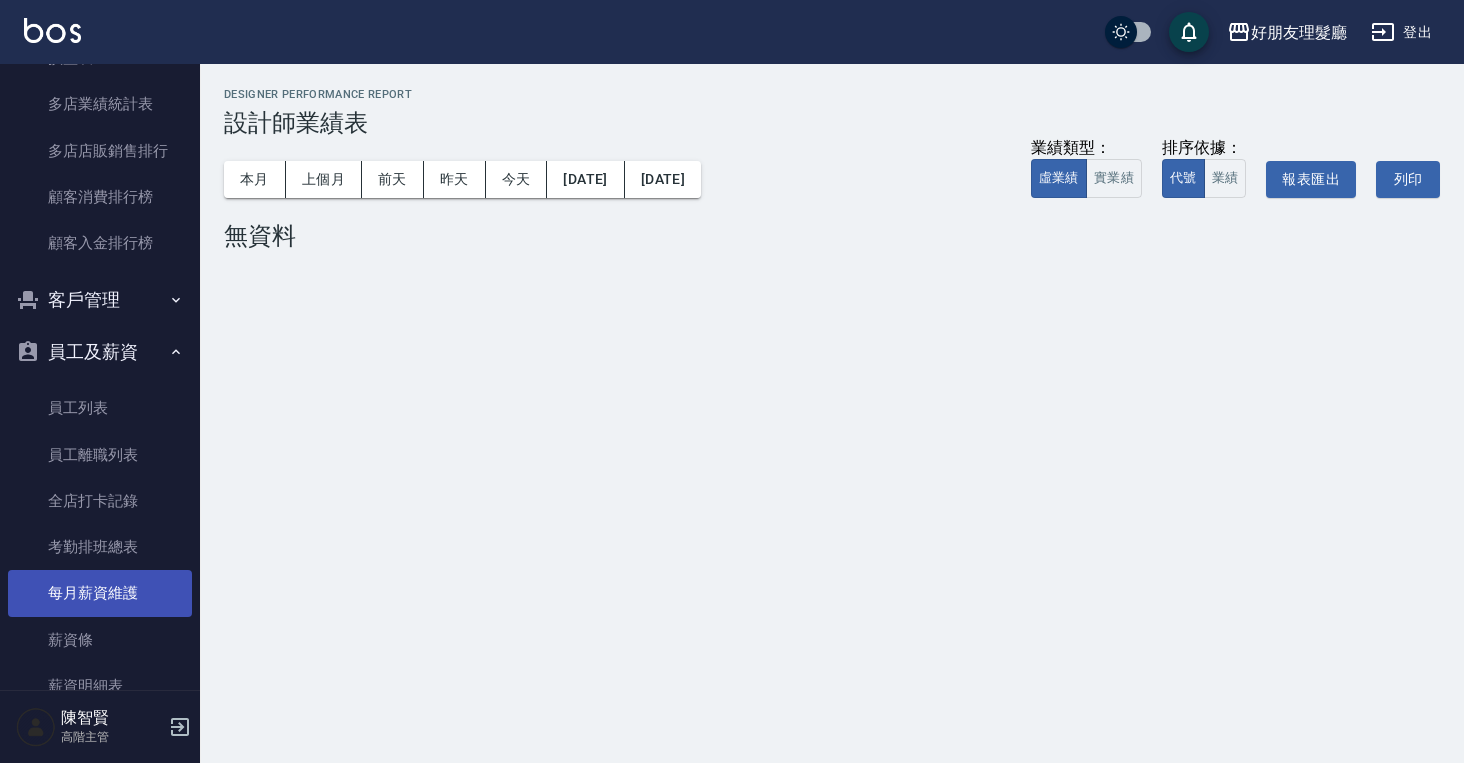 scroll, scrollTop: 1994, scrollLeft: 0, axis: vertical 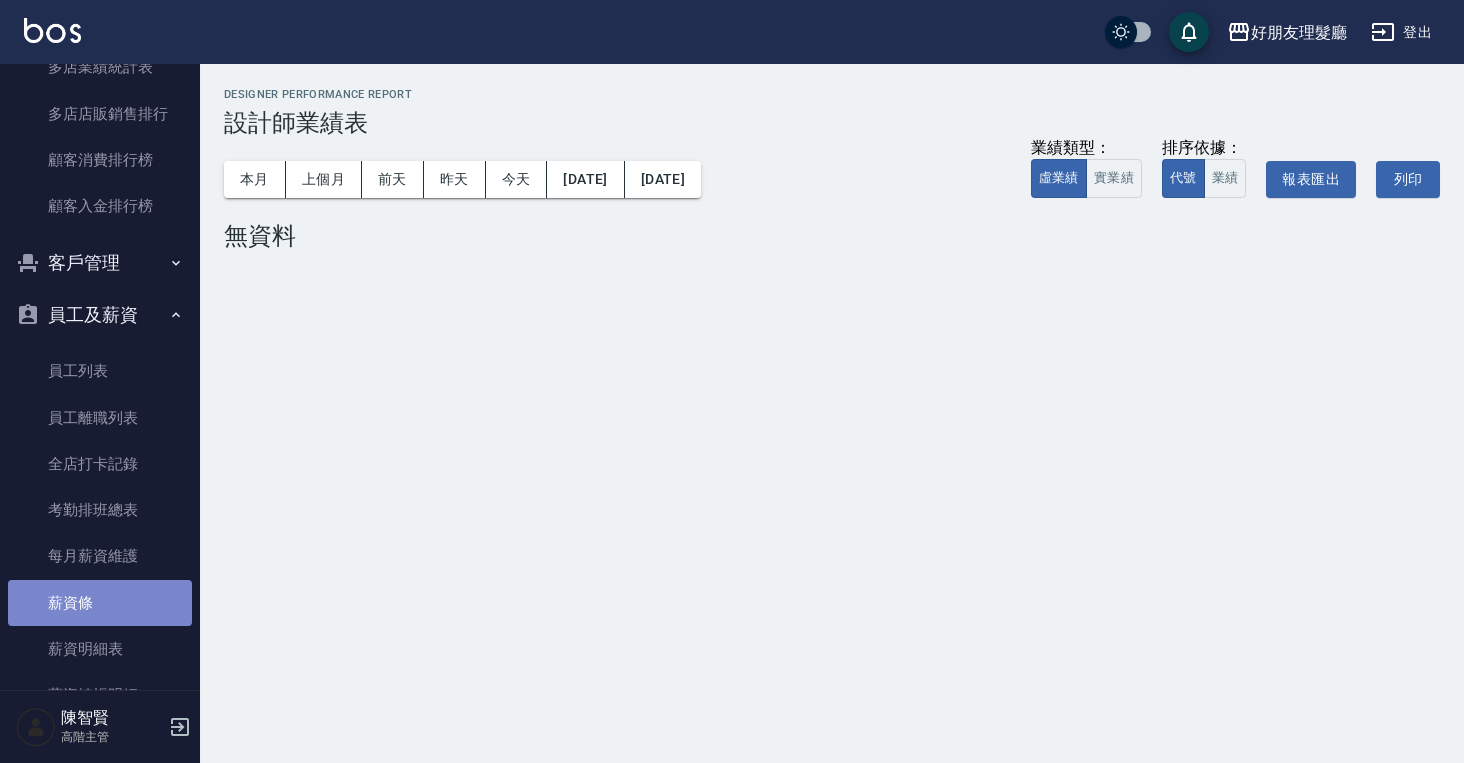 click on "薪資條" at bounding box center [100, 603] 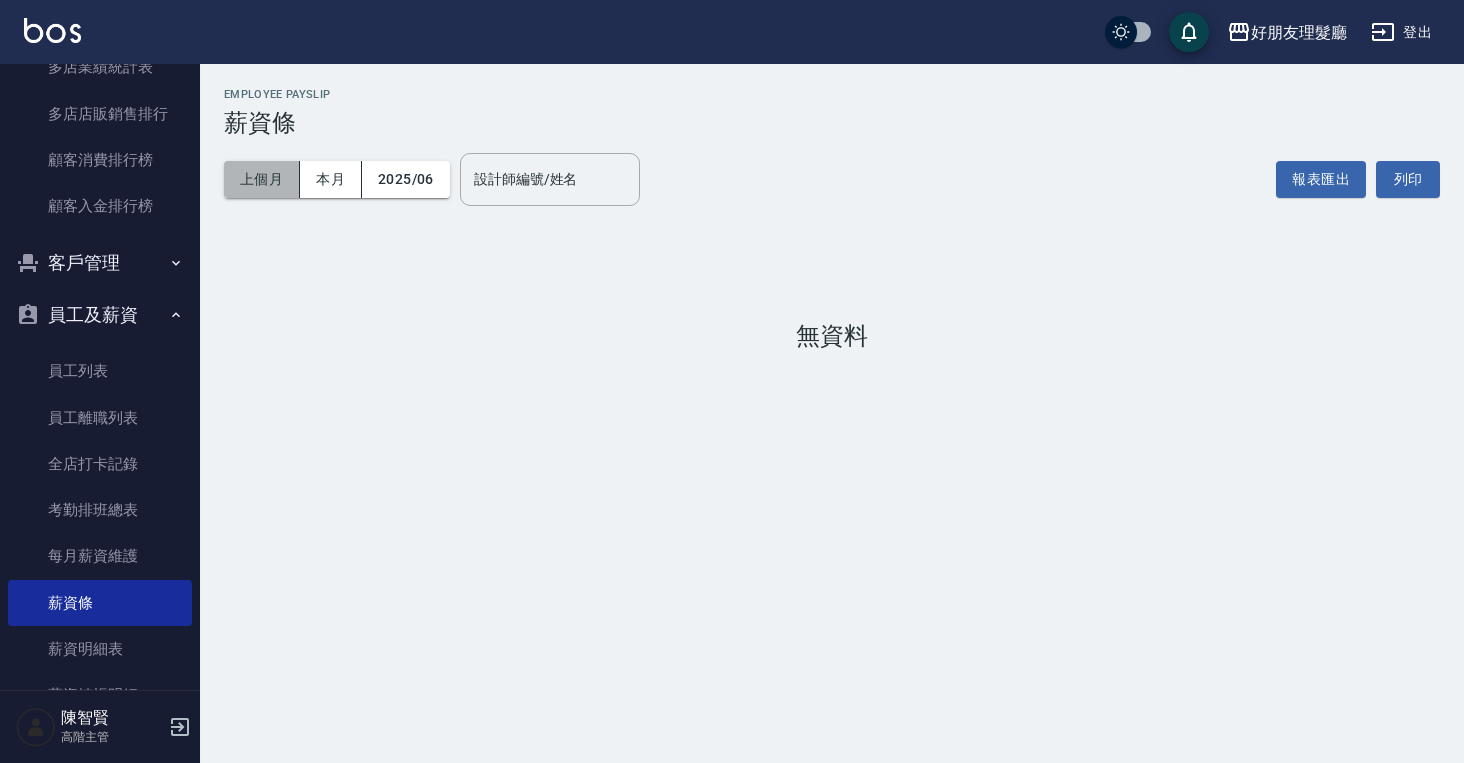 click on "上個月" at bounding box center [262, 179] 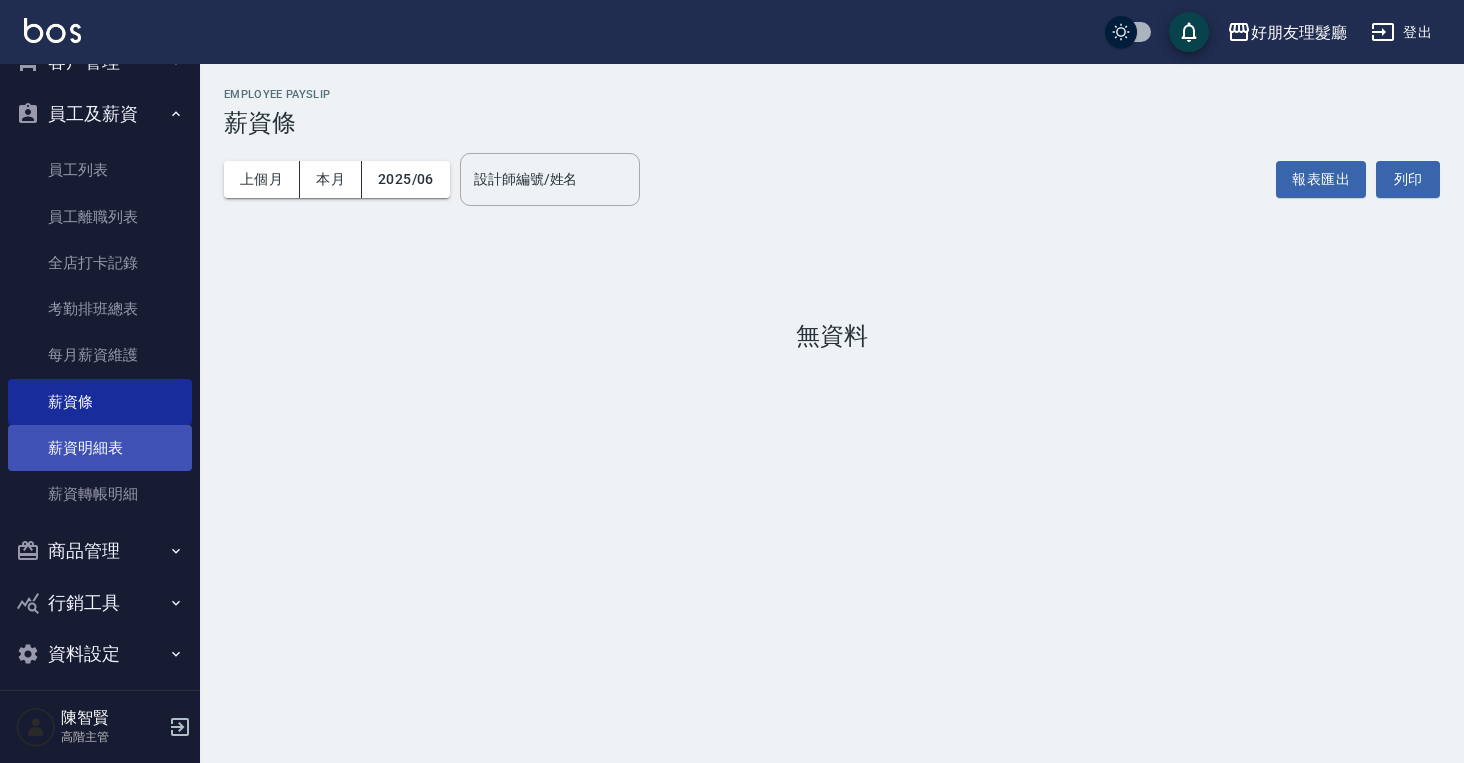 scroll, scrollTop: 2209, scrollLeft: 0, axis: vertical 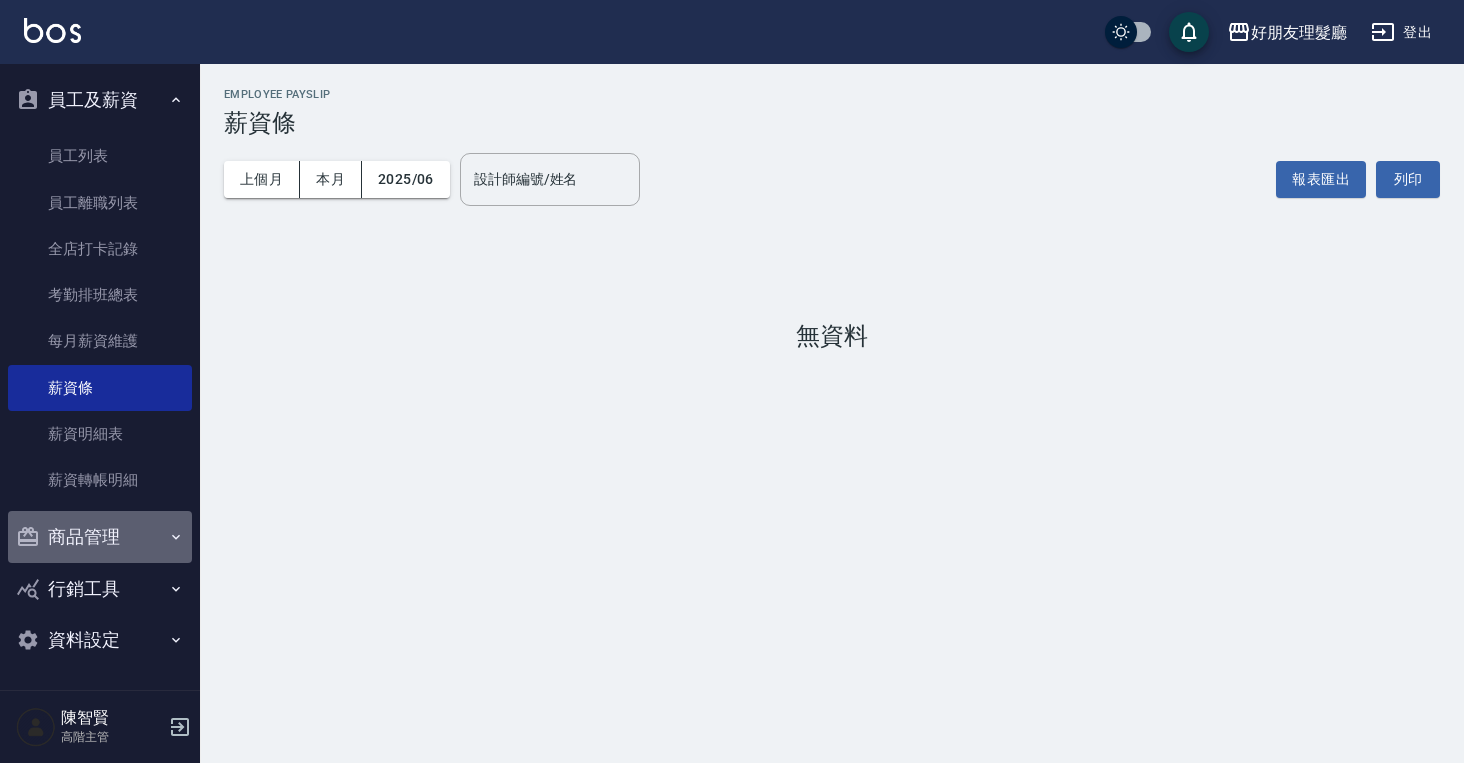 click on "商品管理" at bounding box center (100, 537) 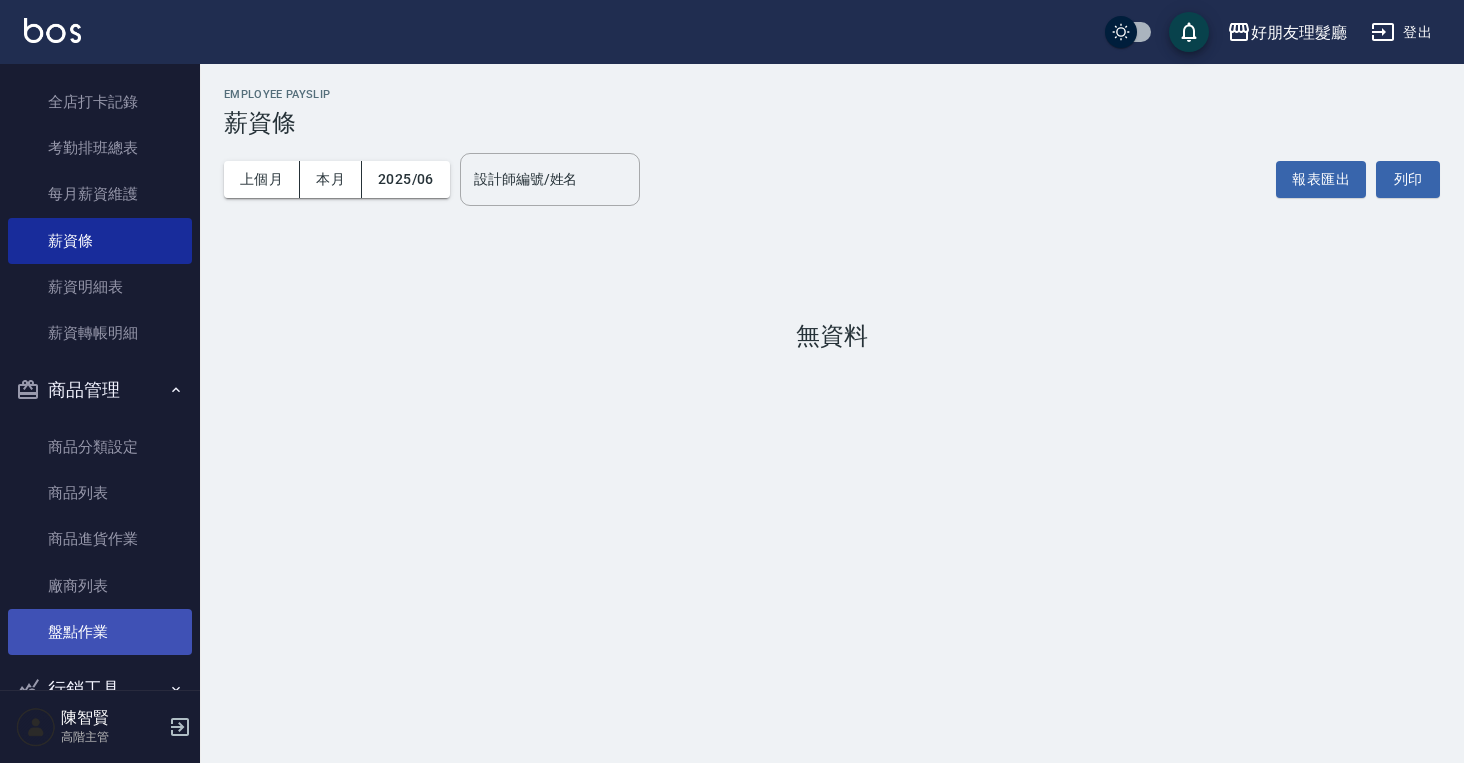 scroll, scrollTop: 2456, scrollLeft: 0, axis: vertical 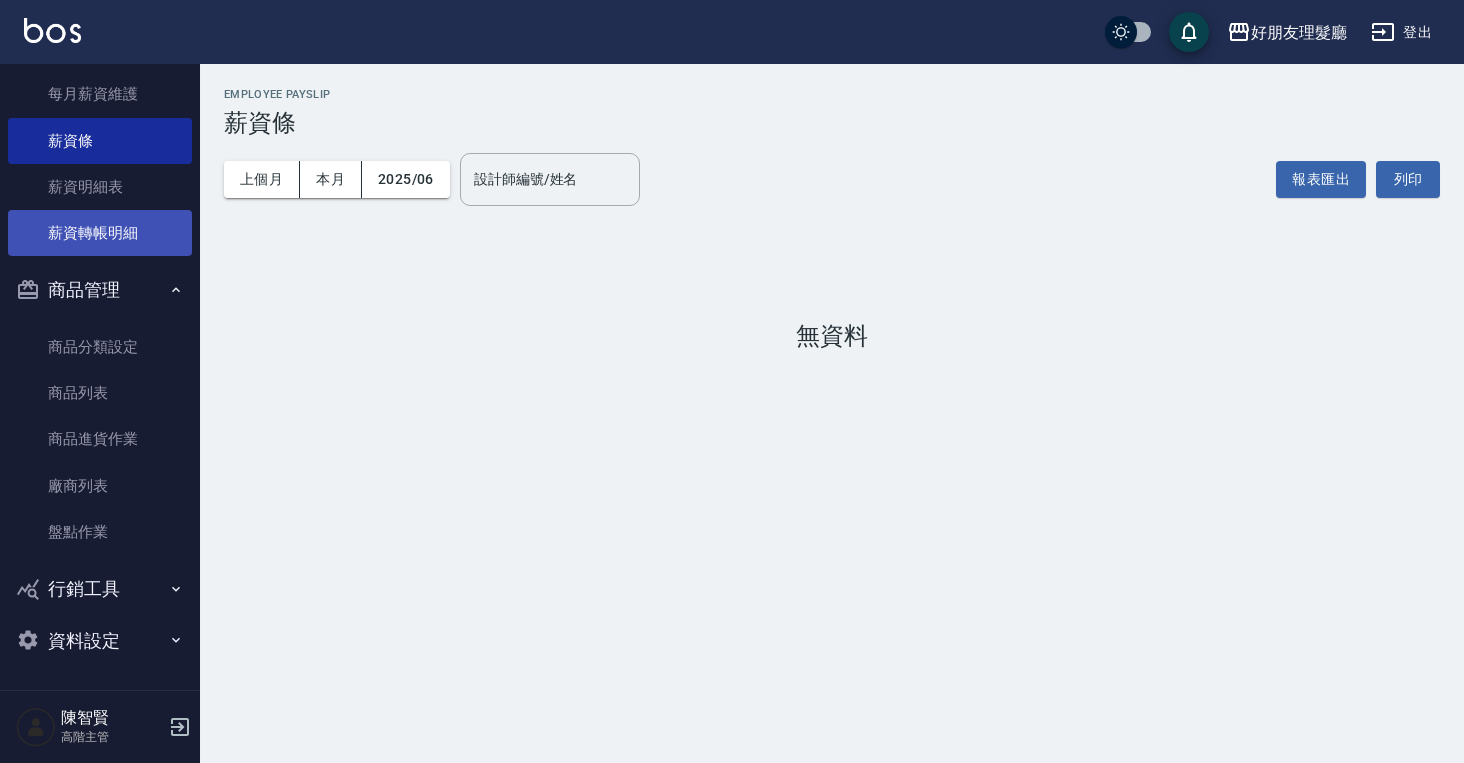click on "薪資轉帳明細" at bounding box center [100, 233] 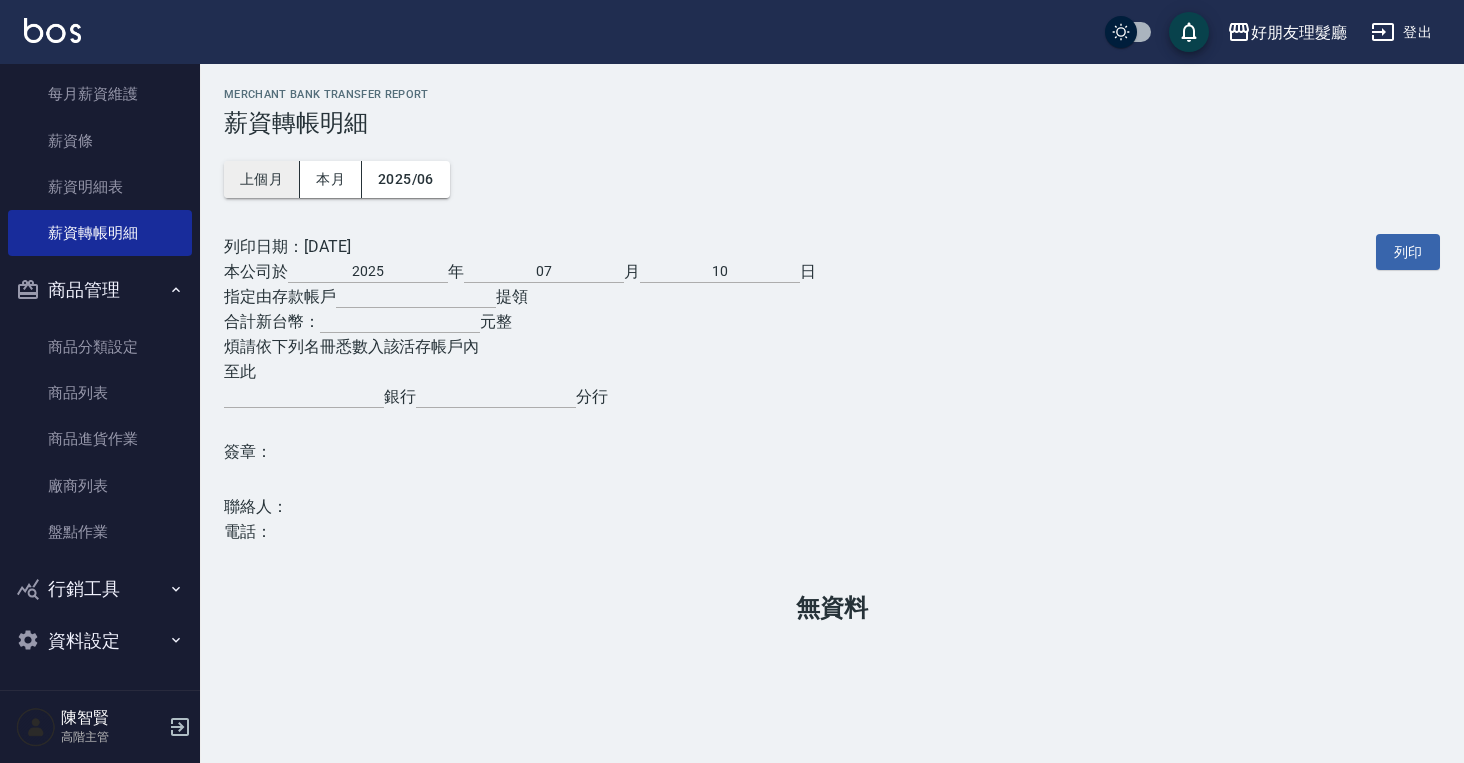 click on "上個月" at bounding box center (262, 179) 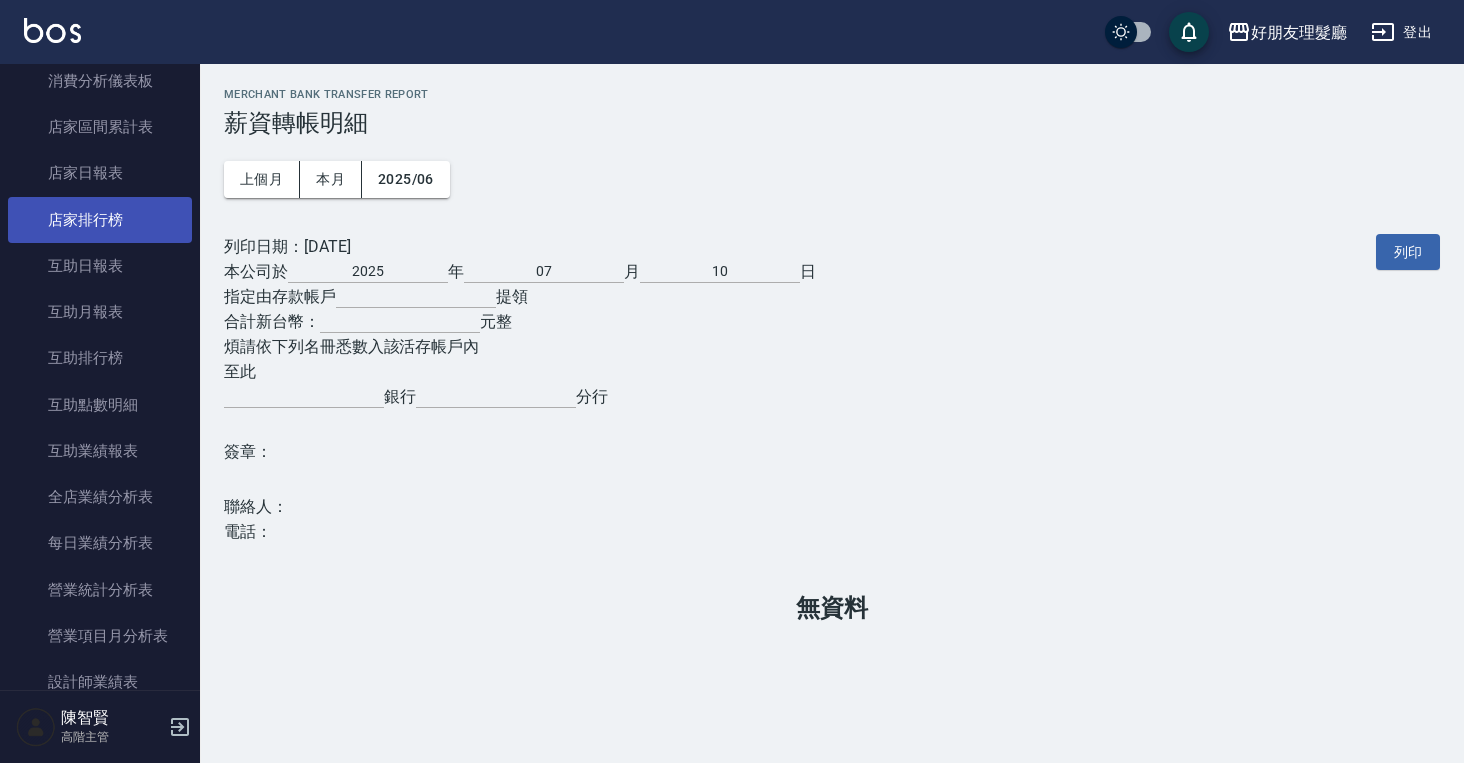 scroll, scrollTop: 0, scrollLeft: 0, axis: both 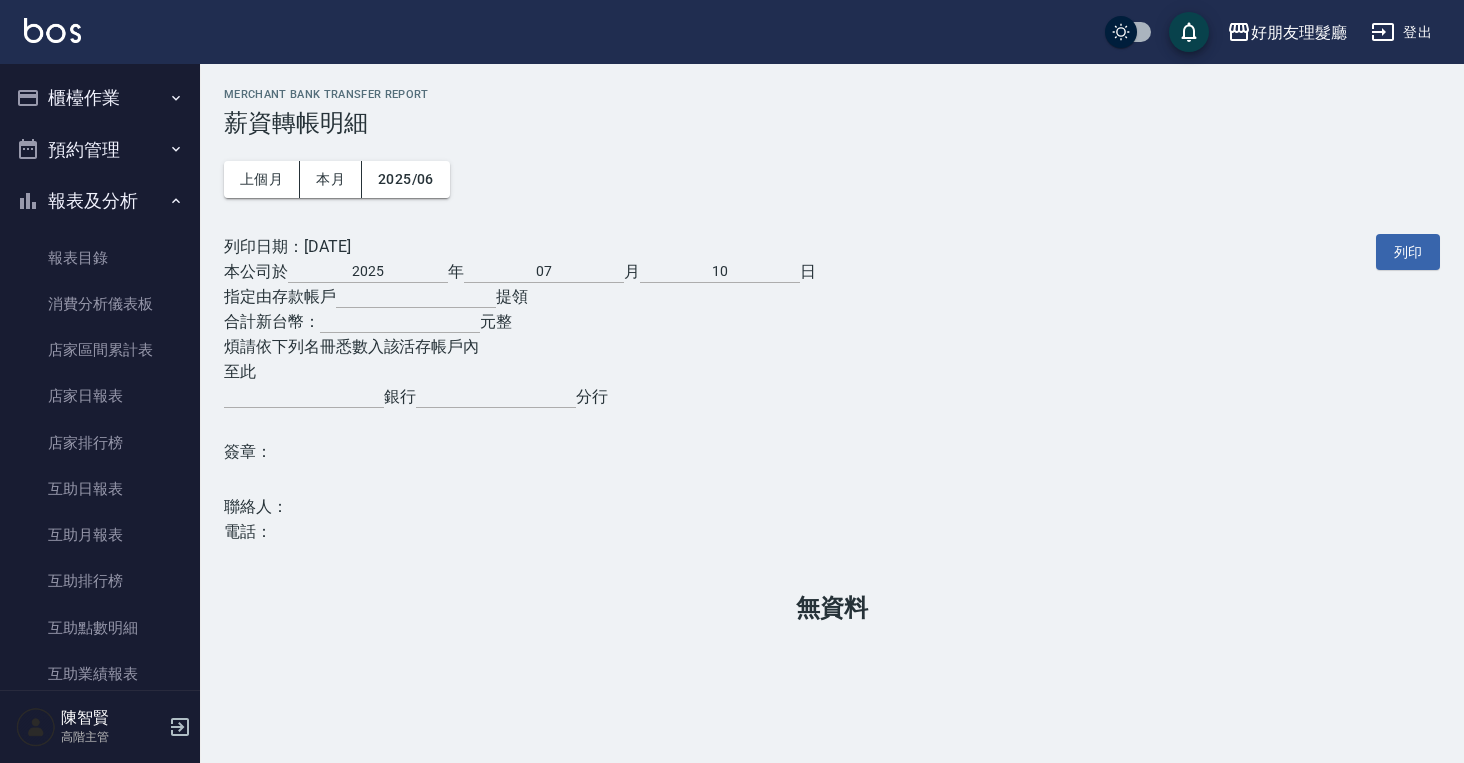 click on "預約管理" at bounding box center [100, 150] 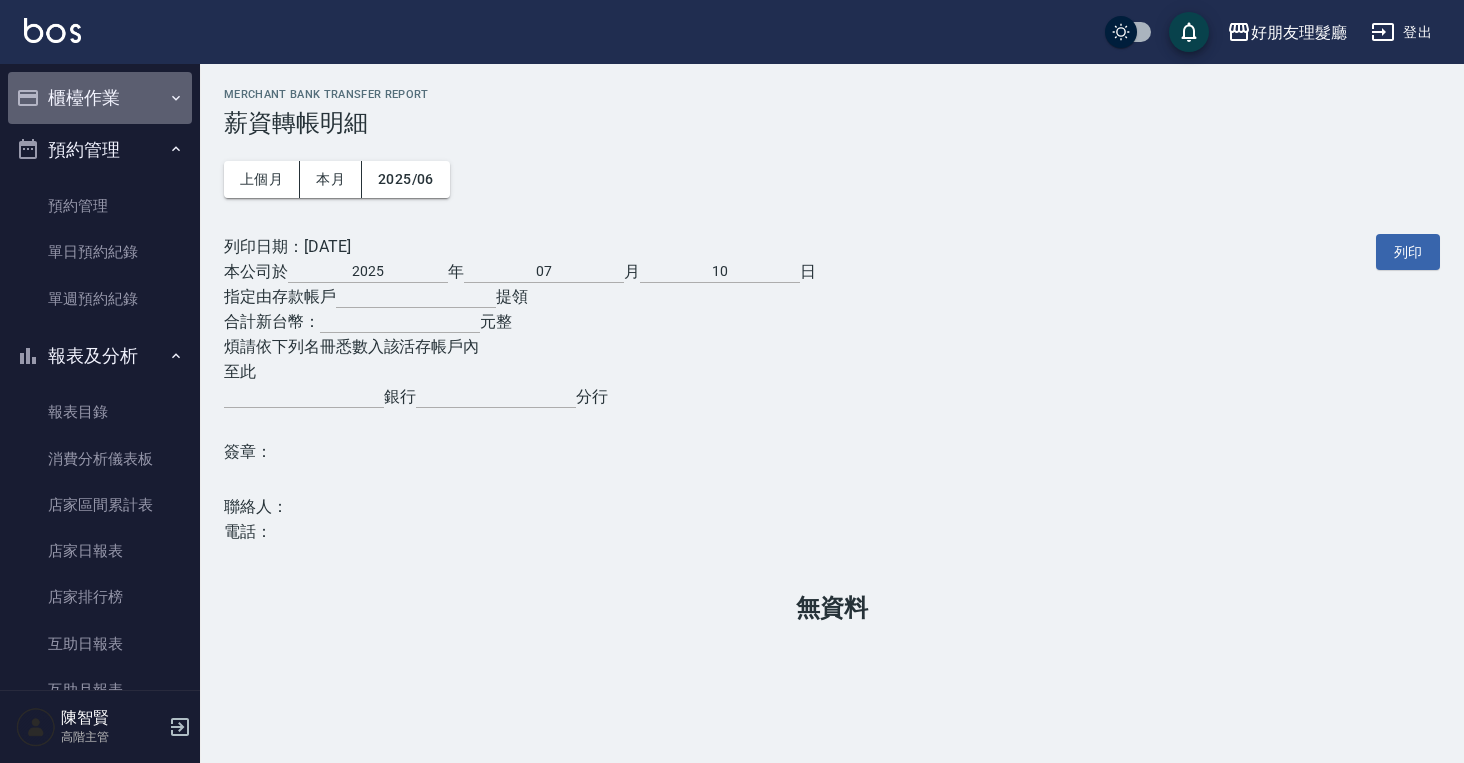 click on "櫃檯作業" at bounding box center [100, 98] 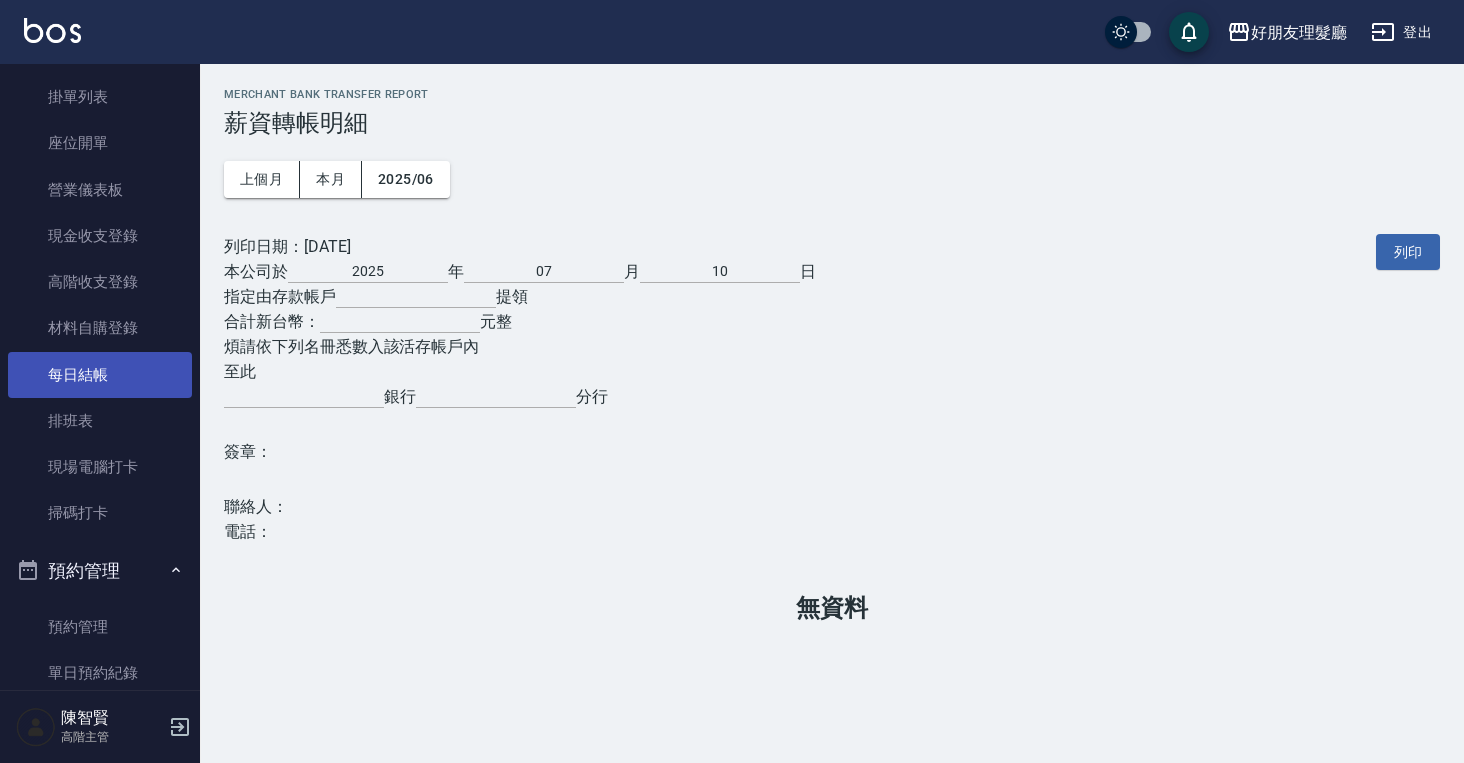 scroll, scrollTop: 167, scrollLeft: 0, axis: vertical 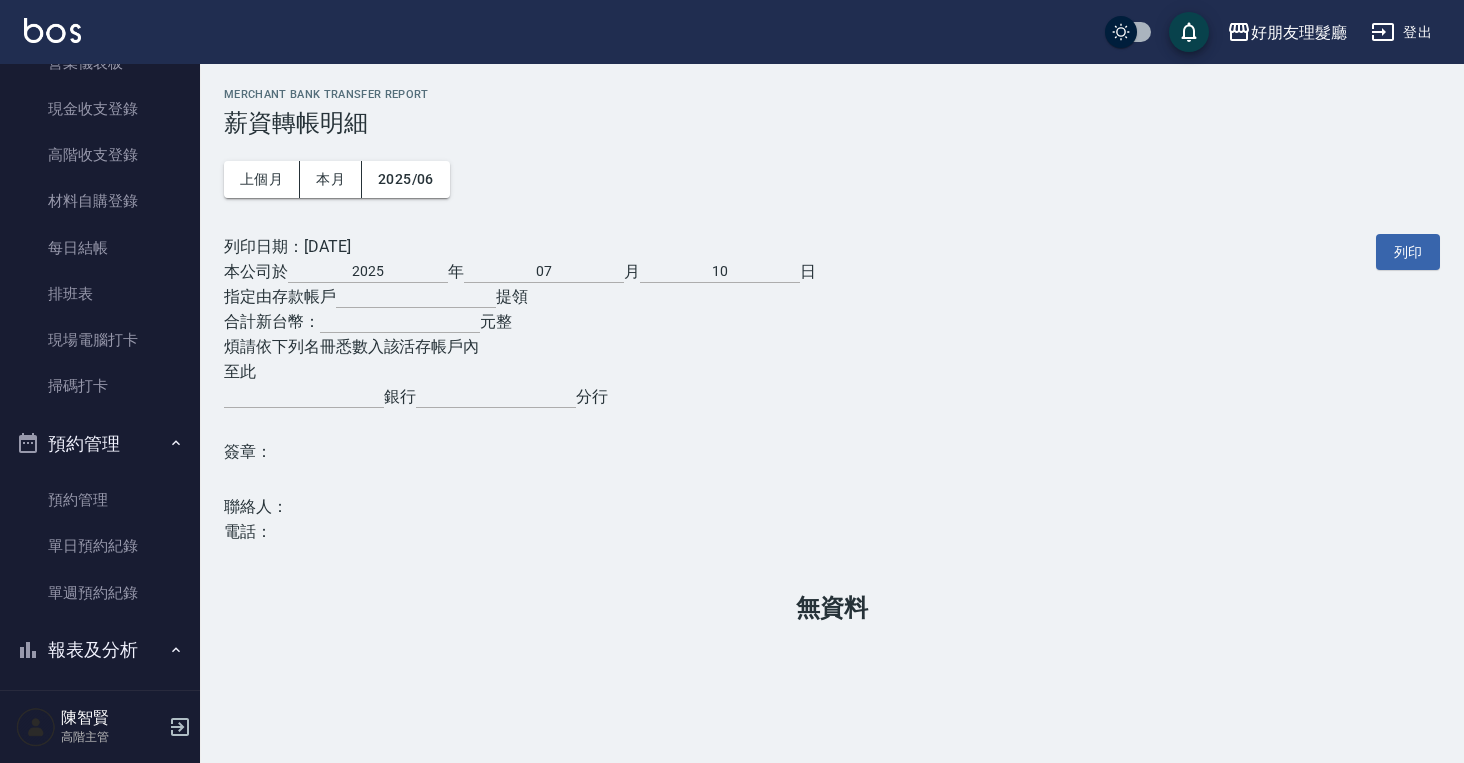 click on "報表及分析" at bounding box center [100, 650] 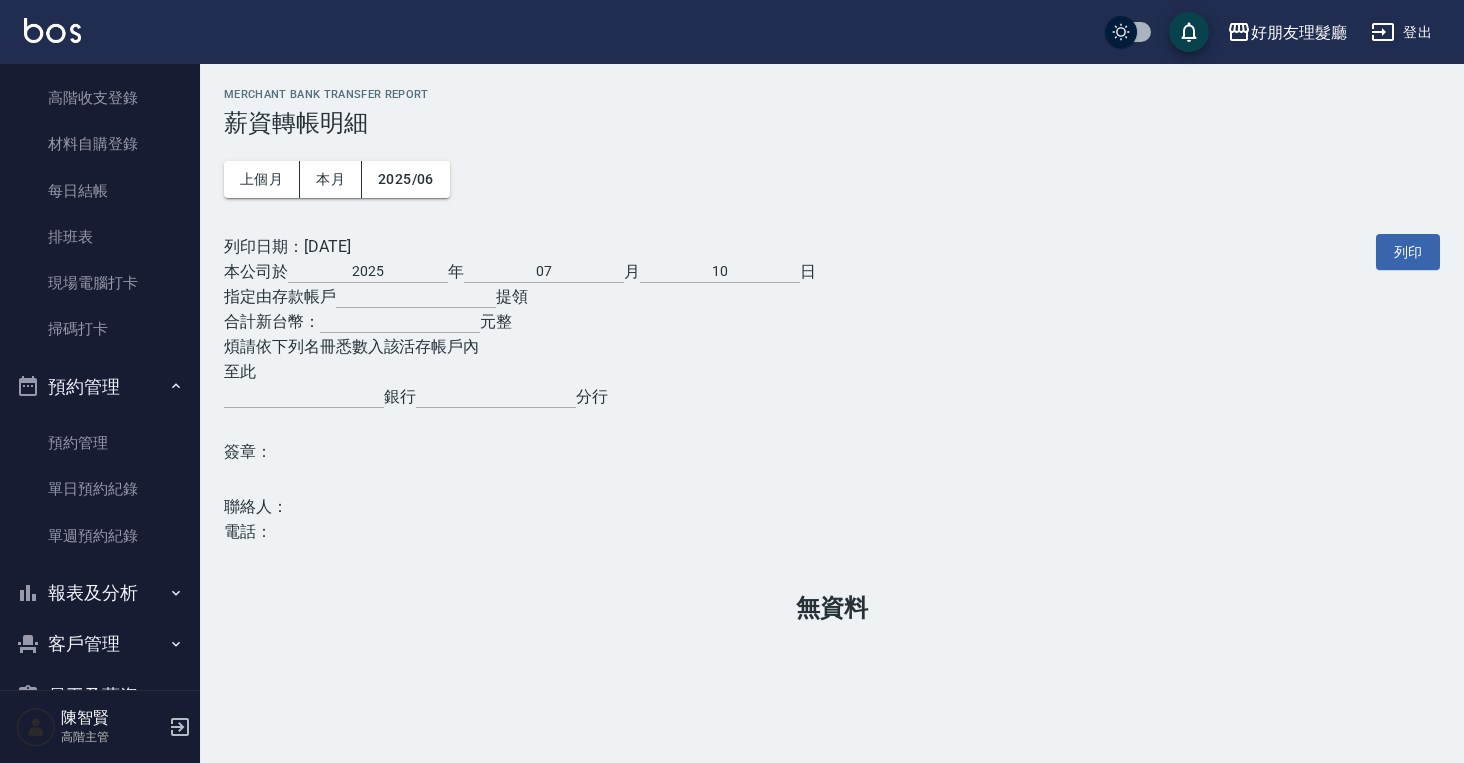 scroll, scrollTop: 638, scrollLeft: 0, axis: vertical 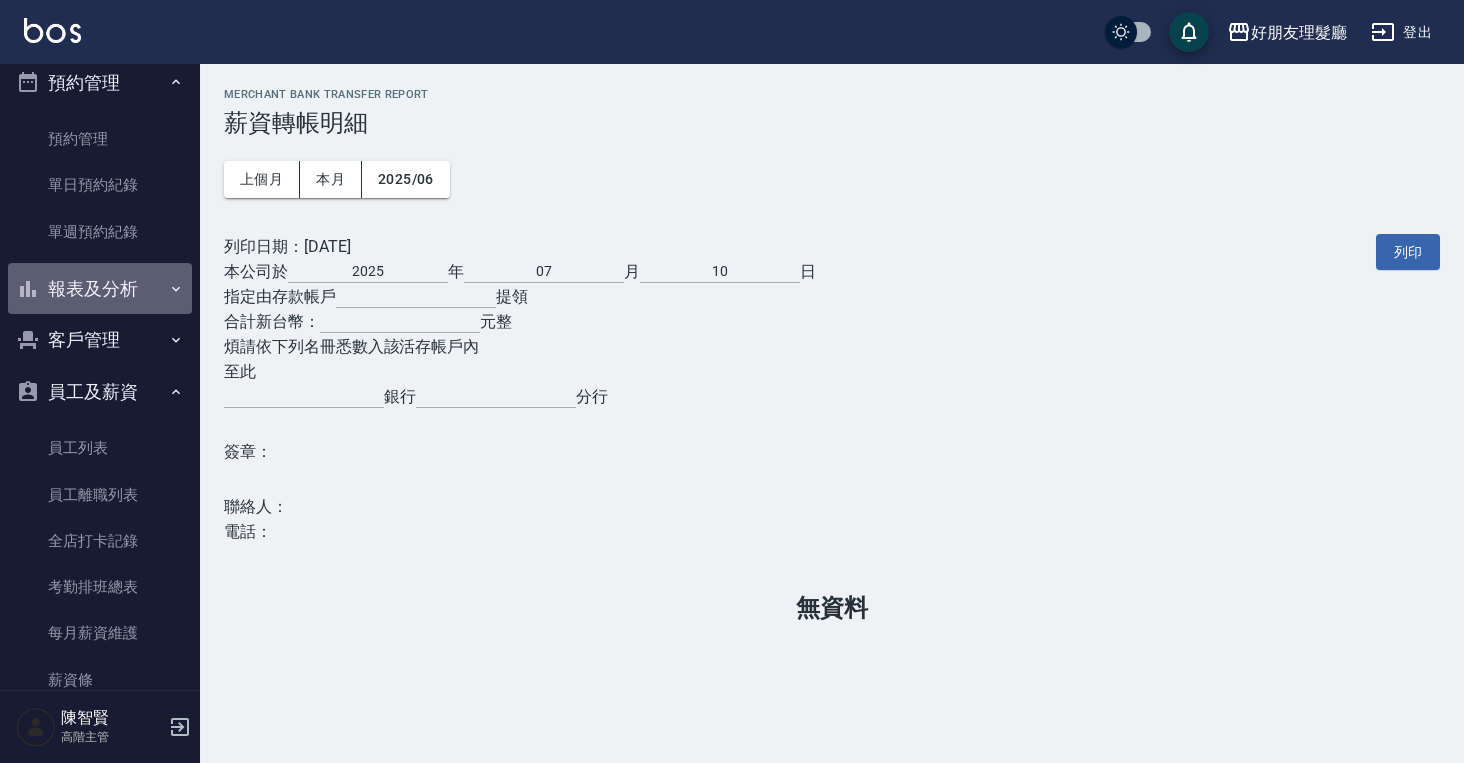 click on "報表及分析" at bounding box center (100, 289) 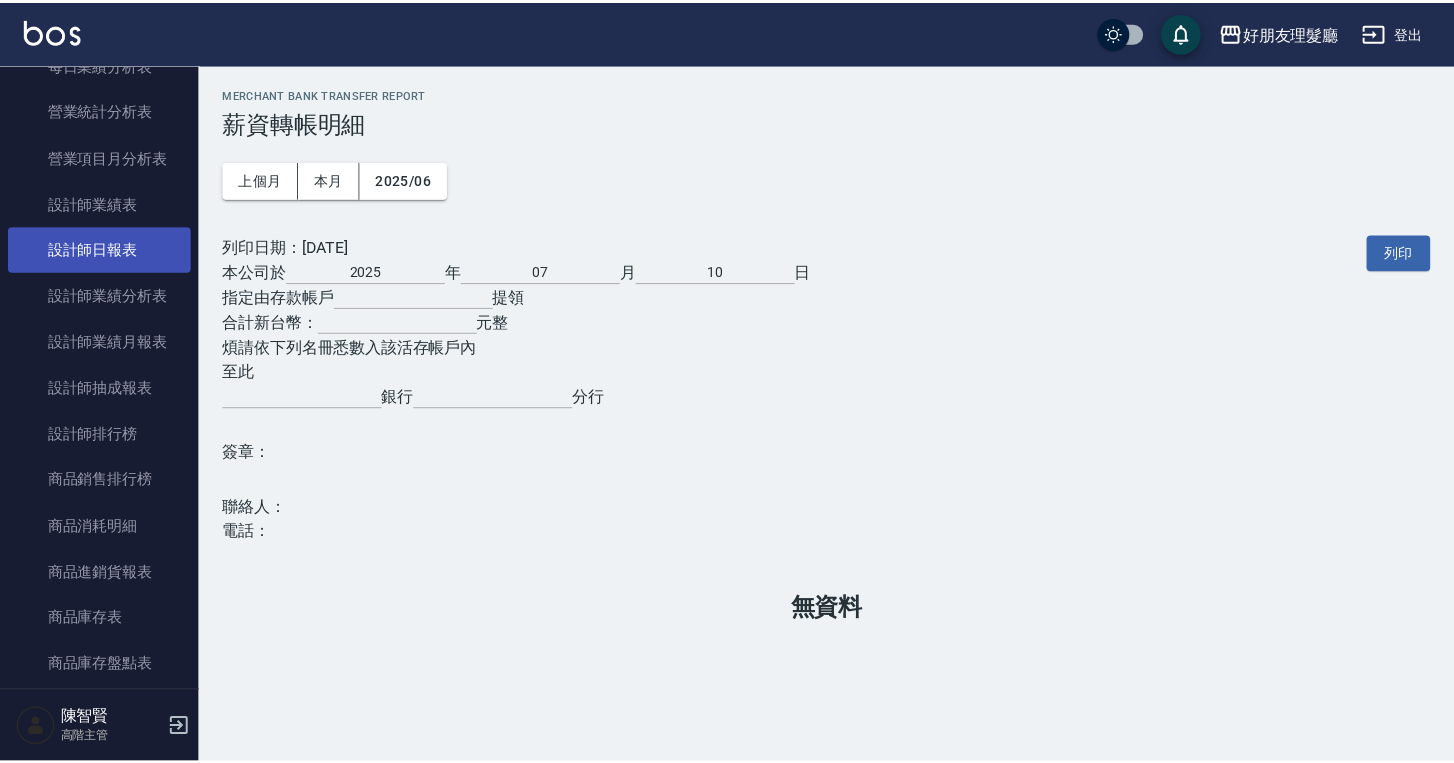 scroll, scrollTop: 1018, scrollLeft: 0, axis: vertical 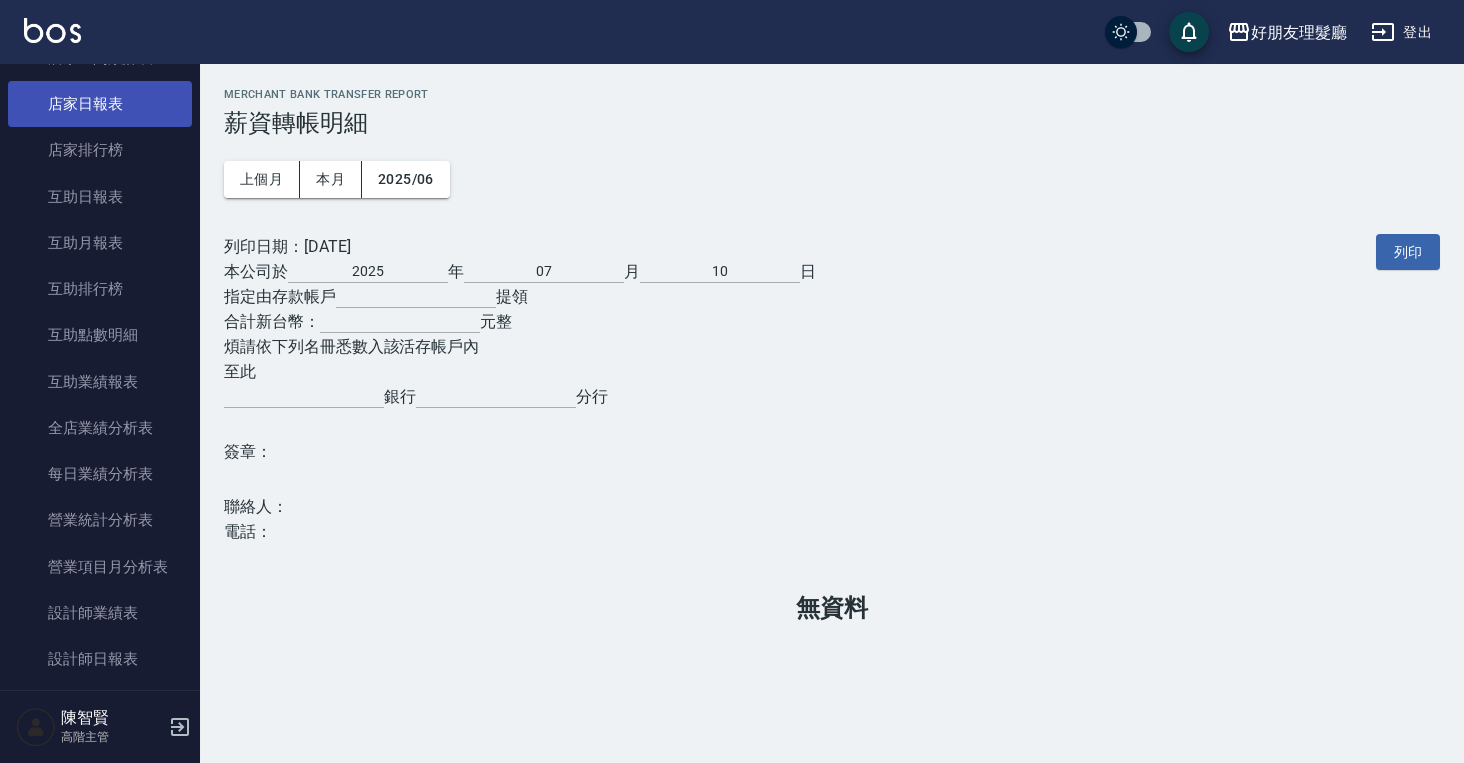 click on "店家日報表" at bounding box center (100, 104) 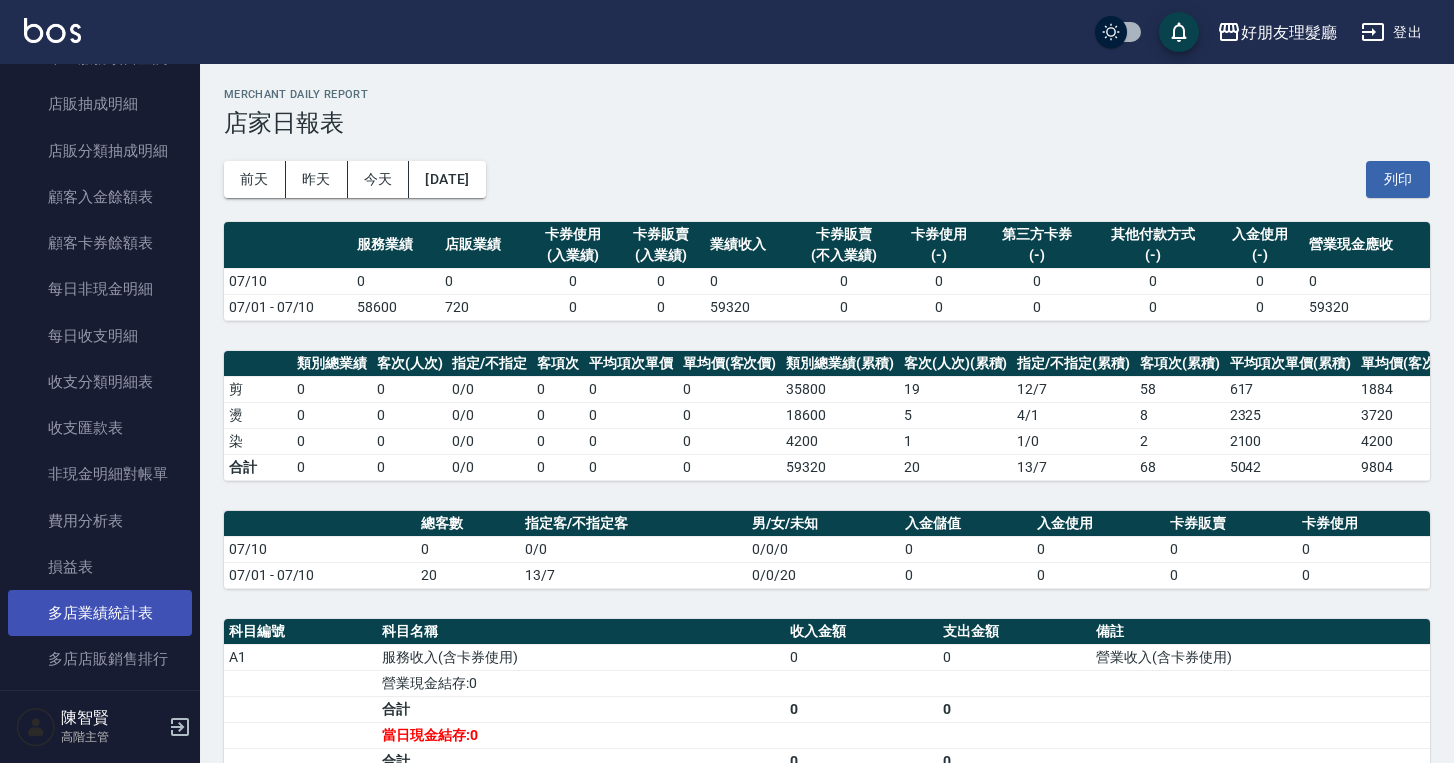 scroll, scrollTop: 2178, scrollLeft: 0, axis: vertical 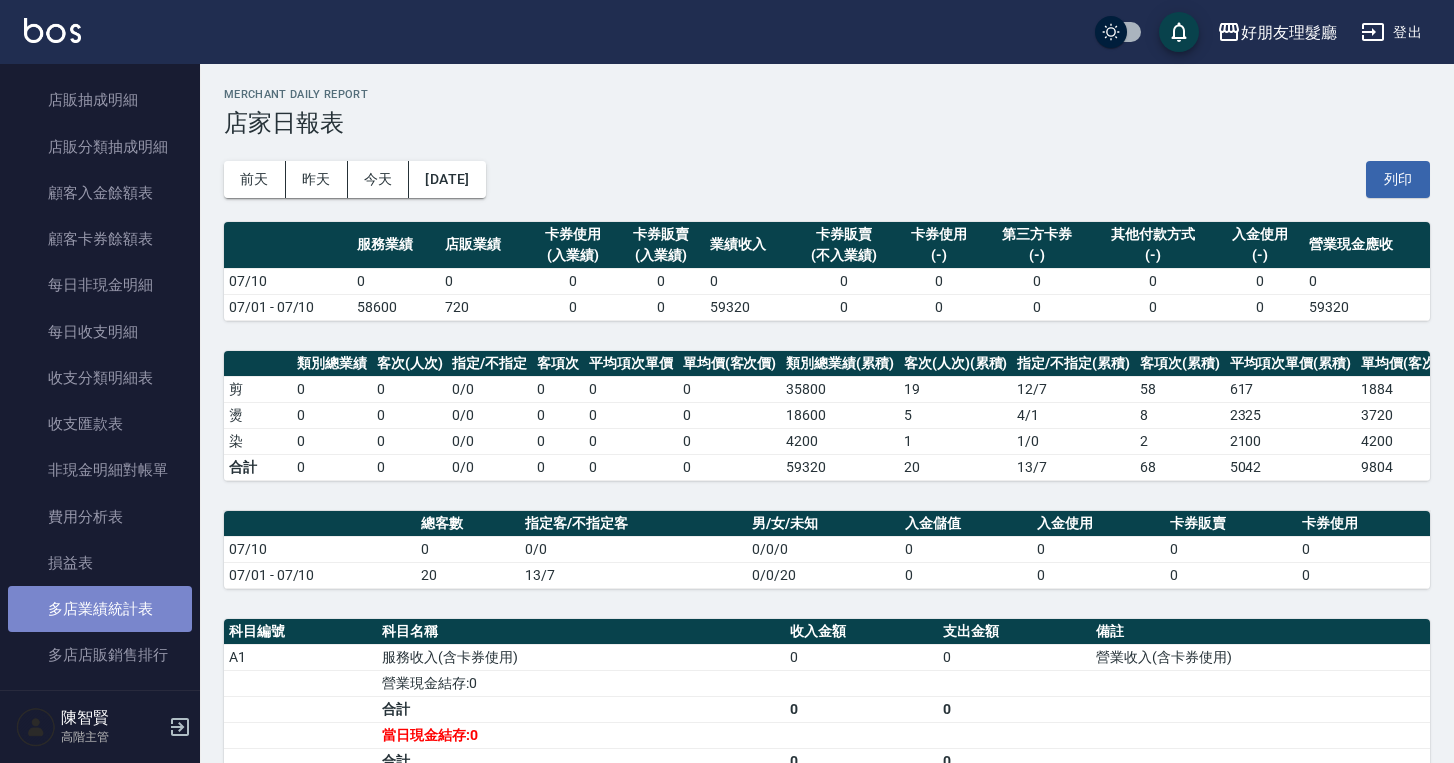click on "多店業績統計表" at bounding box center (100, 609) 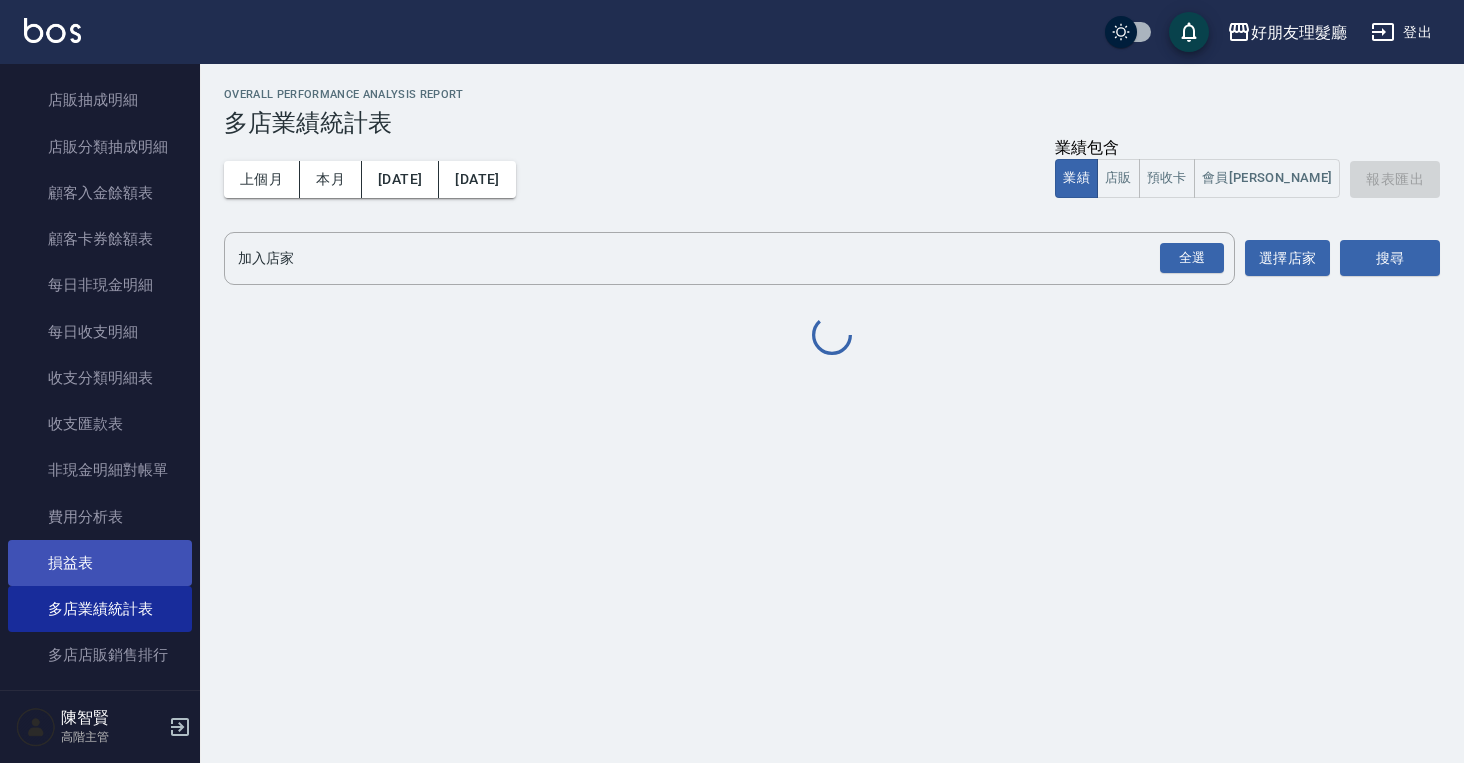 click on "損益表" at bounding box center (100, 563) 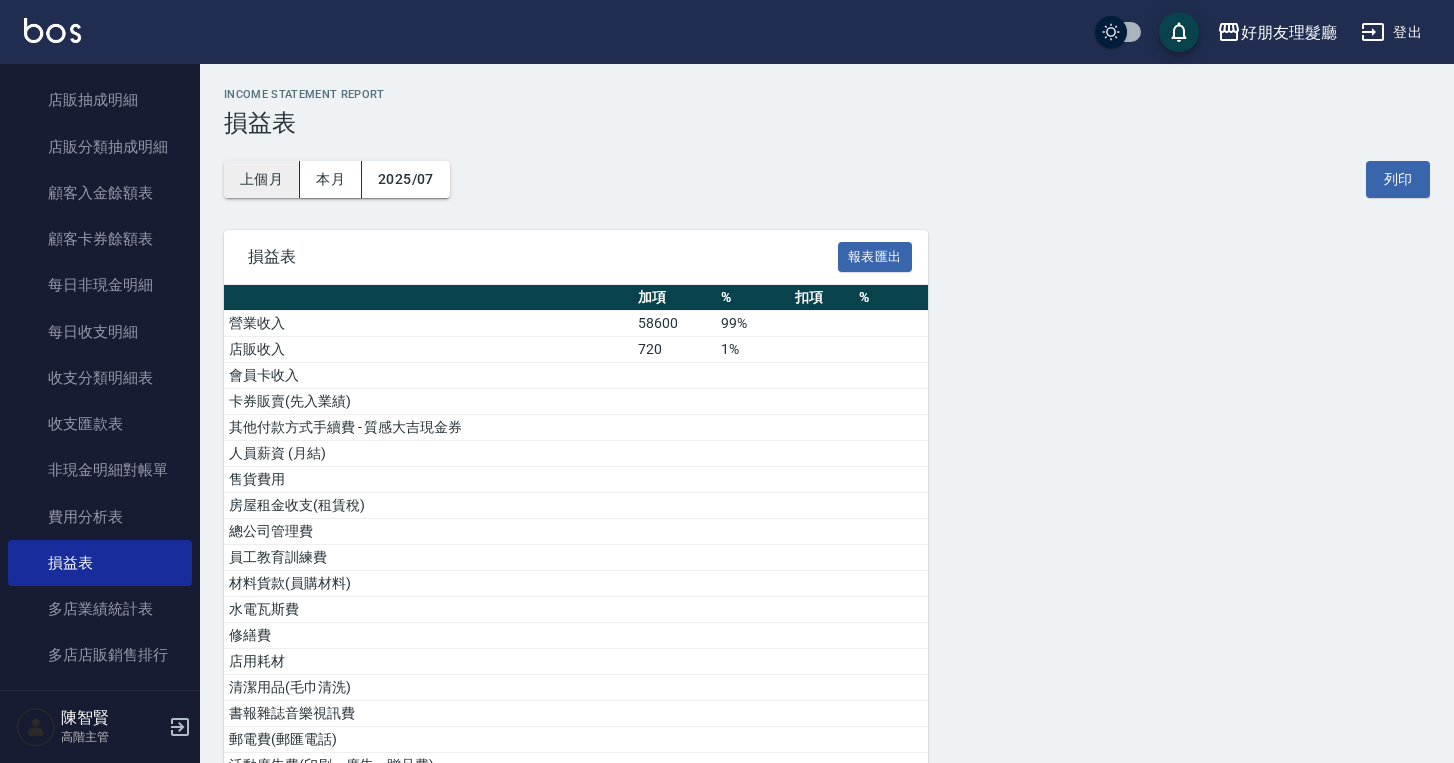click on "上個月" at bounding box center (262, 179) 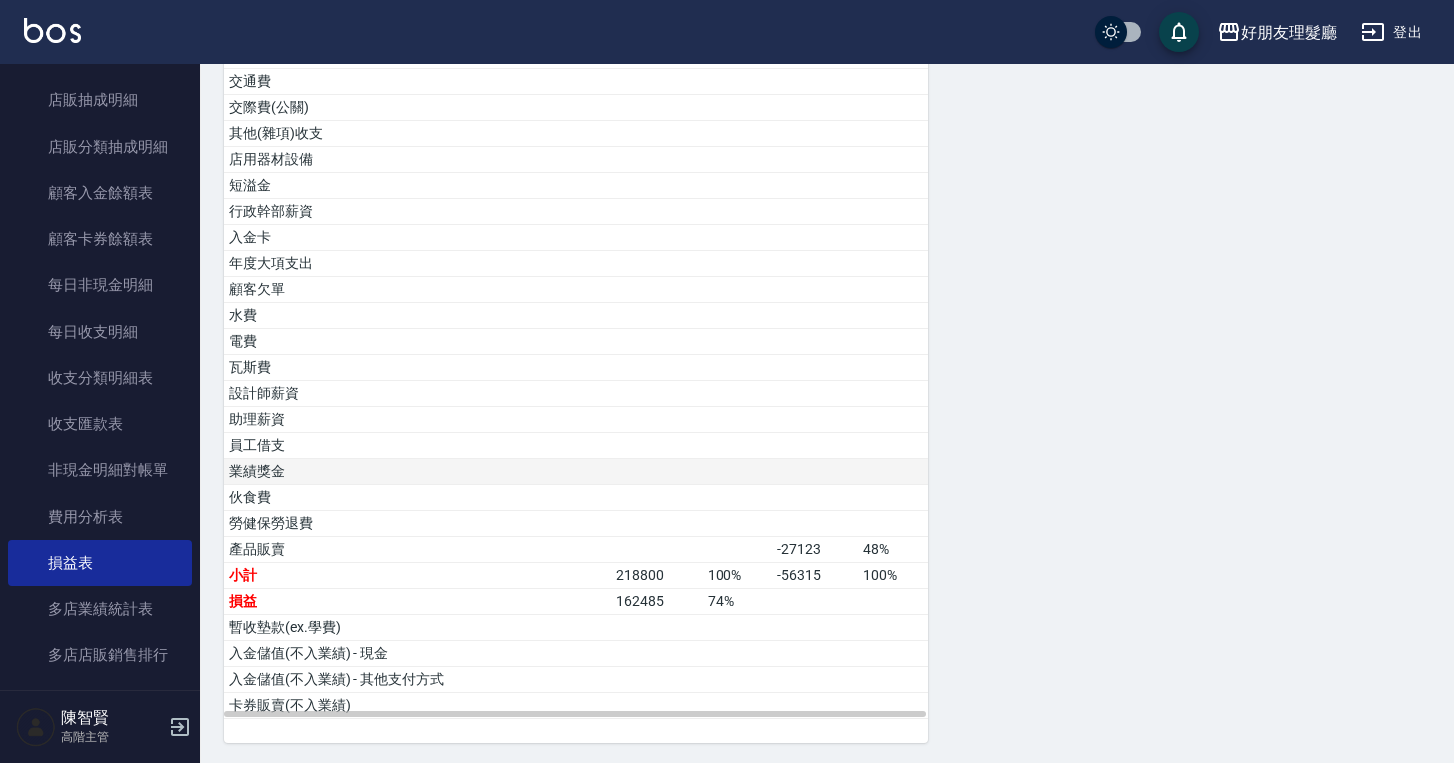 scroll, scrollTop: 792, scrollLeft: 0, axis: vertical 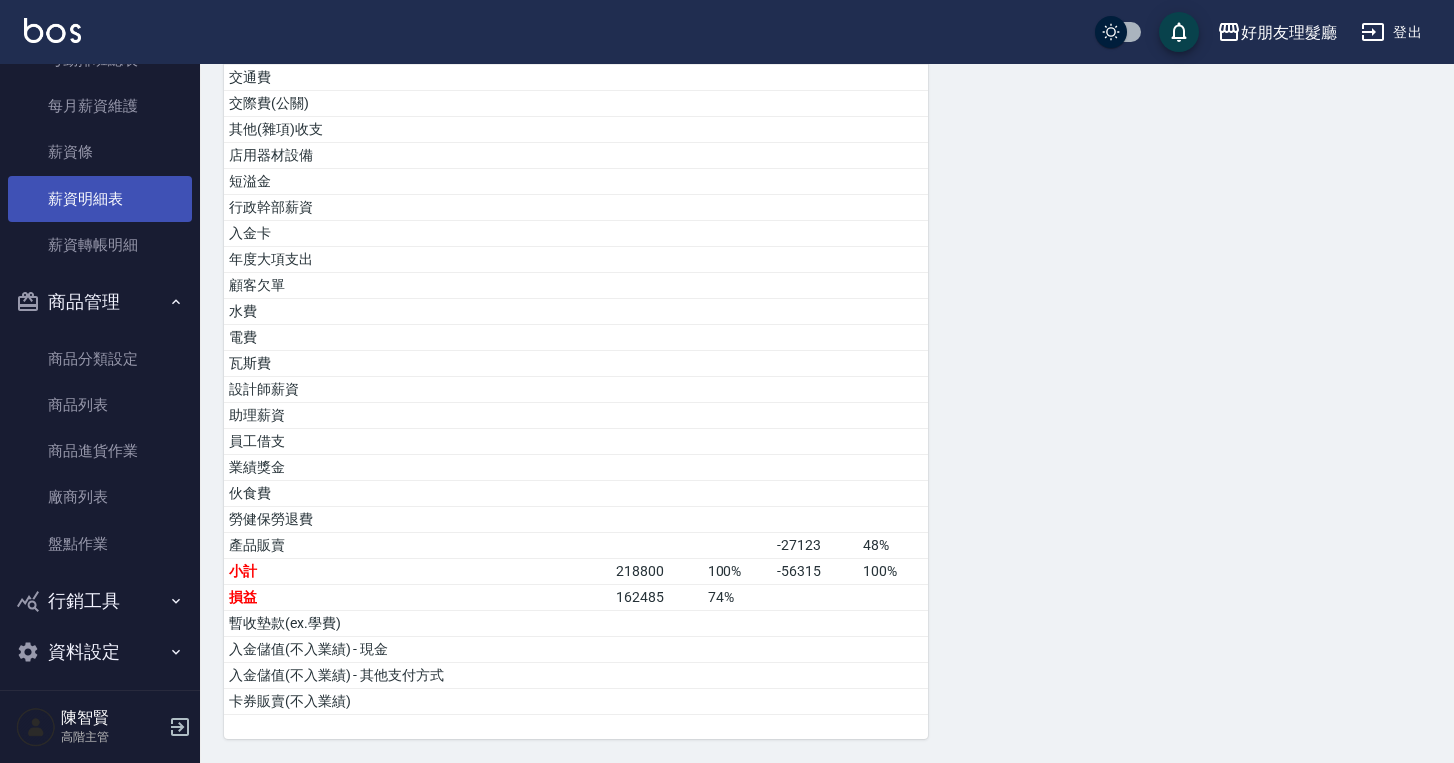 click on "薪資明細表" at bounding box center (100, 199) 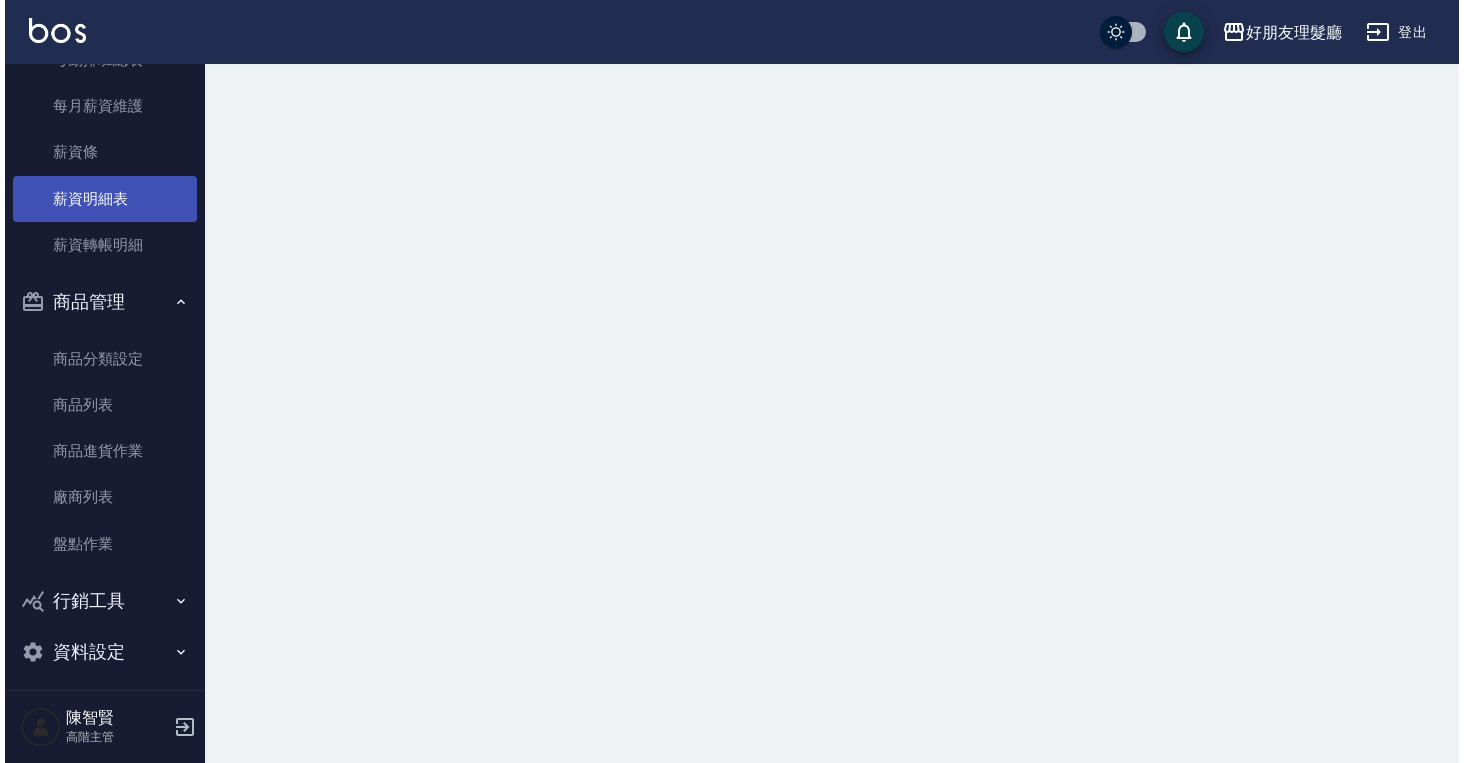 scroll, scrollTop: 0, scrollLeft: 0, axis: both 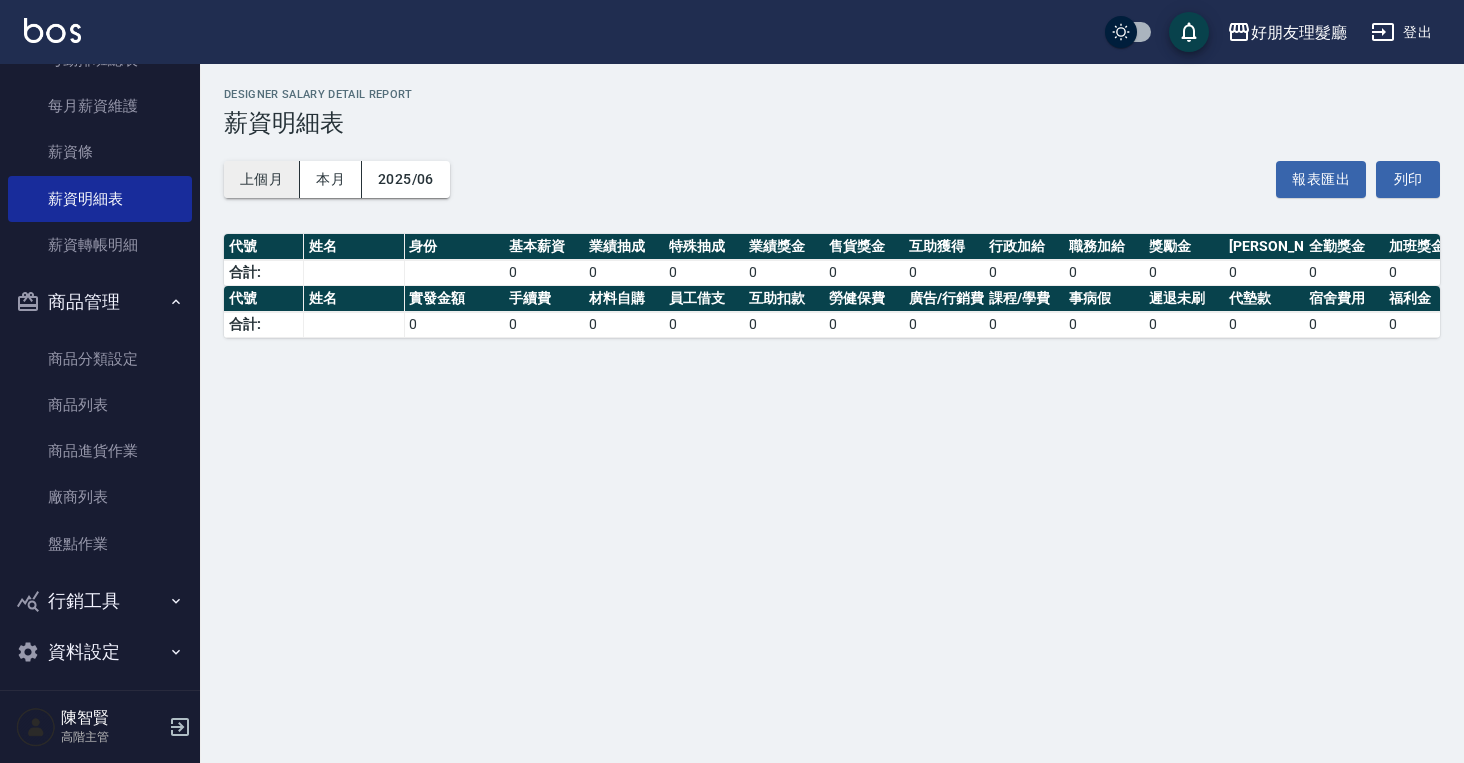 click on "上個月" at bounding box center (262, 179) 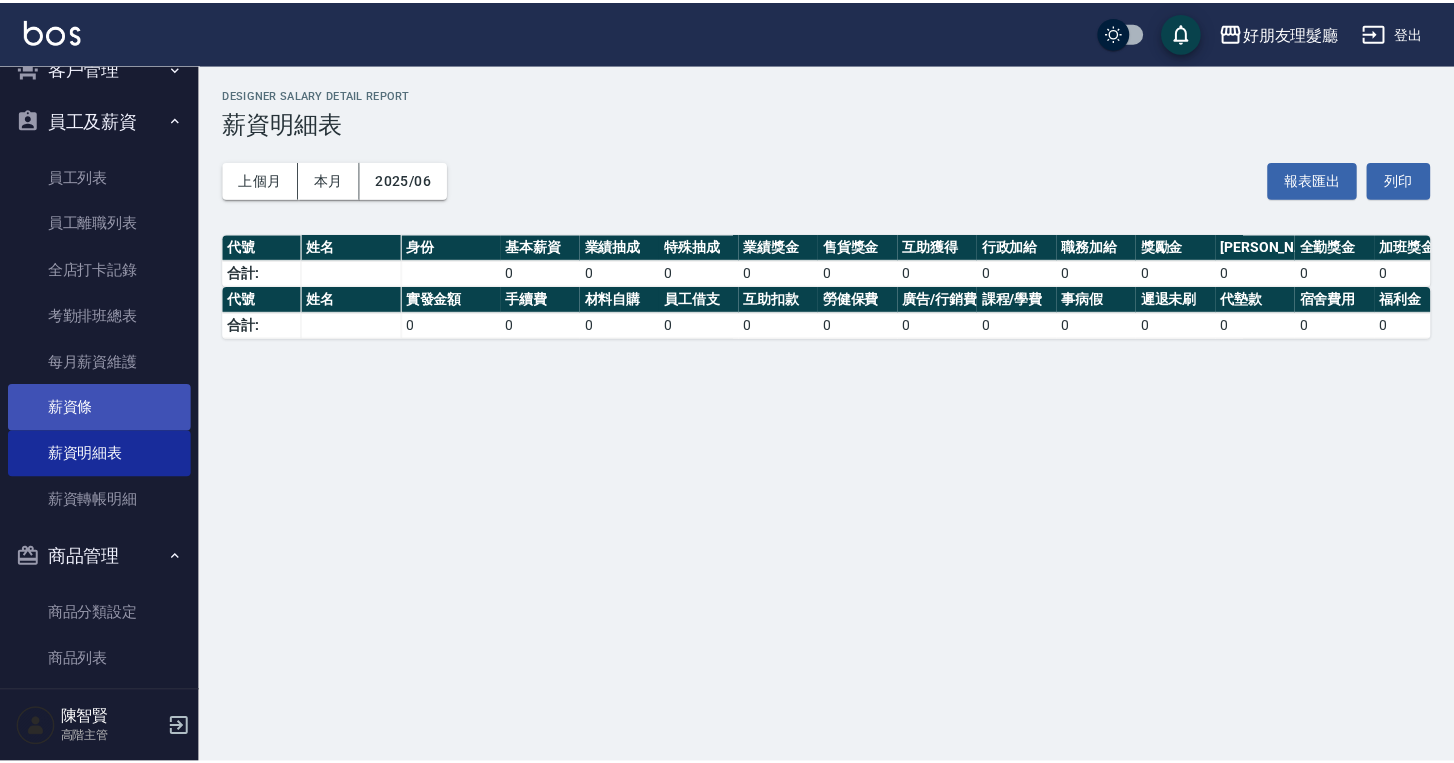 scroll, scrollTop: 2896, scrollLeft: 0, axis: vertical 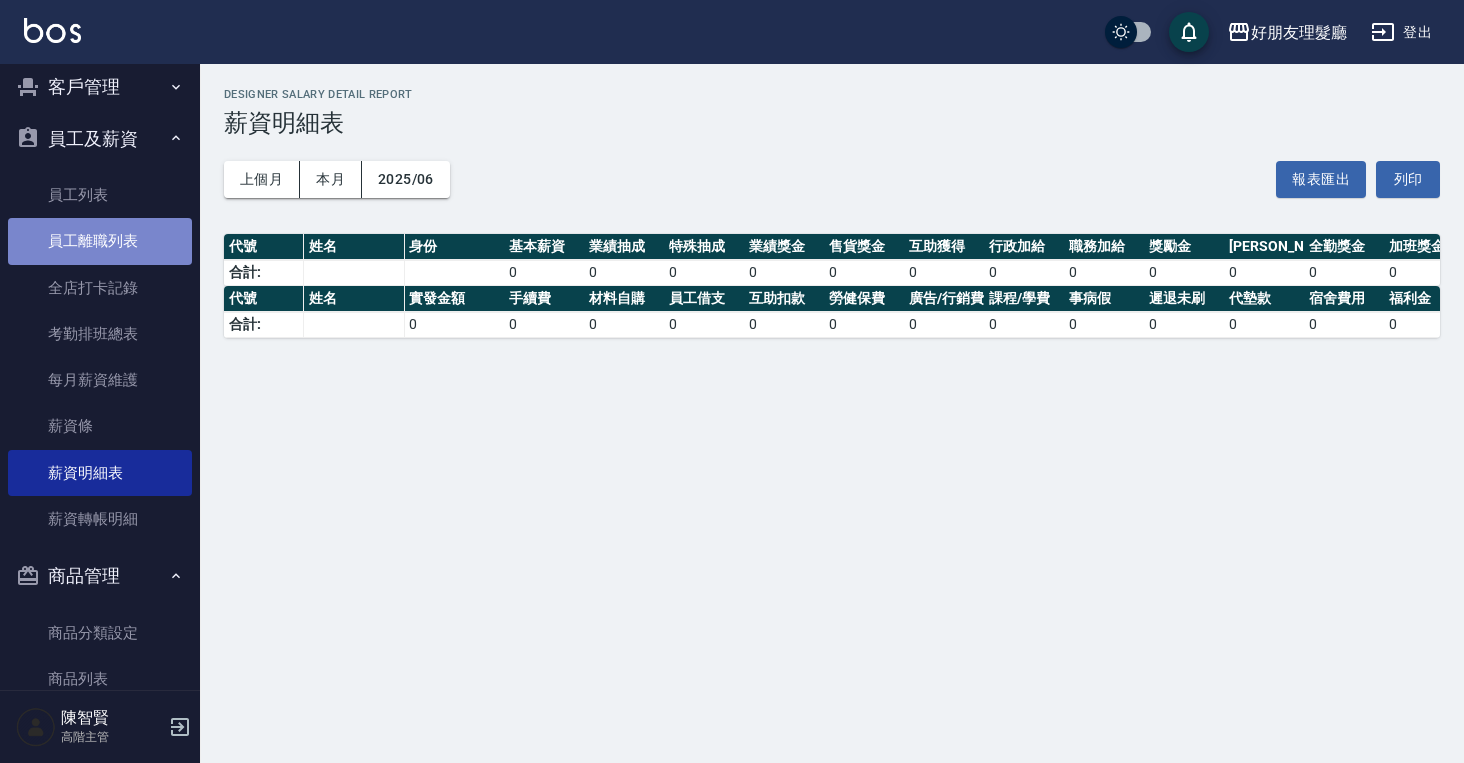 click on "員工離職列表" at bounding box center [100, 241] 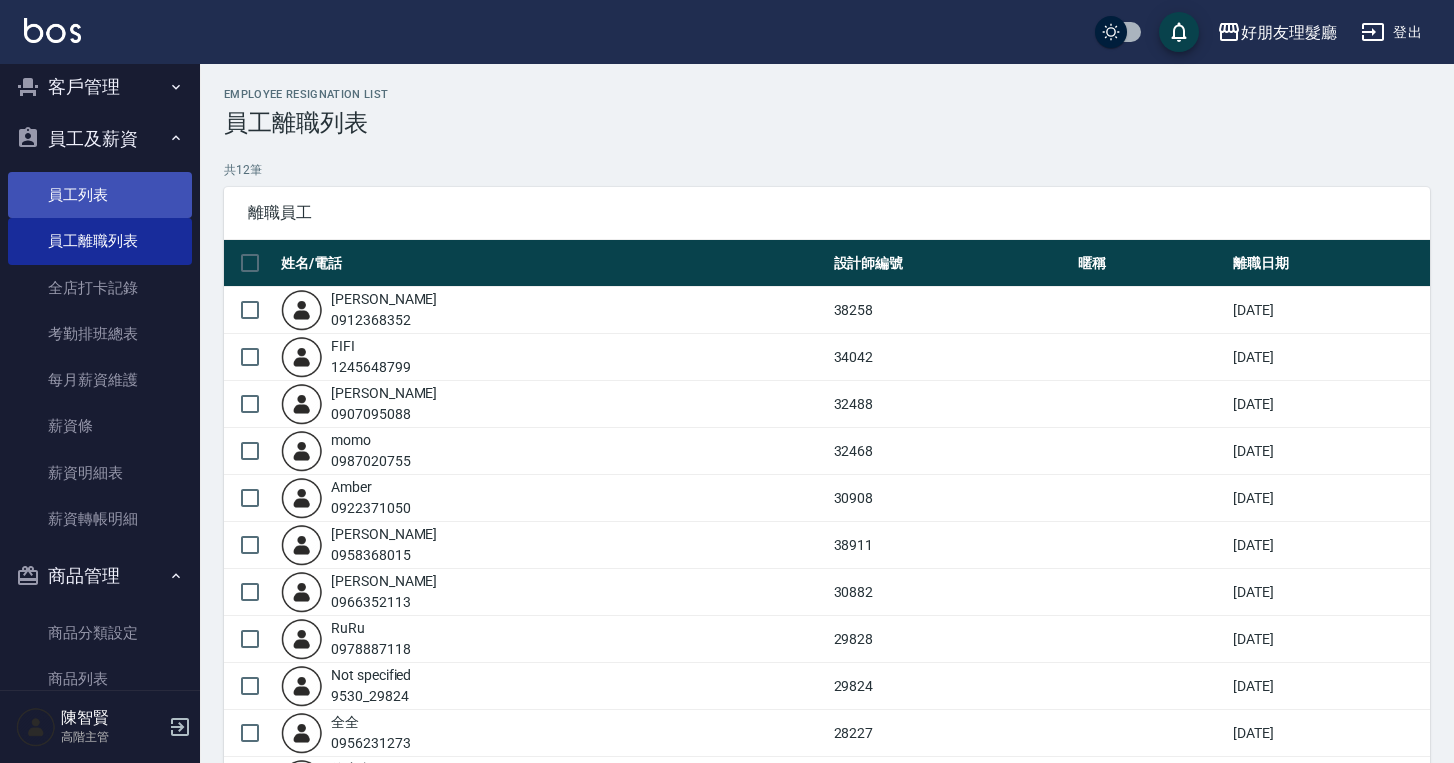 click on "員工列表" at bounding box center [100, 195] 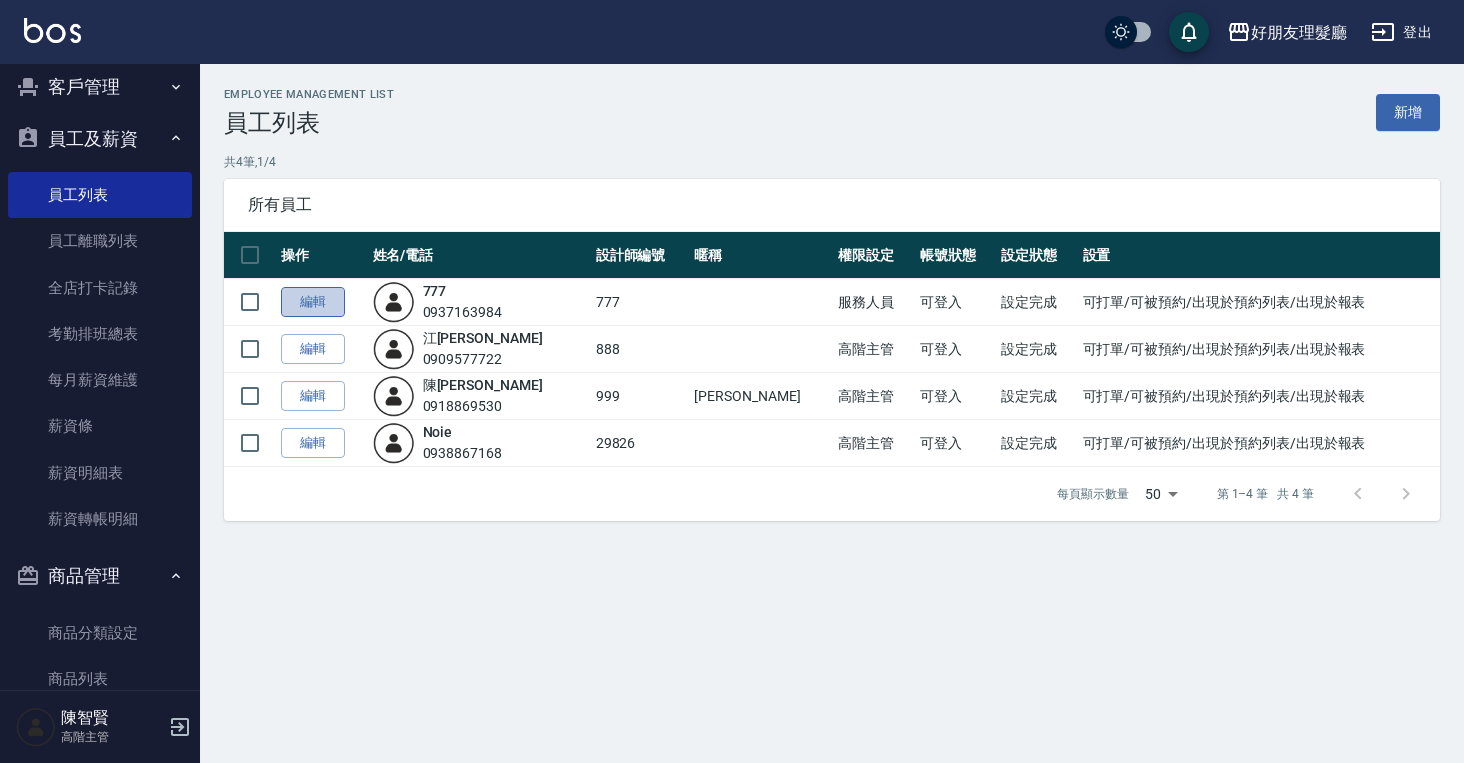 click on "編輯" at bounding box center [313, 302] 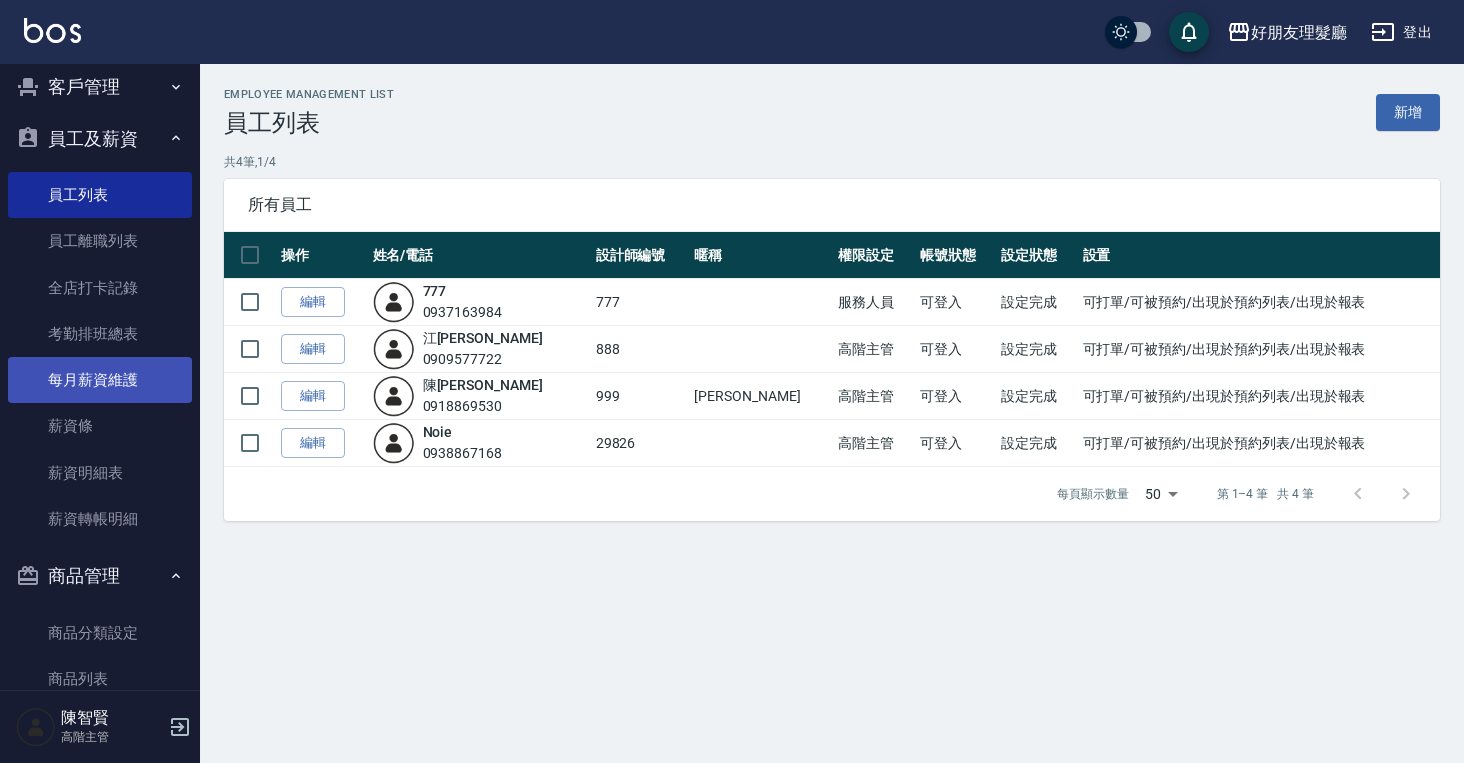 click on "每月薪資維護" at bounding box center [100, 380] 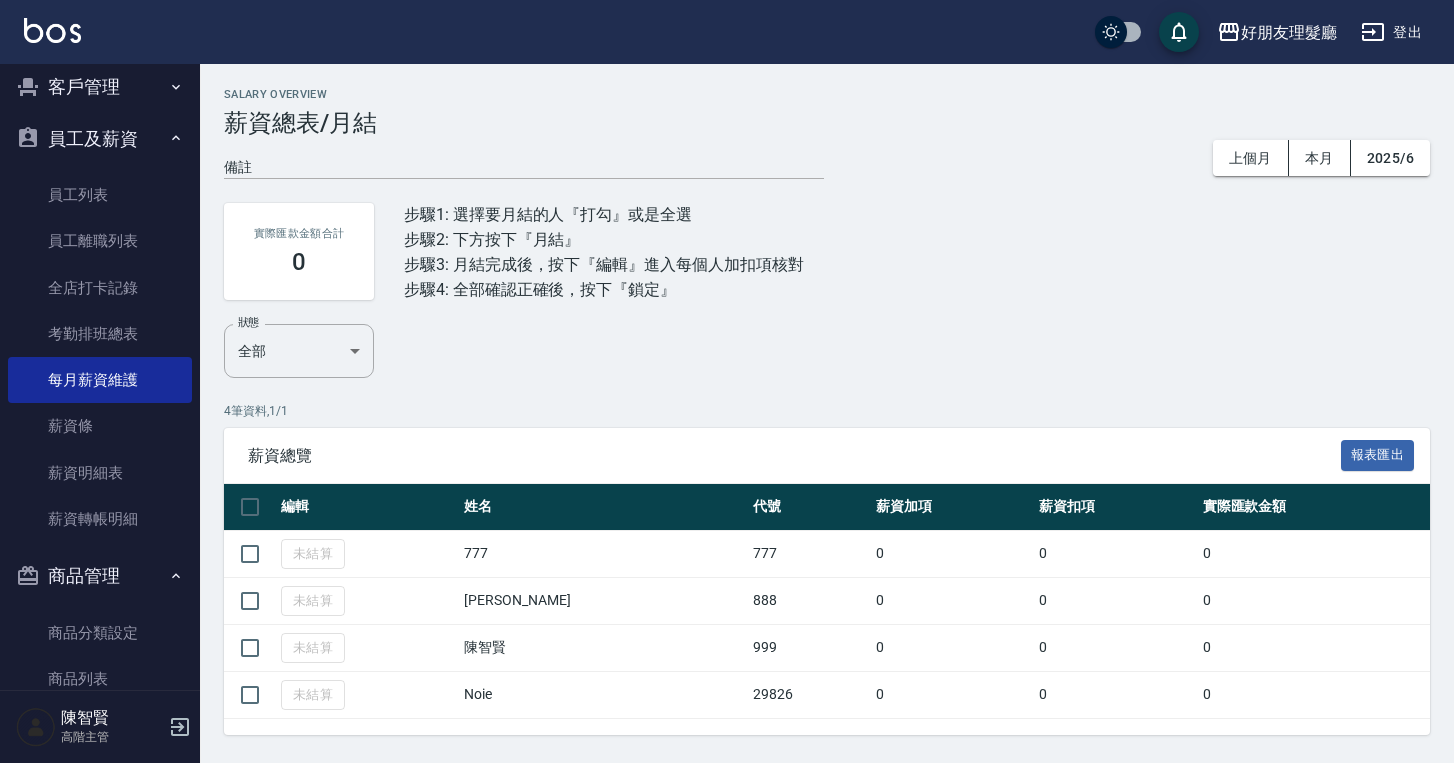 scroll, scrollTop: 20, scrollLeft: 0, axis: vertical 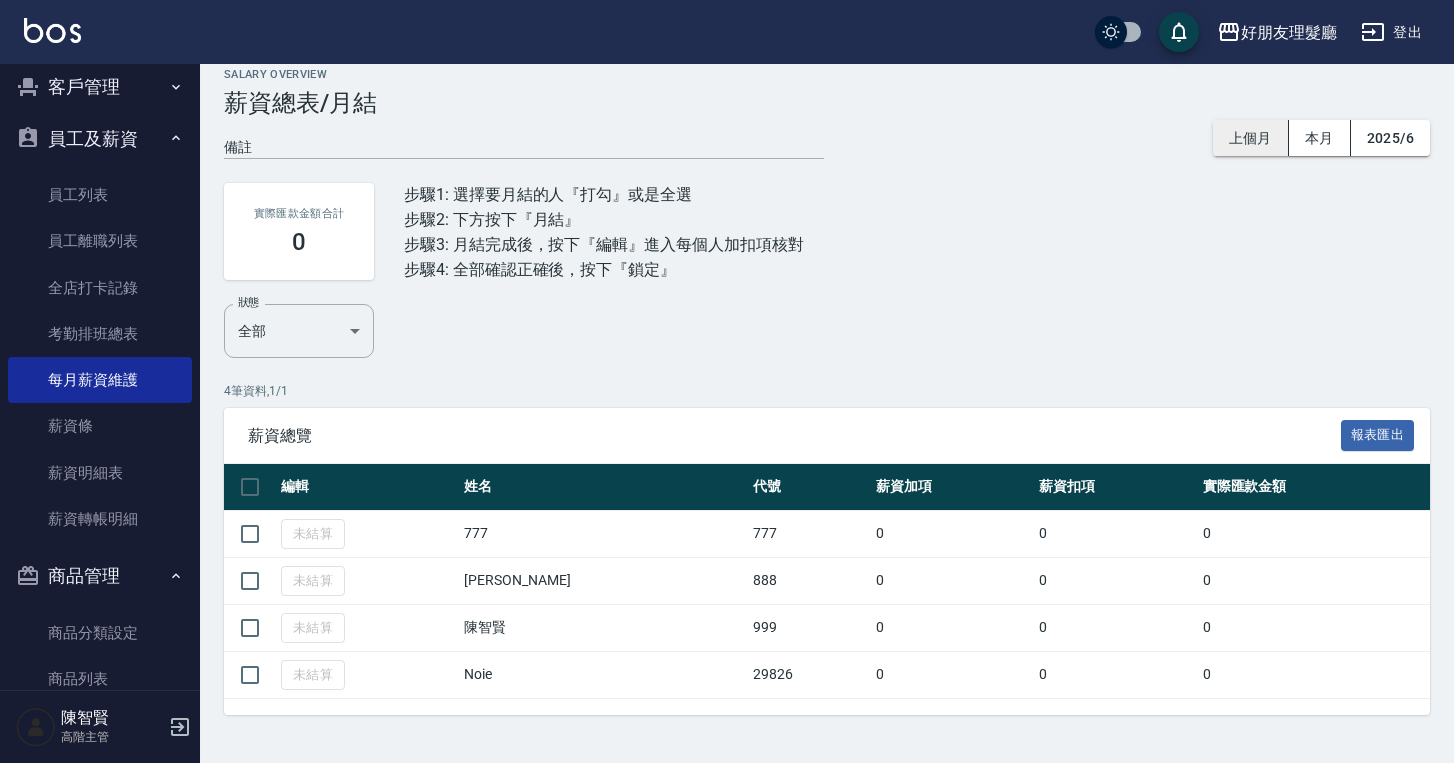 click on "上個月" at bounding box center (1251, 138) 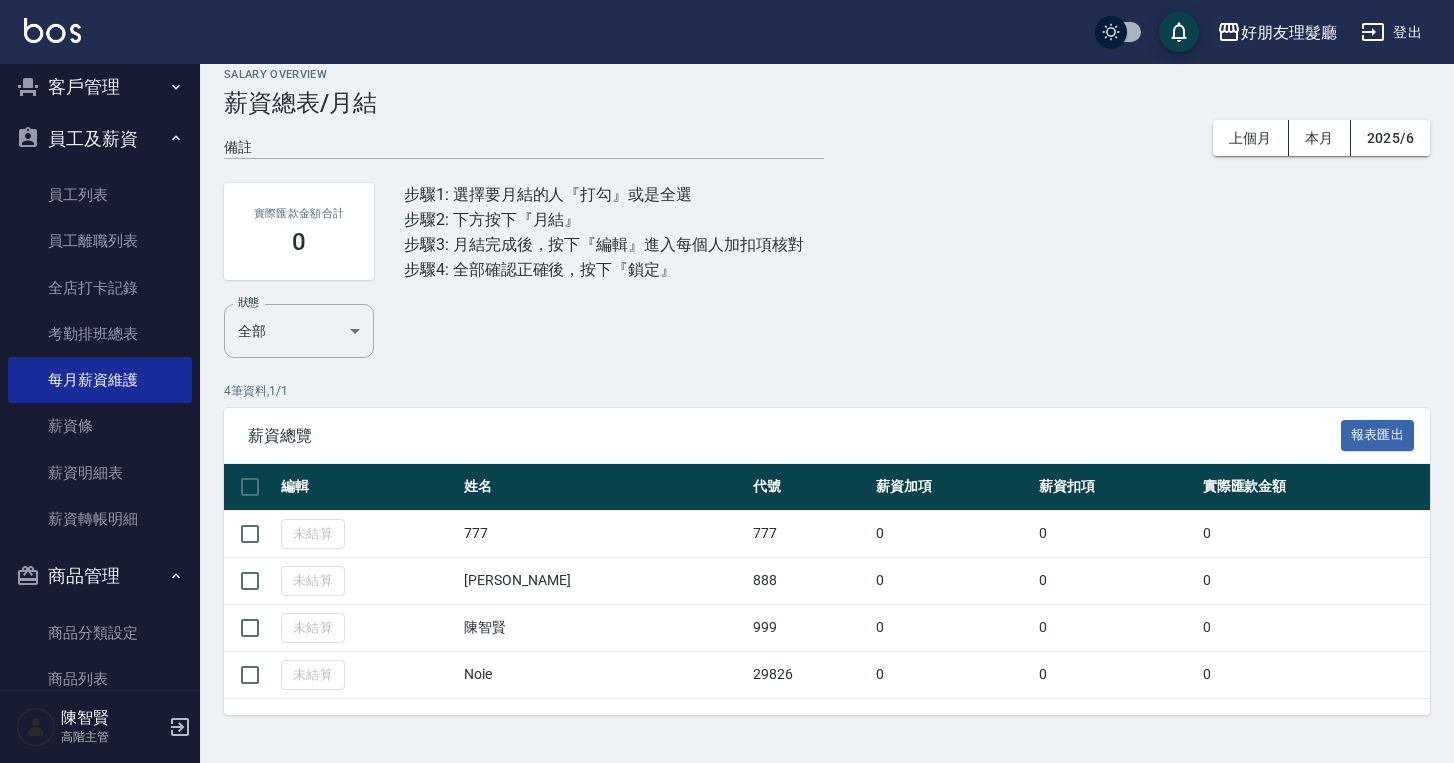click at bounding box center (250, 487) 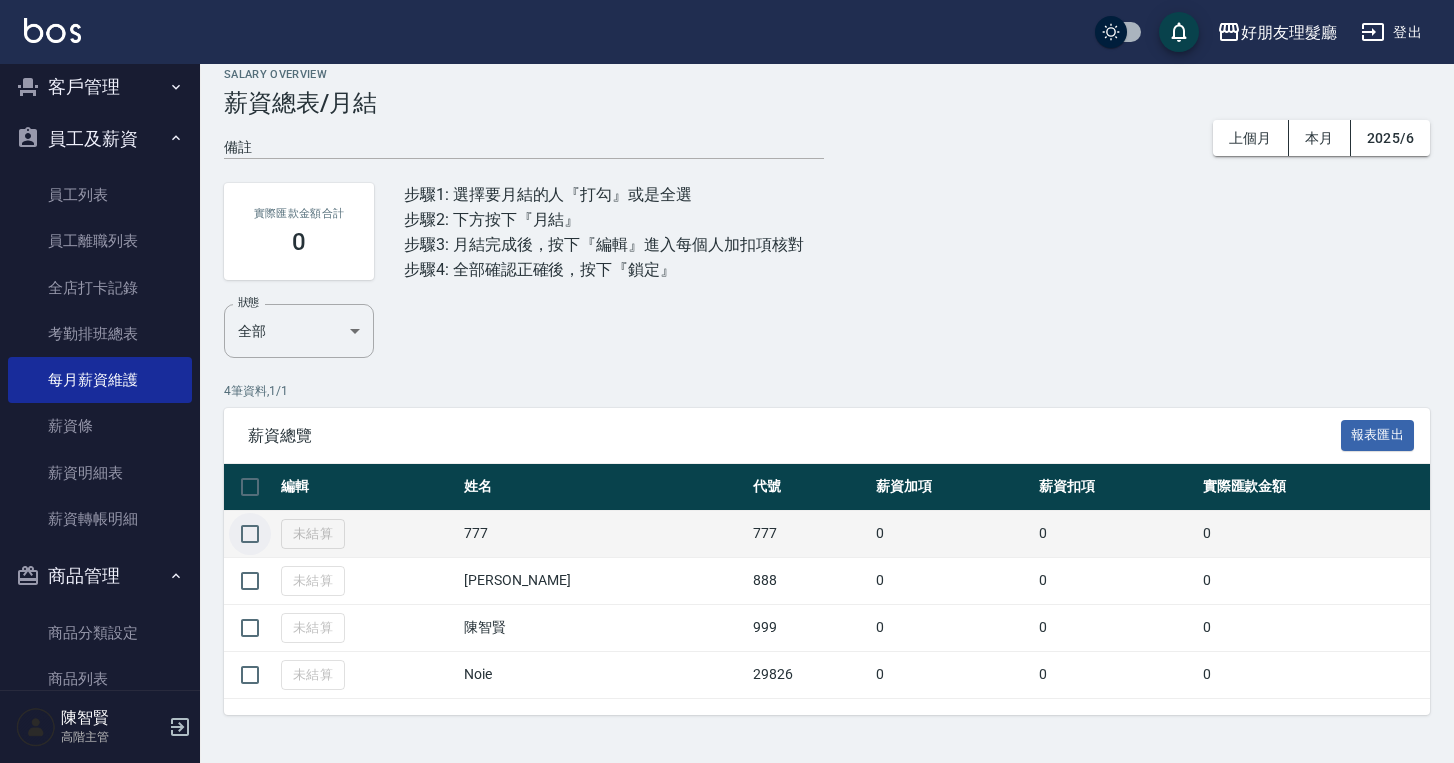 click at bounding box center (250, 534) 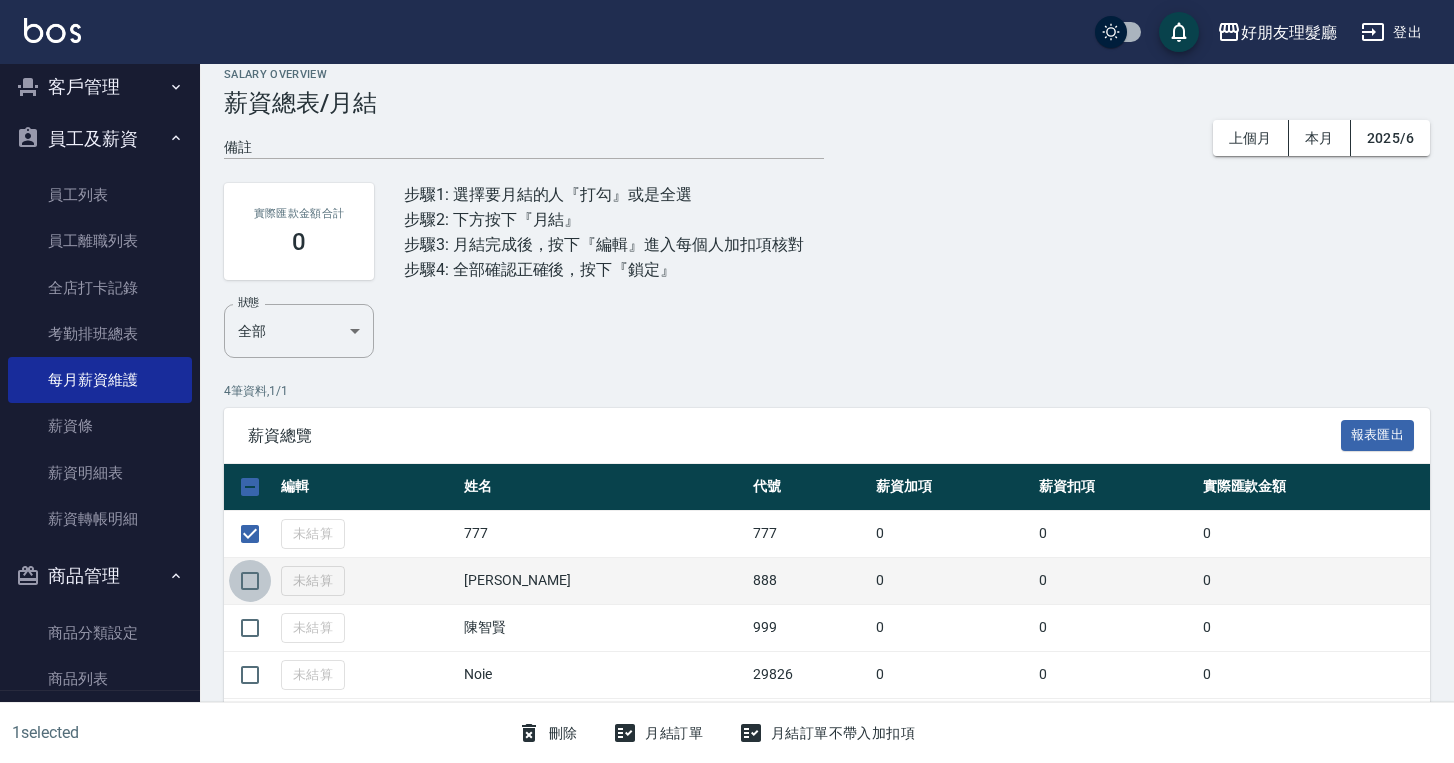click at bounding box center [250, 581] 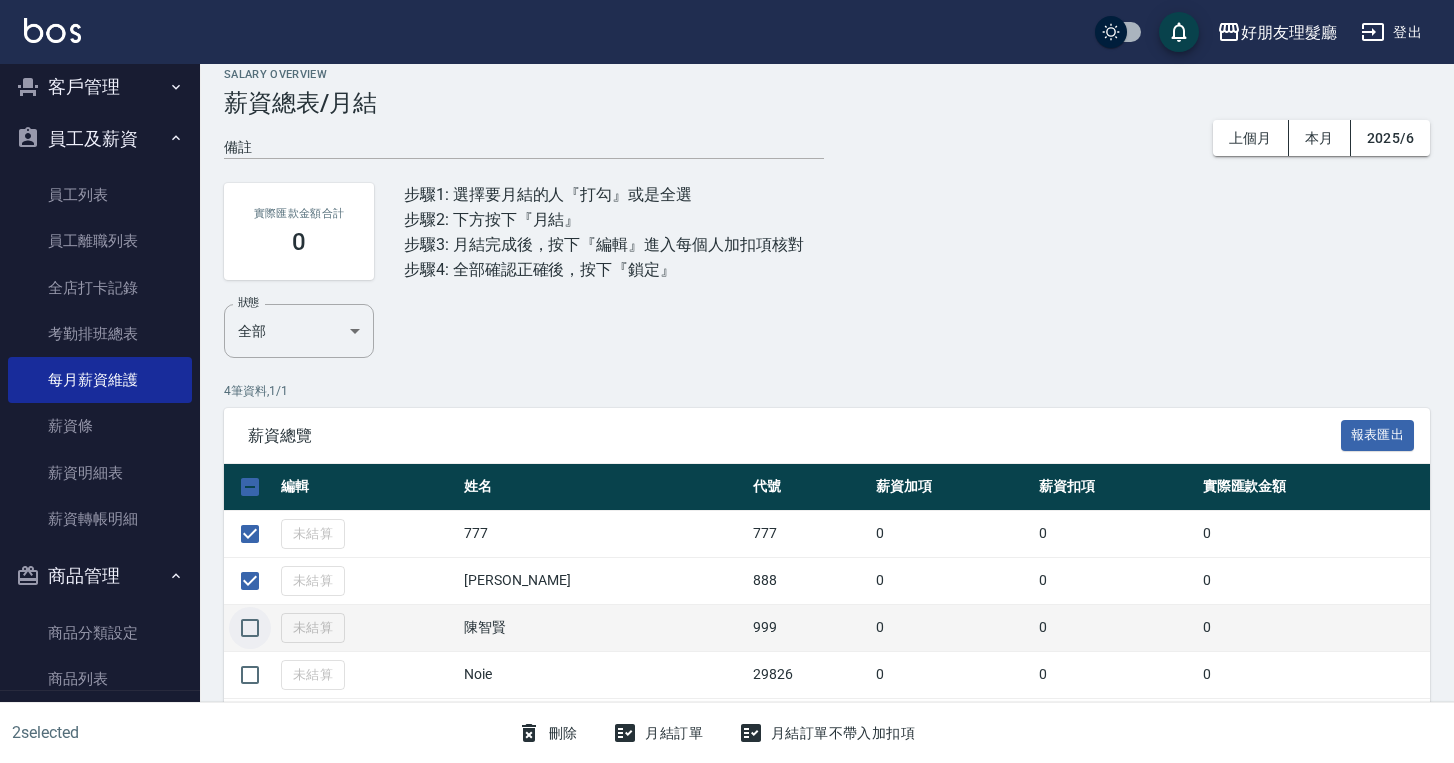 click at bounding box center [250, 628] 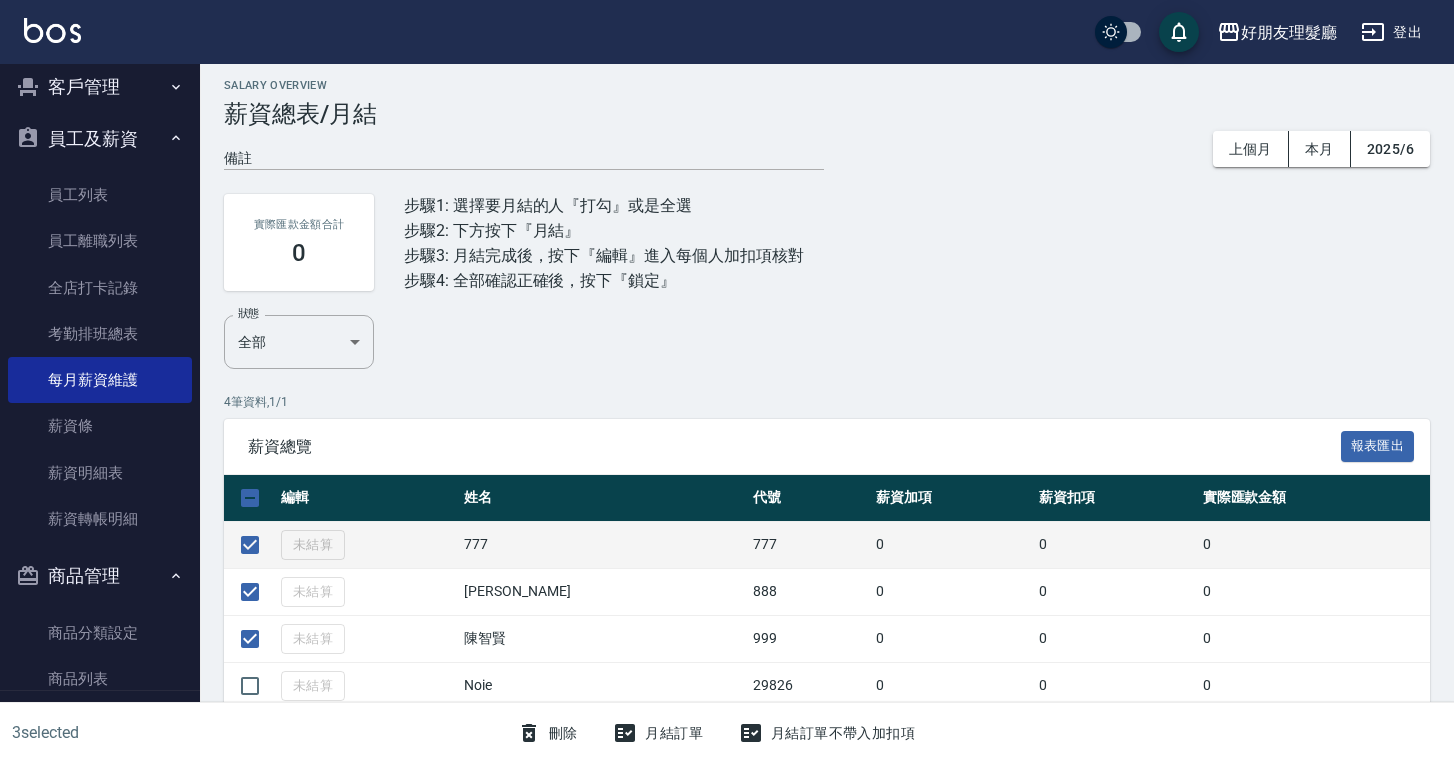 scroll, scrollTop: 0, scrollLeft: 0, axis: both 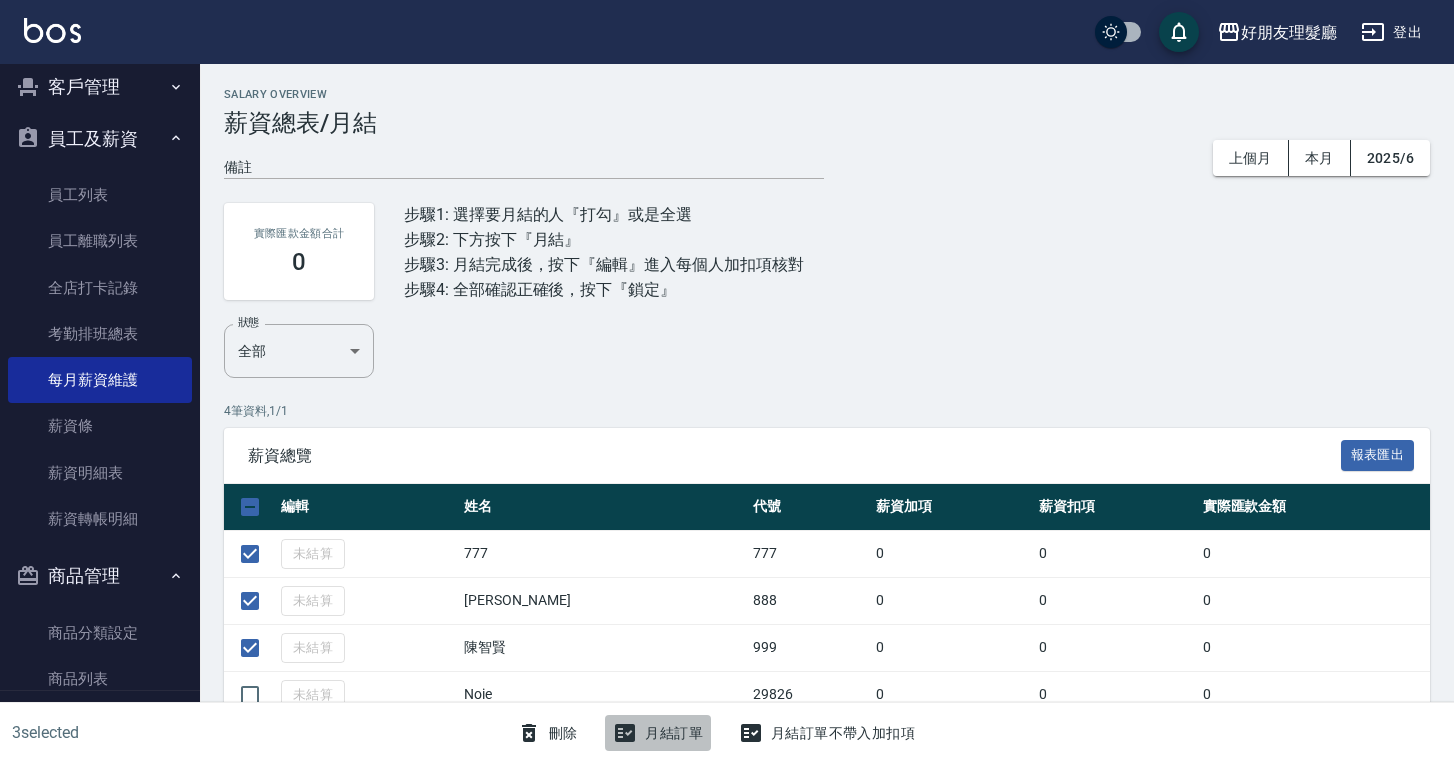click on "月結訂單" at bounding box center (658, 733) 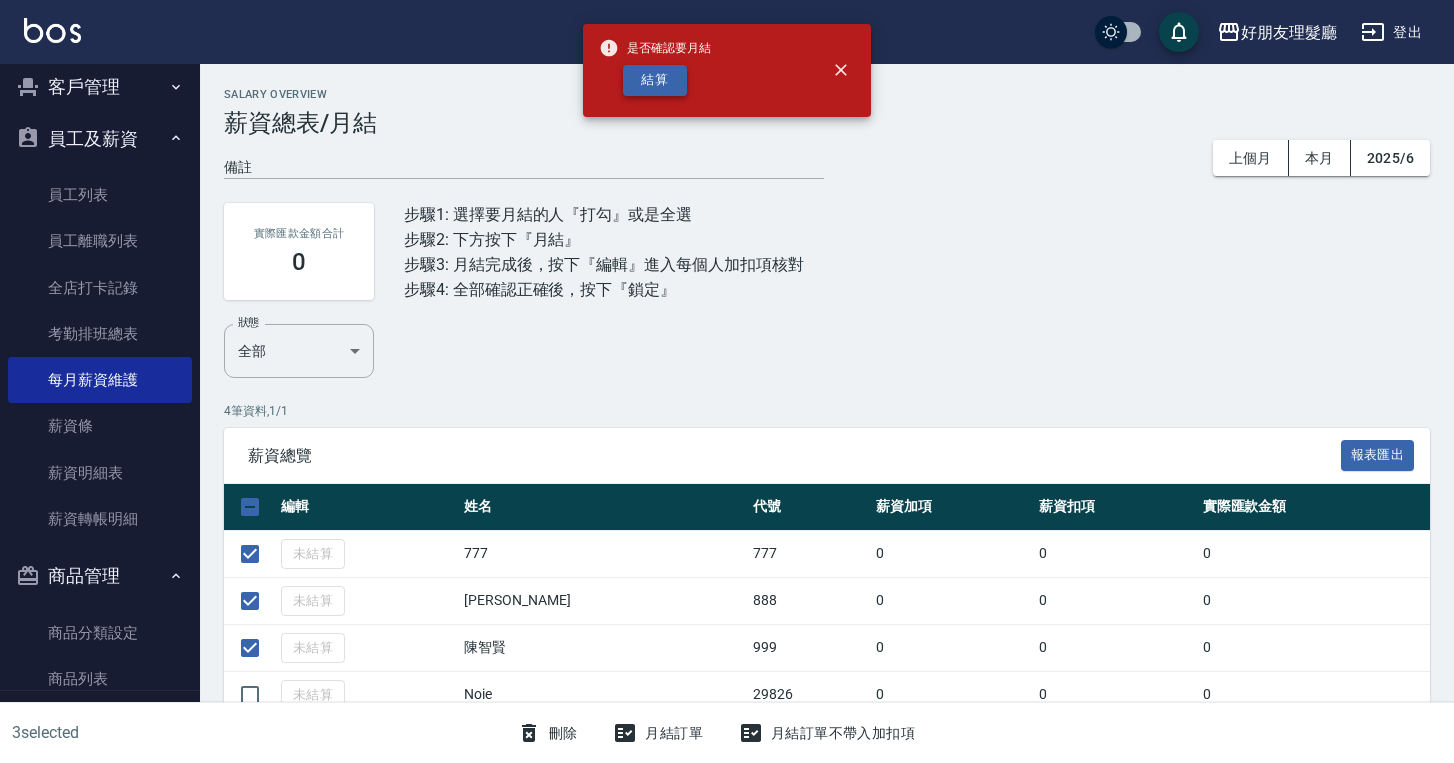 click on "結算" at bounding box center [655, 80] 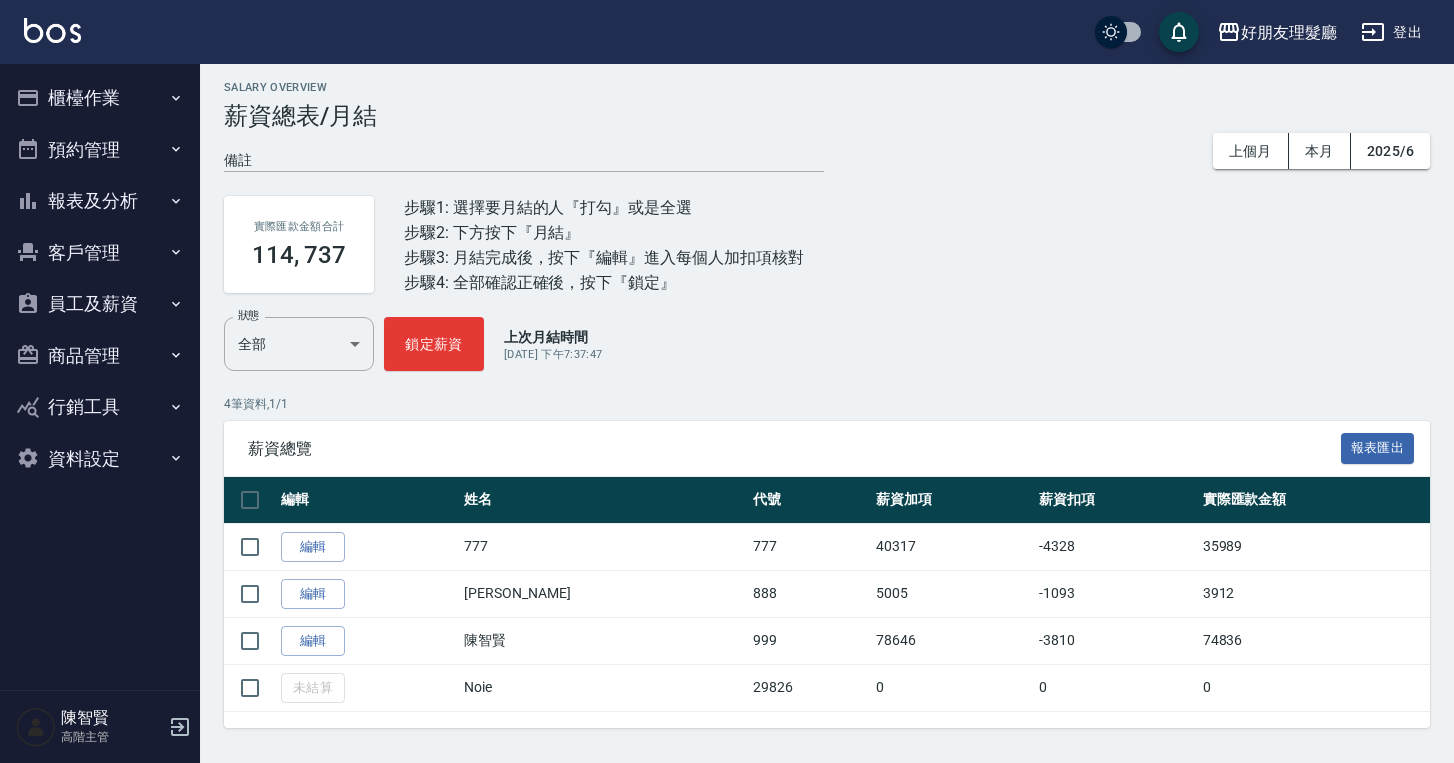 scroll, scrollTop: 20, scrollLeft: 0, axis: vertical 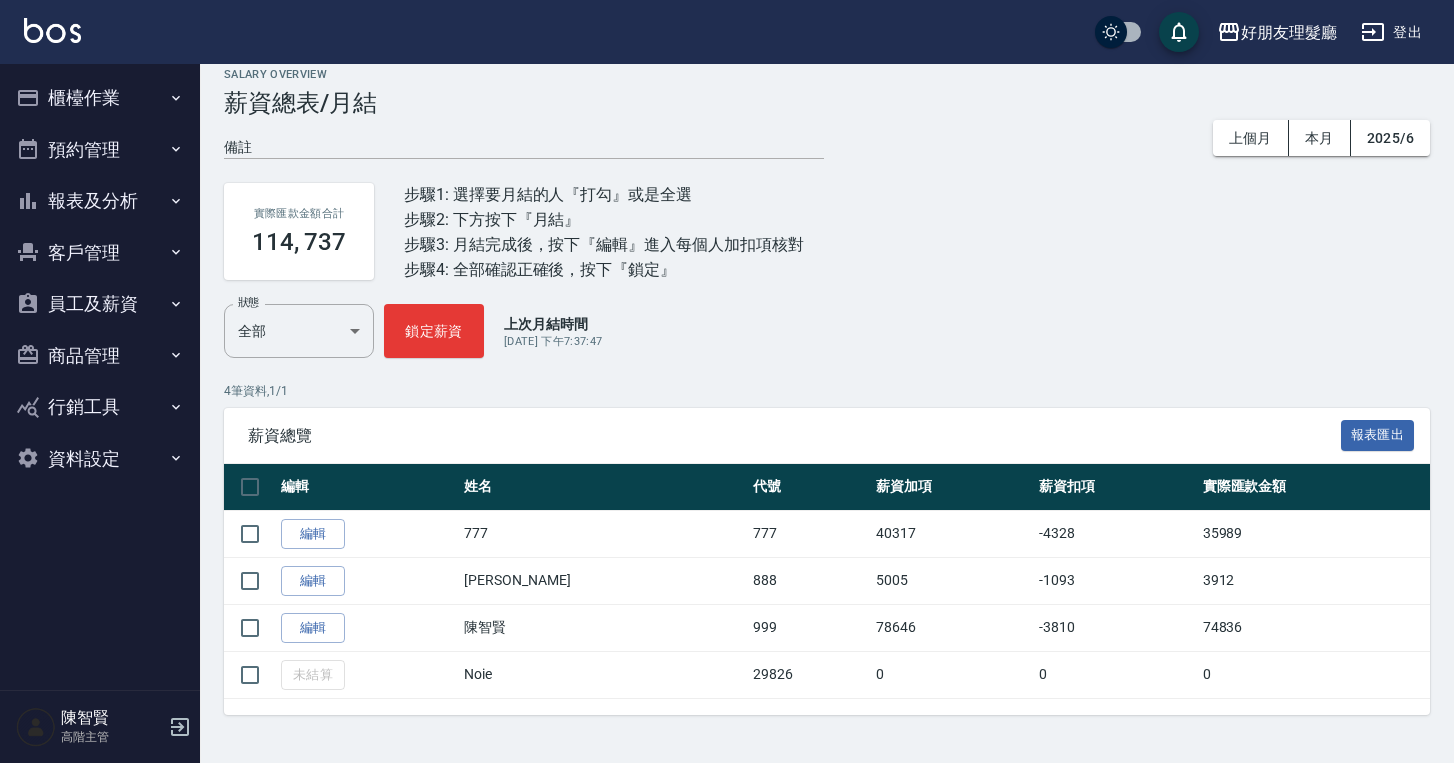 click on "櫃檯作業" at bounding box center (100, 98) 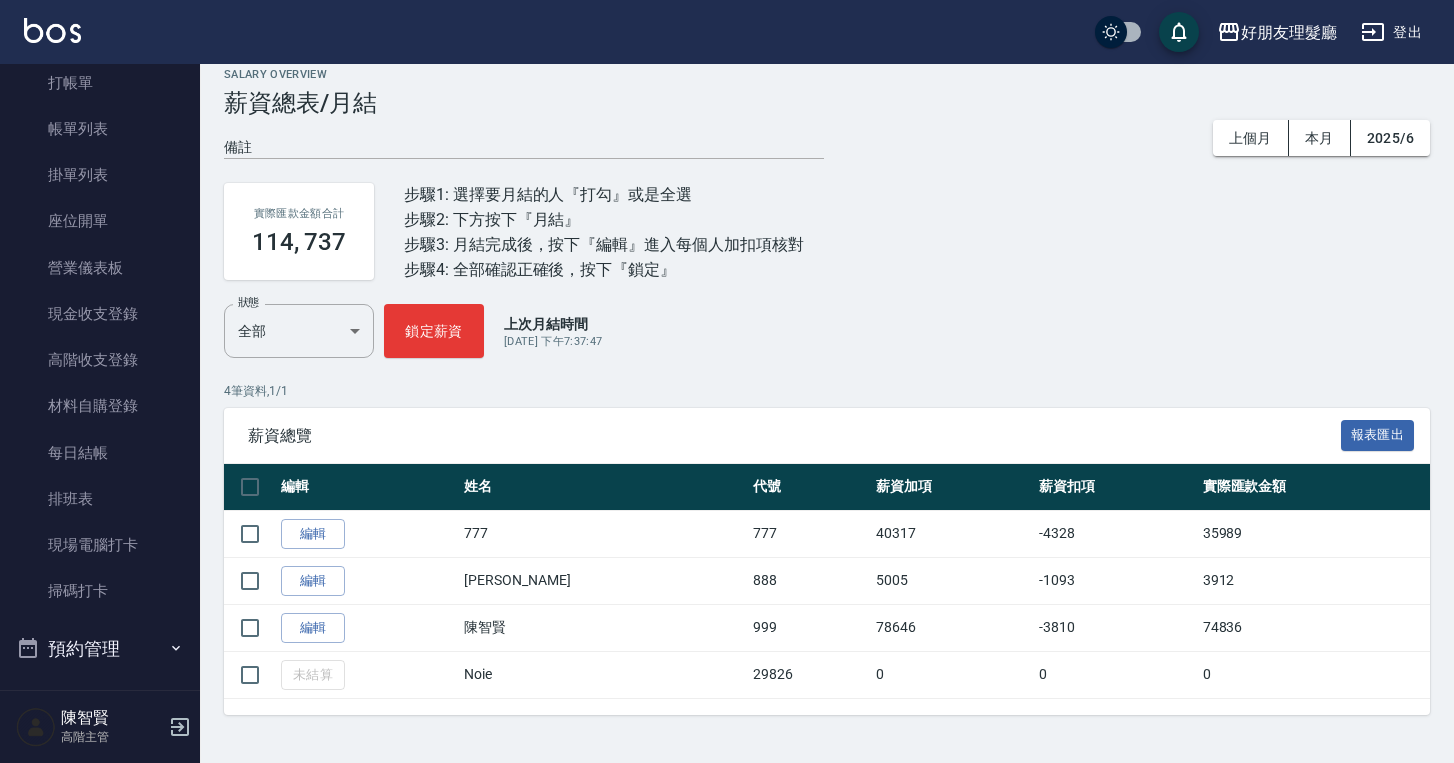 scroll, scrollTop: 376, scrollLeft: 0, axis: vertical 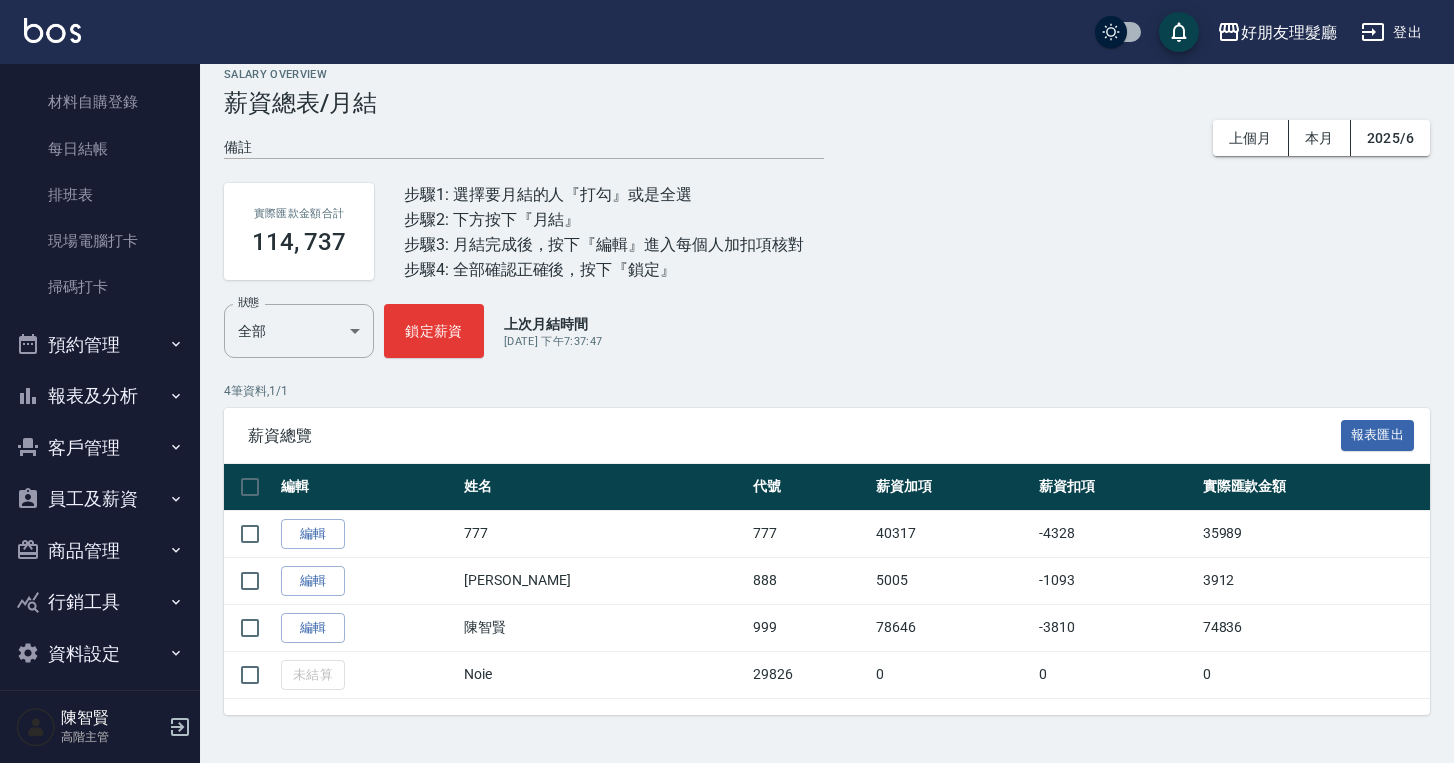 click on "報表及分析" at bounding box center (100, 396) 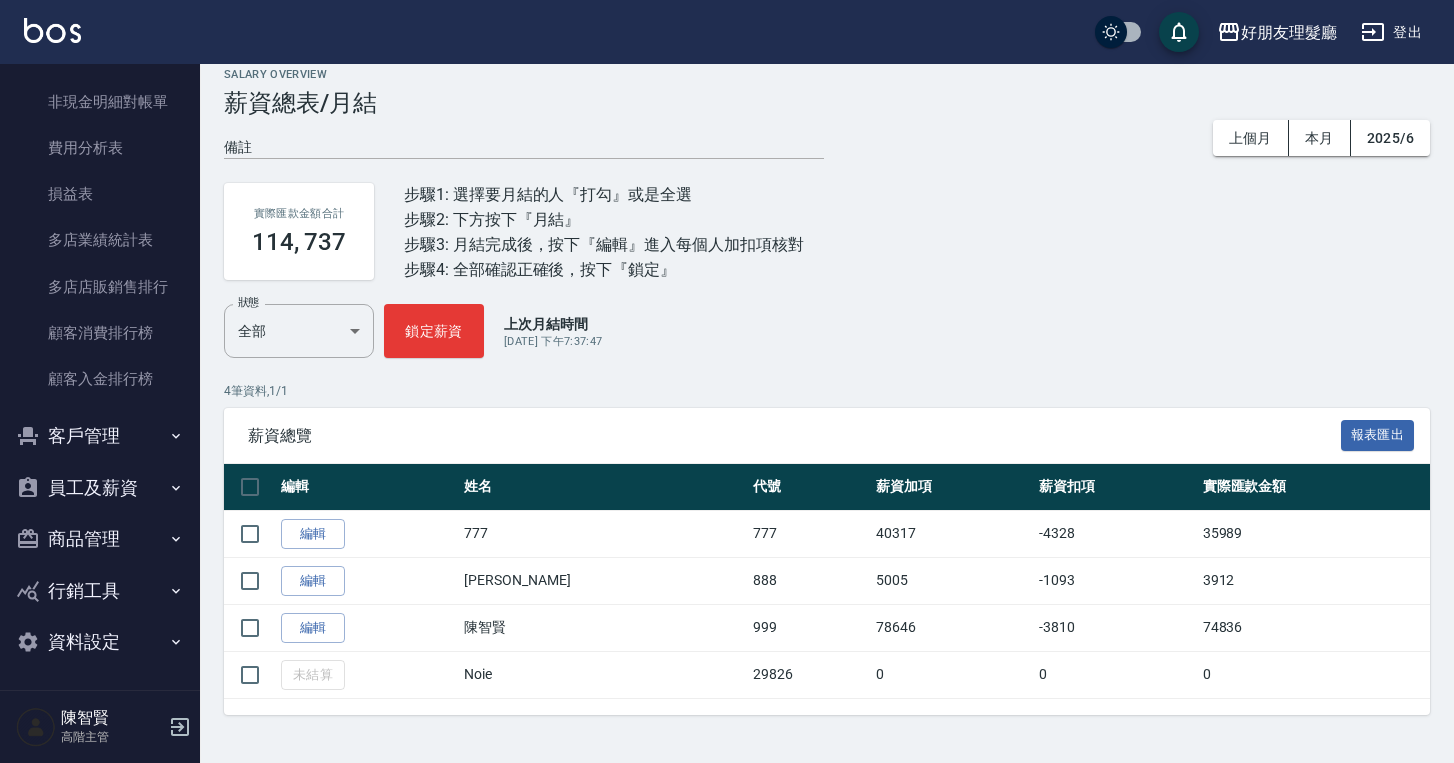 scroll, scrollTop: 2394, scrollLeft: 0, axis: vertical 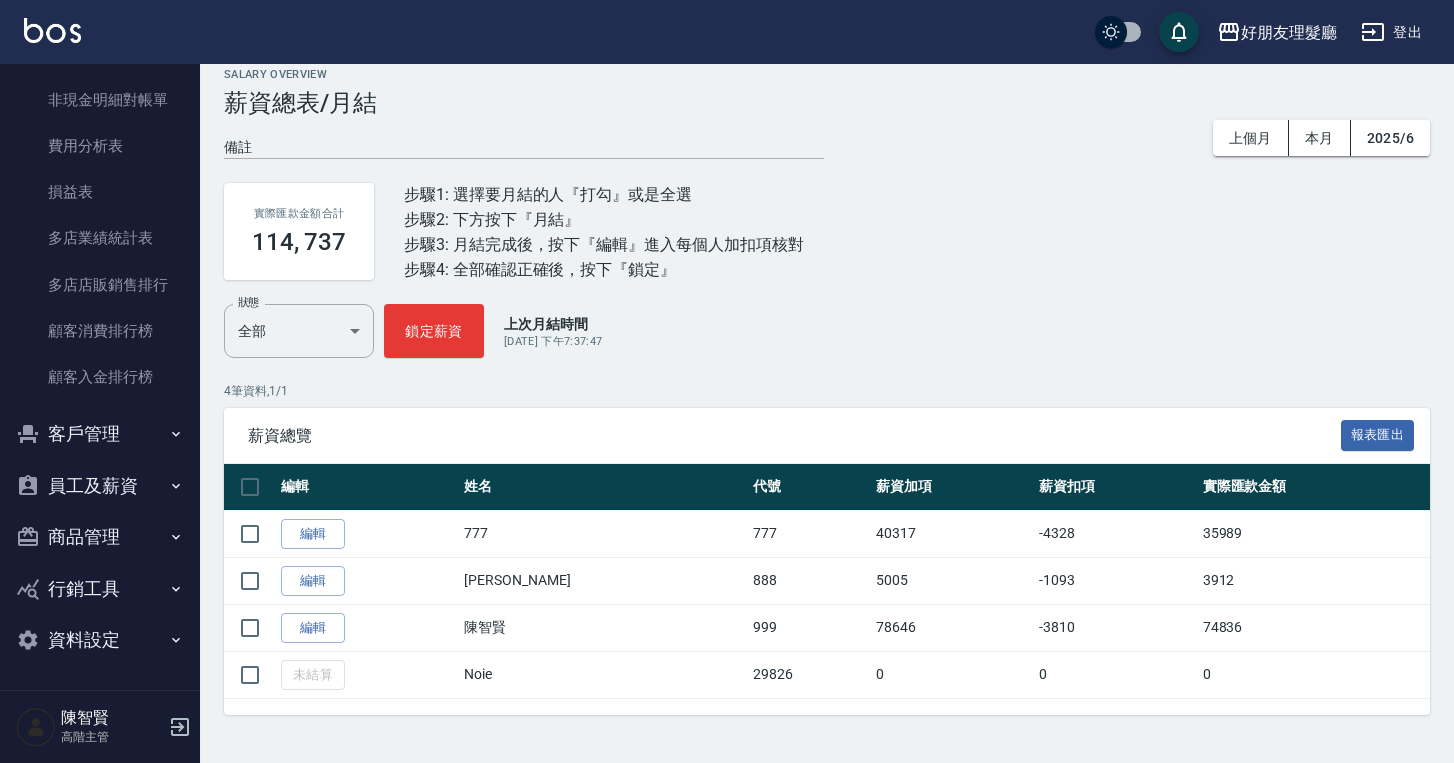 click on "客戶管理" at bounding box center [100, 434] 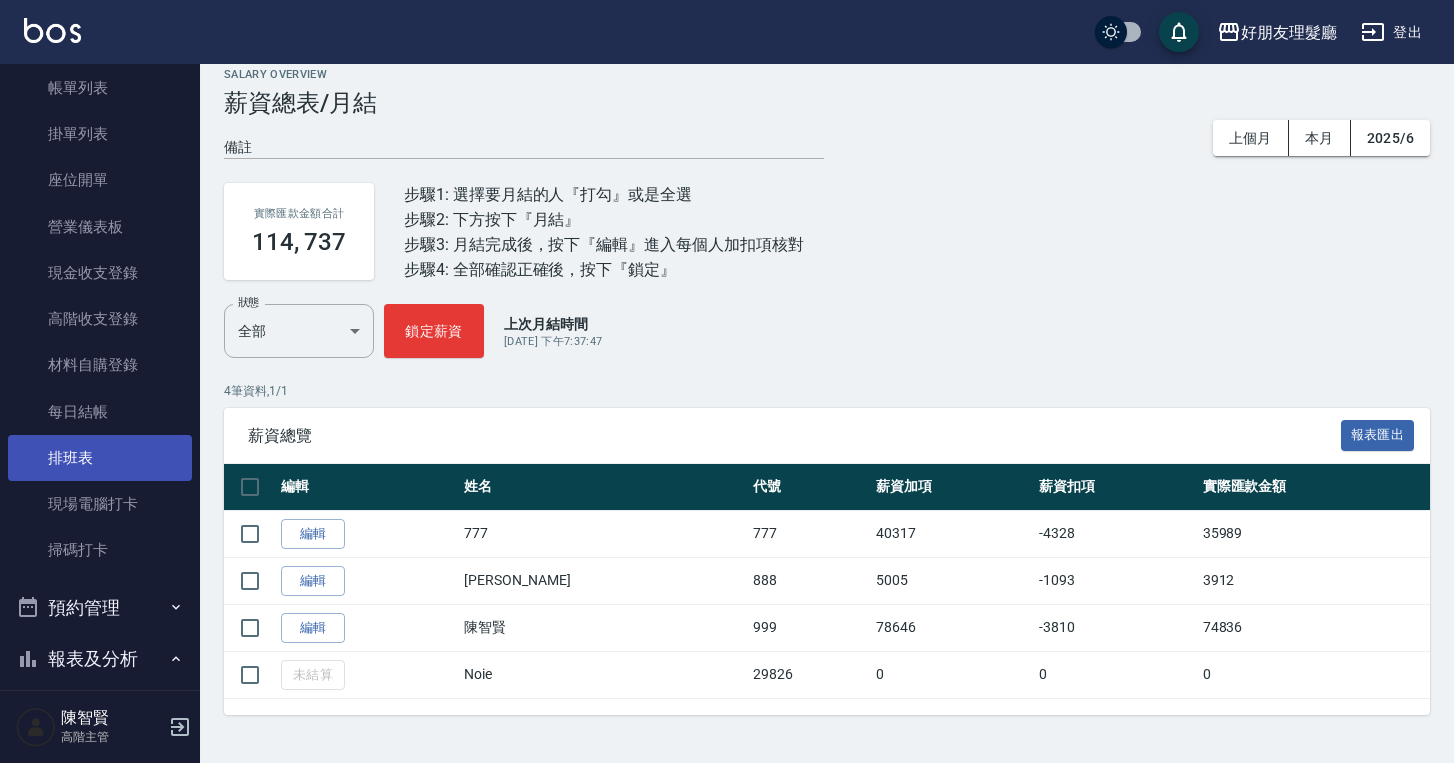 scroll, scrollTop: 0, scrollLeft: 0, axis: both 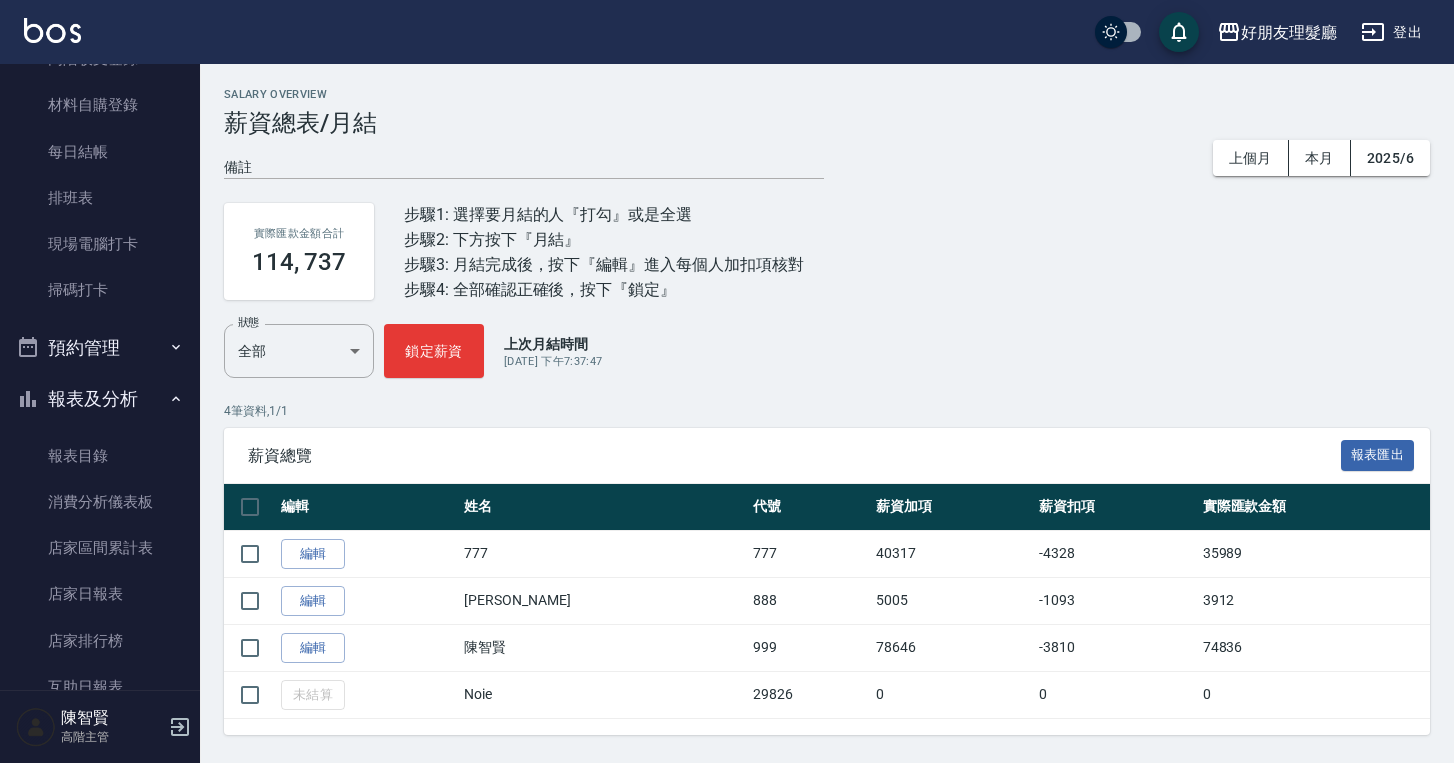 click on "預約管理" at bounding box center (100, 348) 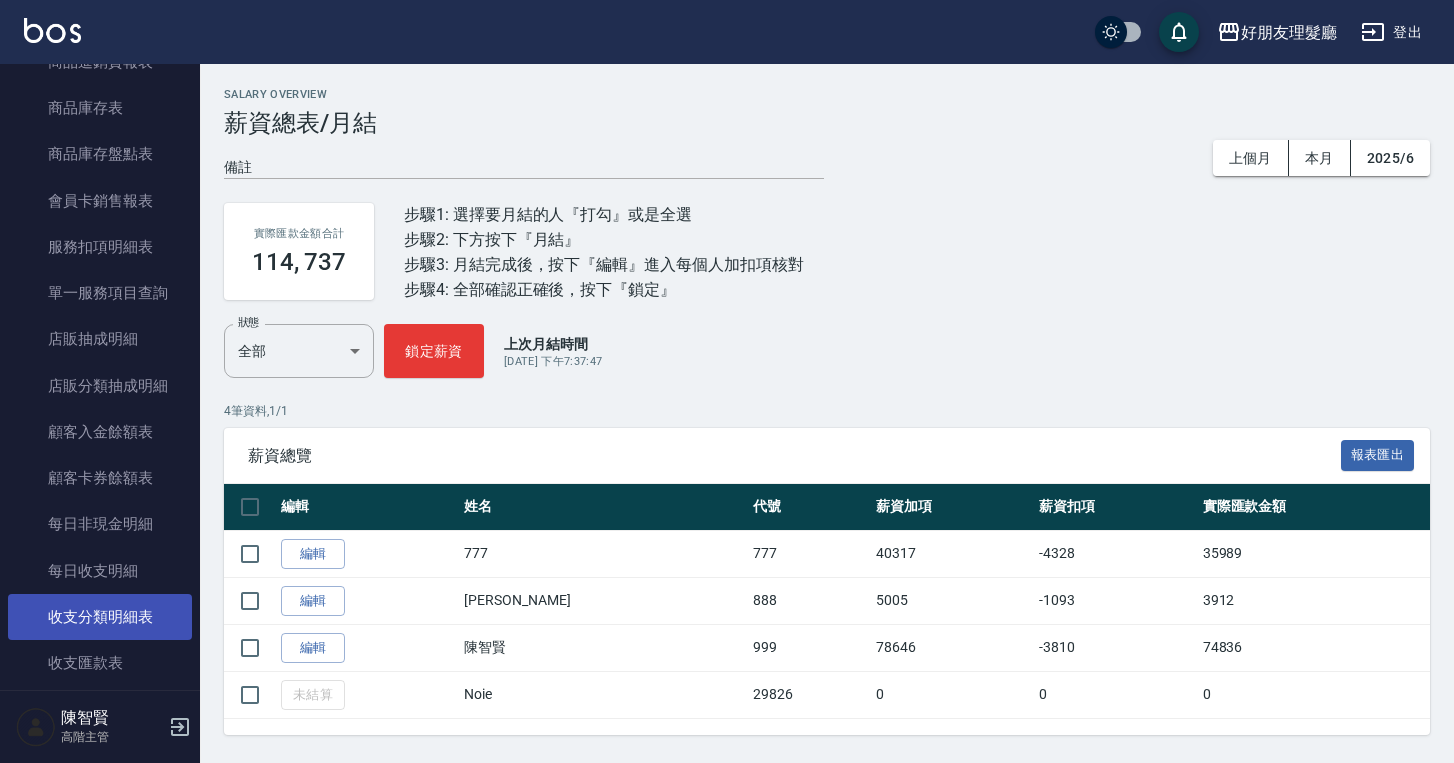 scroll, scrollTop: 2085, scrollLeft: 0, axis: vertical 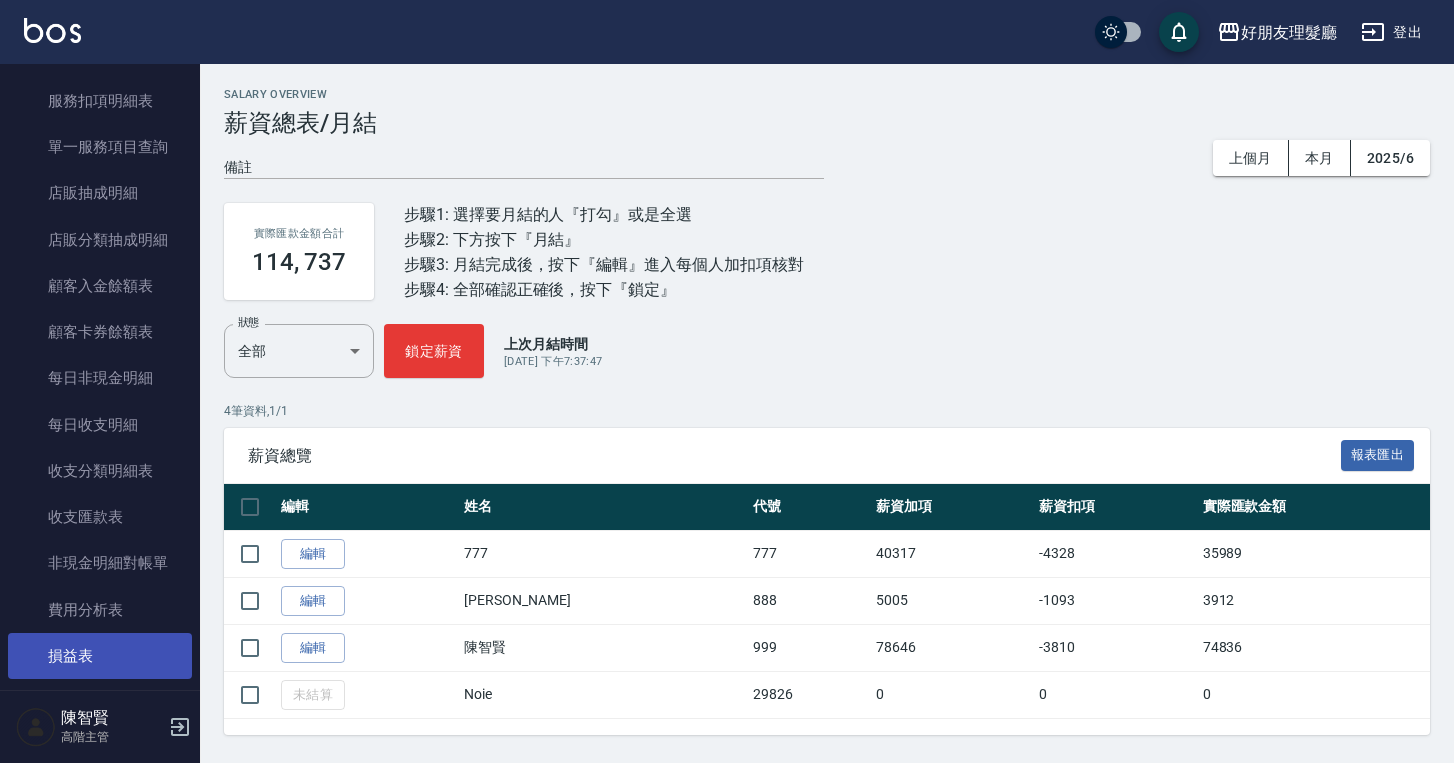 click on "損益表" at bounding box center [100, 656] 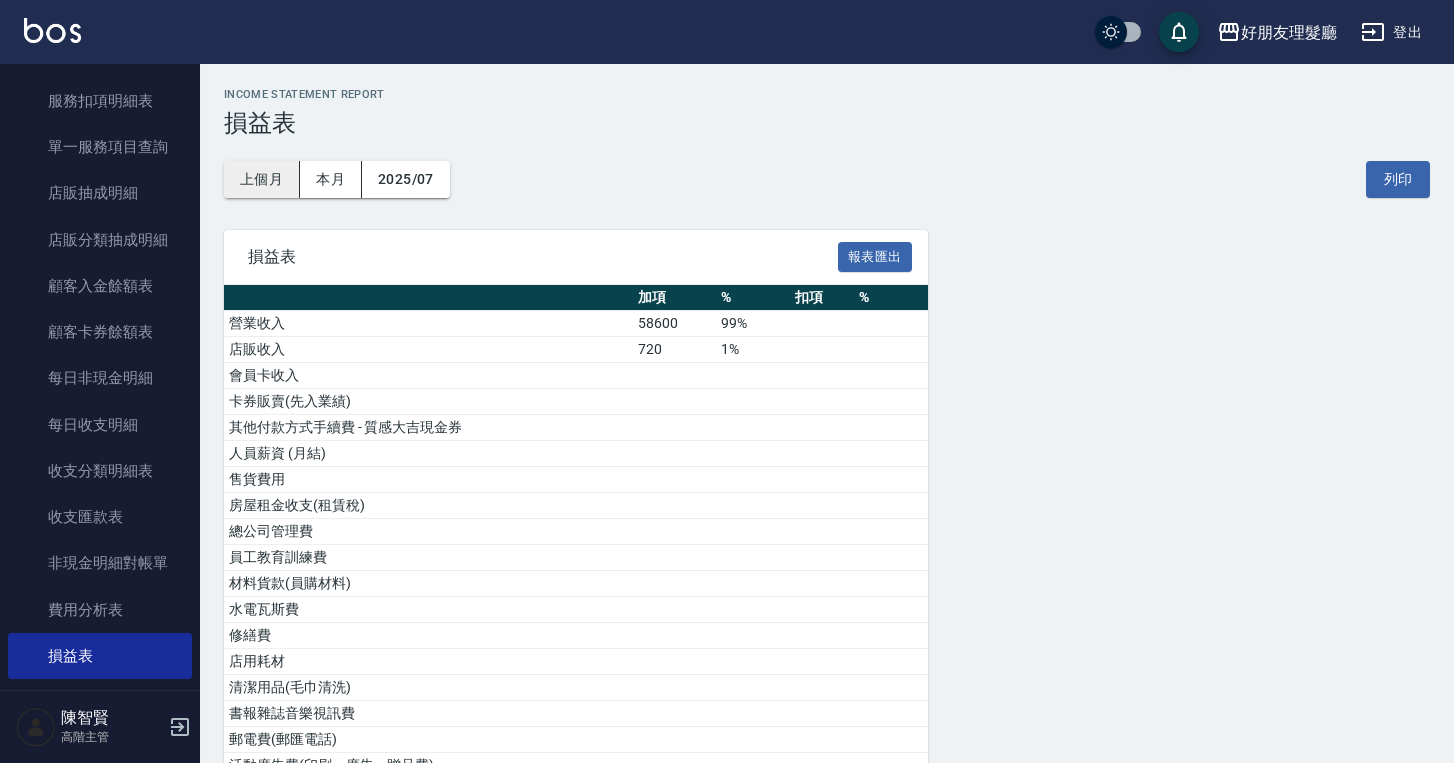 click on "上個月" at bounding box center [262, 179] 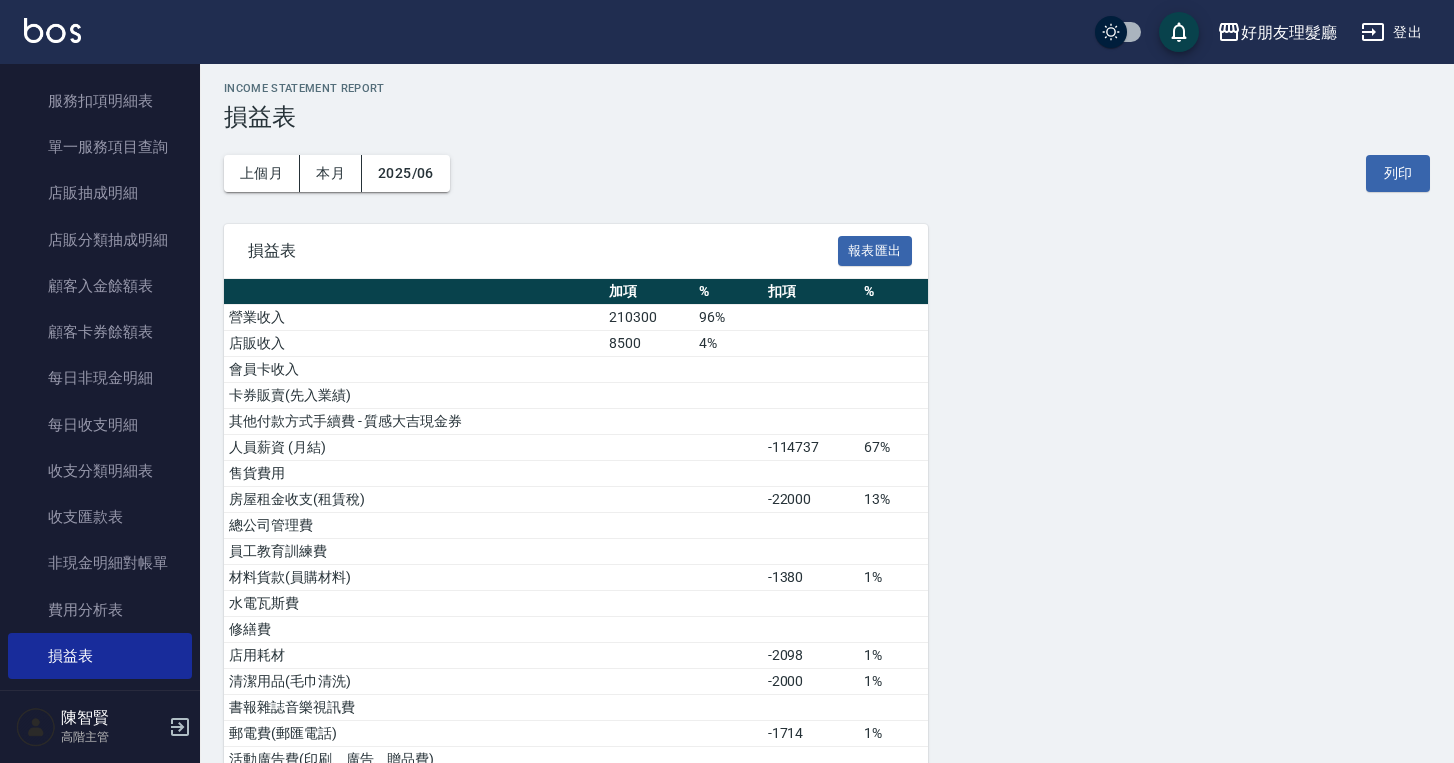 scroll, scrollTop: 0, scrollLeft: 0, axis: both 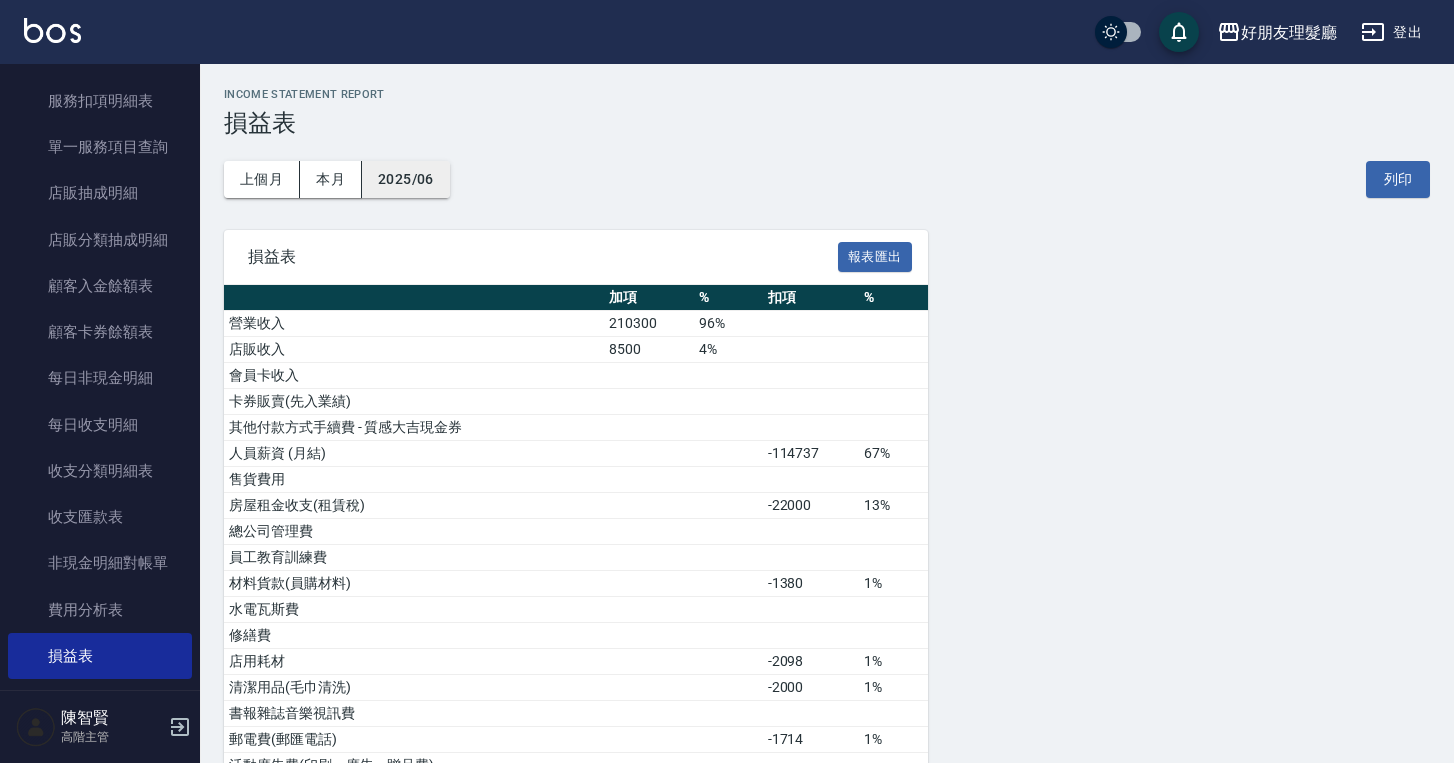 click on "2025/06" at bounding box center (406, 179) 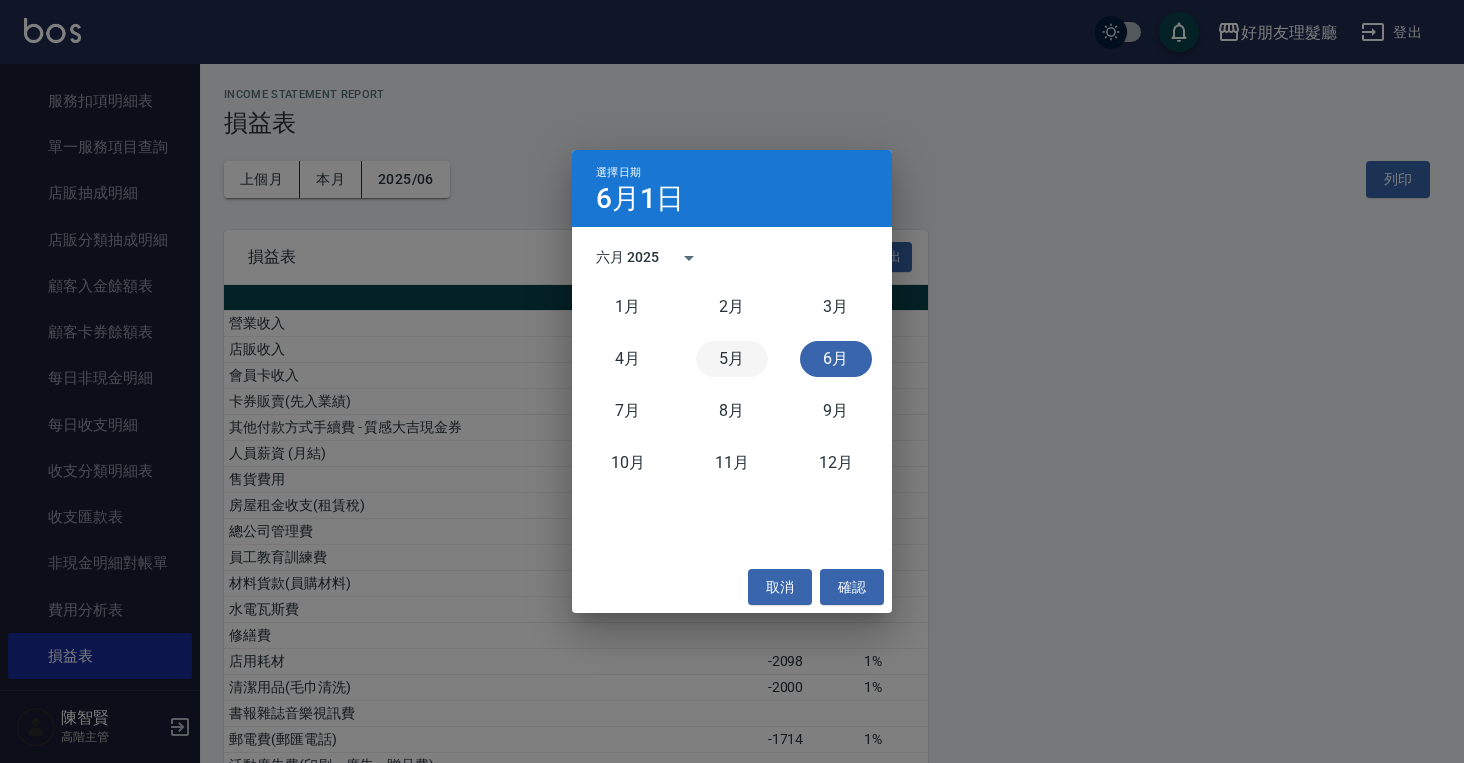 click on "5月" at bounding box center (732, 359) 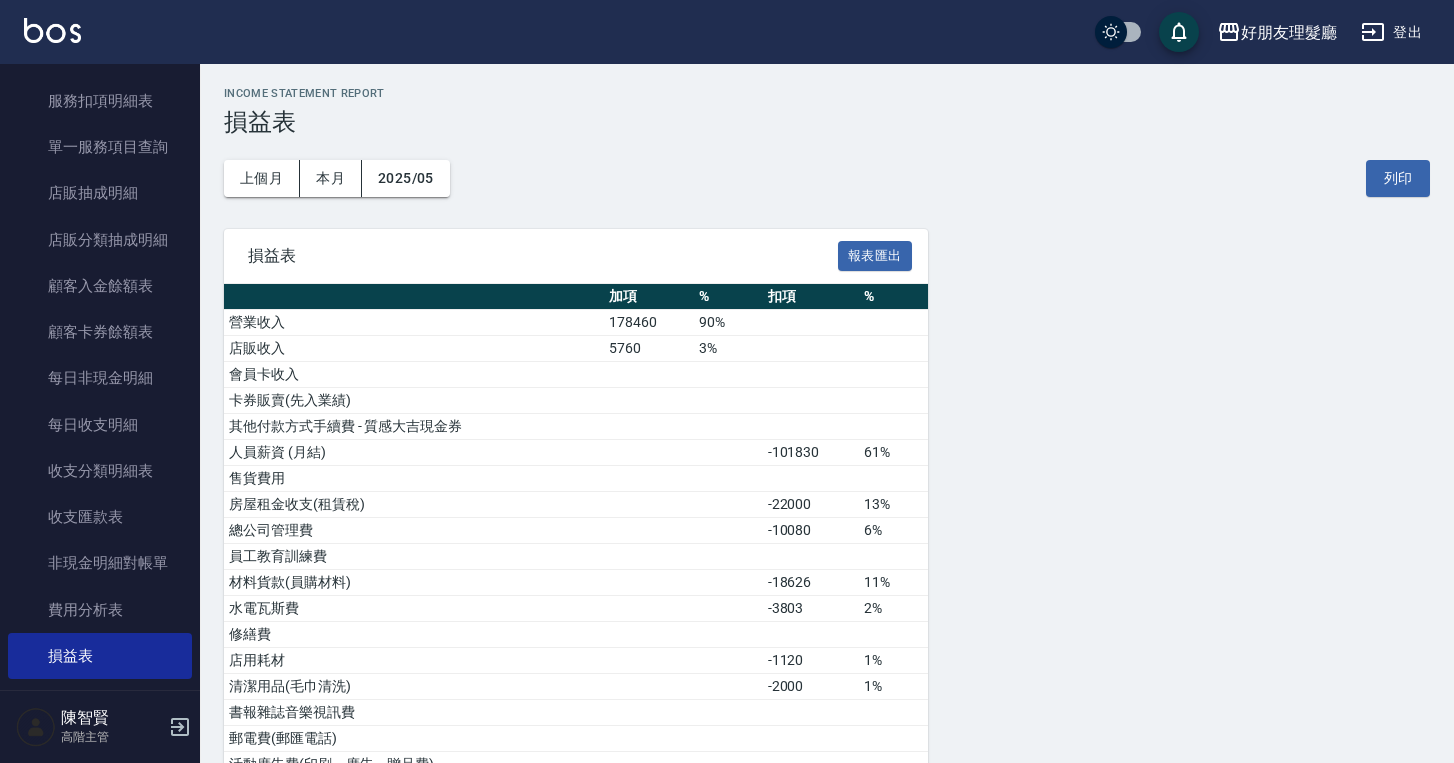 scroll, scrollTop: 0, scrollLeft: 0, axis: both 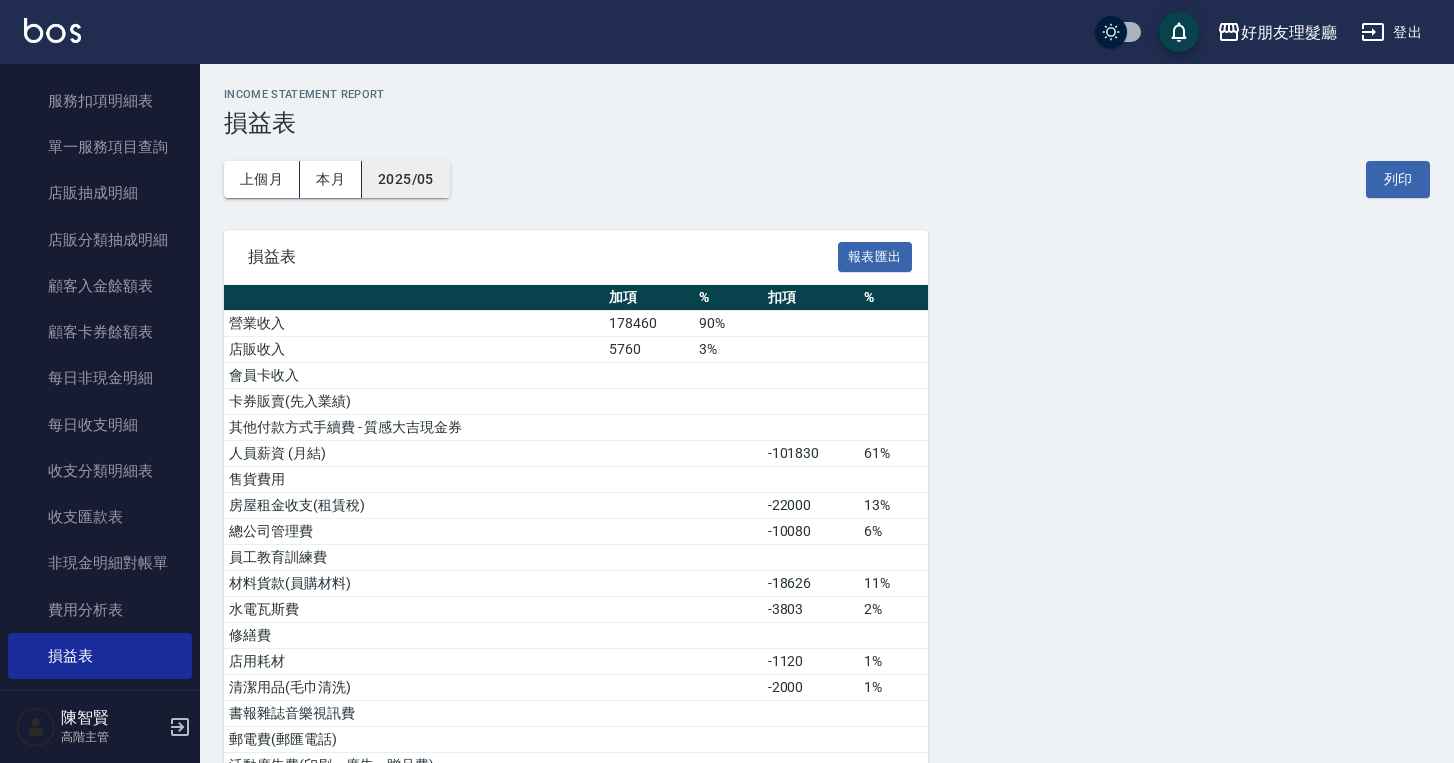 click on "2025/05" at bounding box center (406, 179) 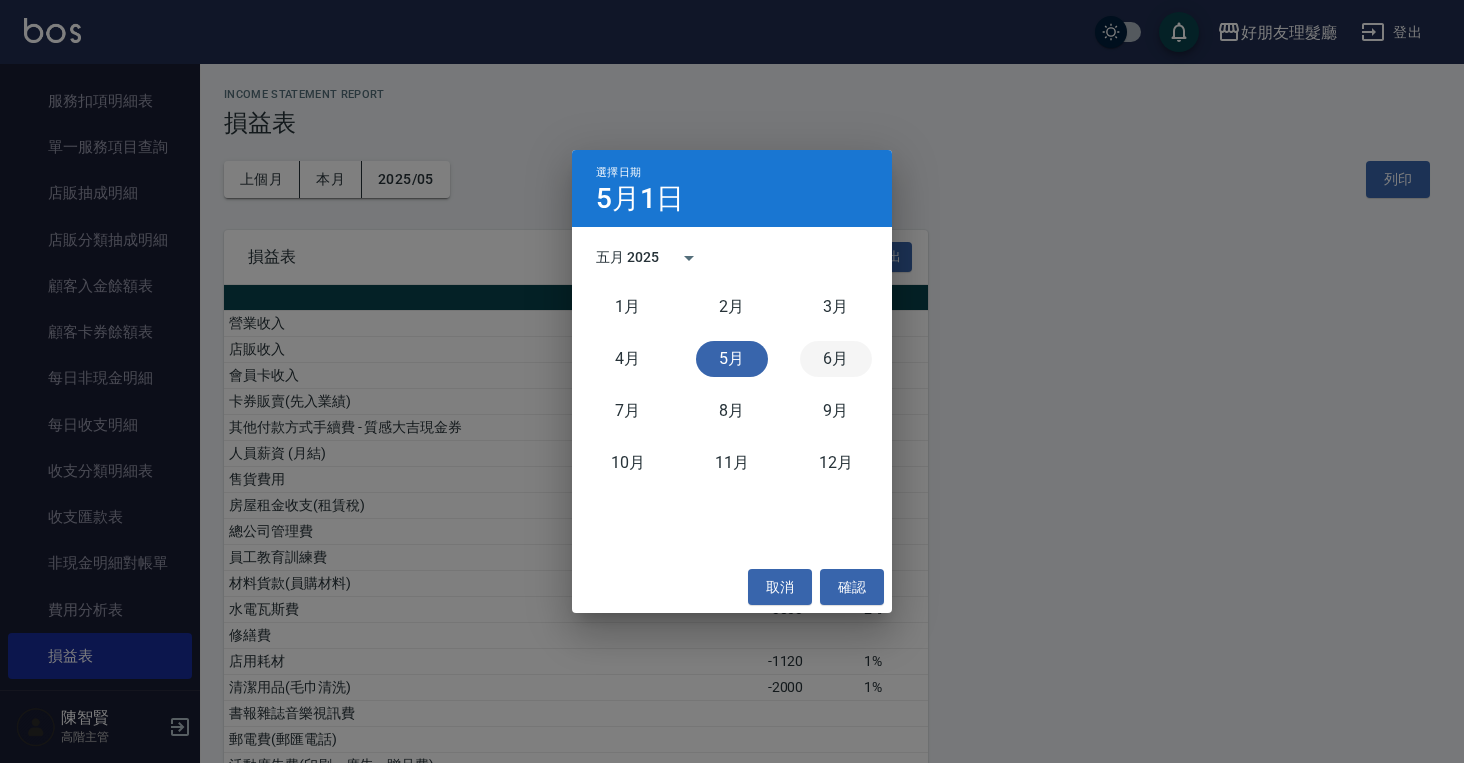 click on "6月" at bounding box center [836, 359] 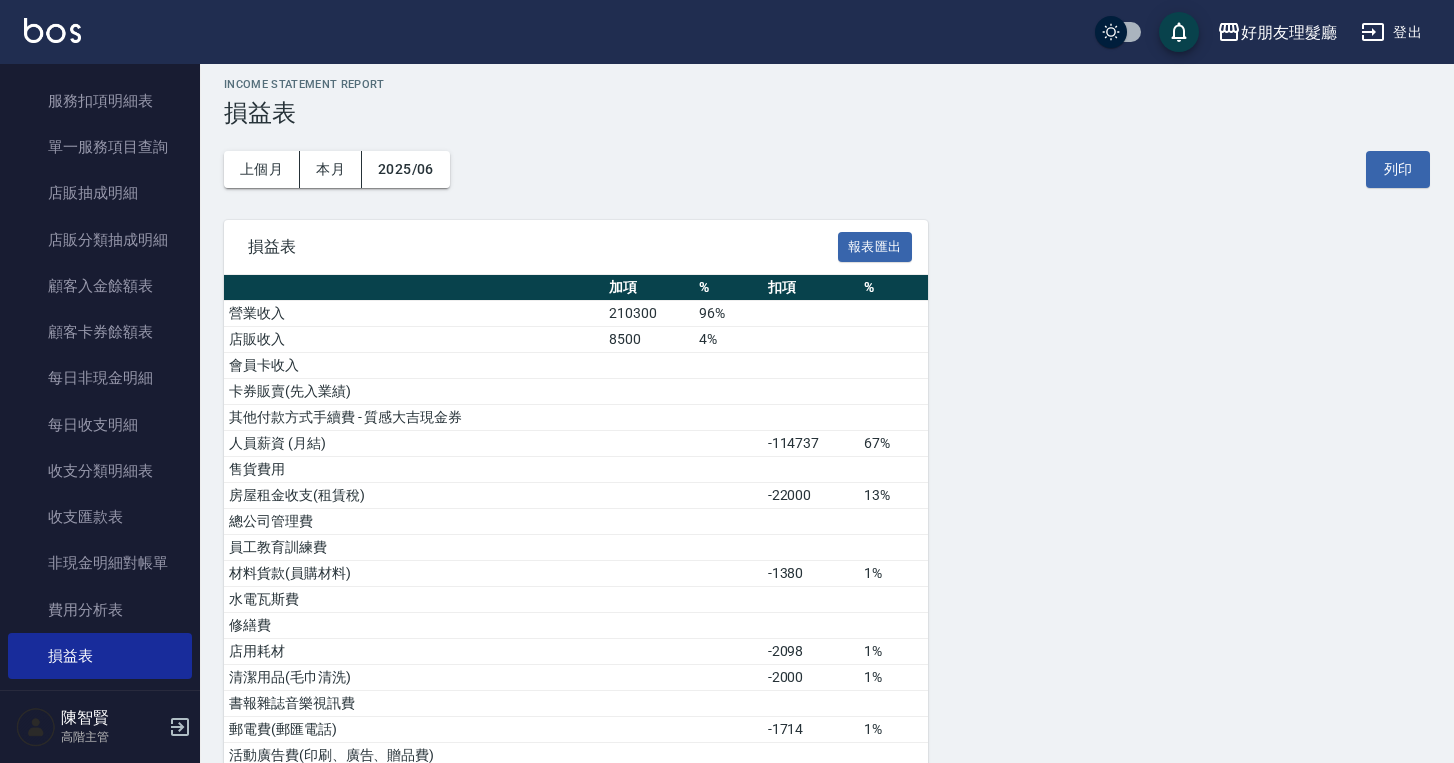 scroll, scrollTop: 0, scrollLeft: 0, axis: both 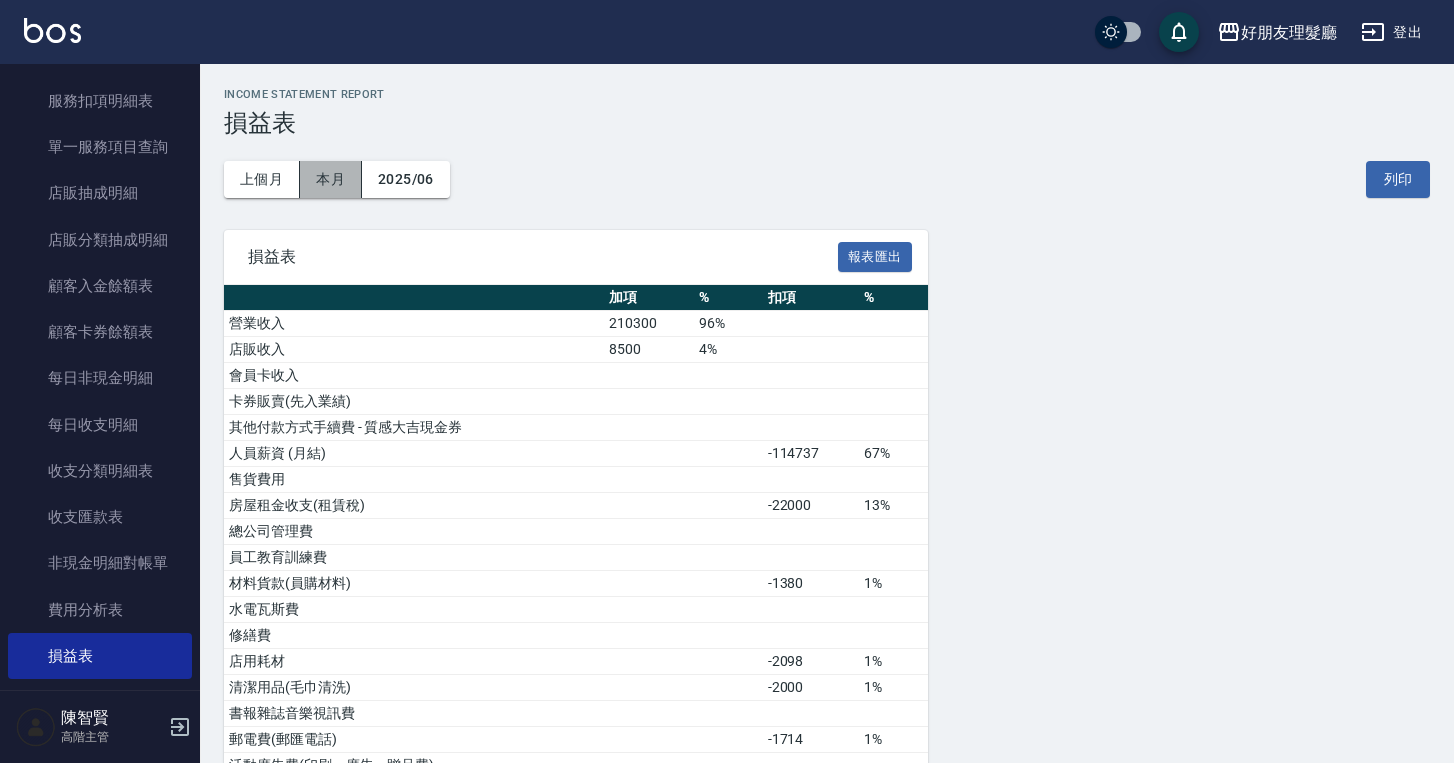 click on "本月" at bounding box center [331, 179] 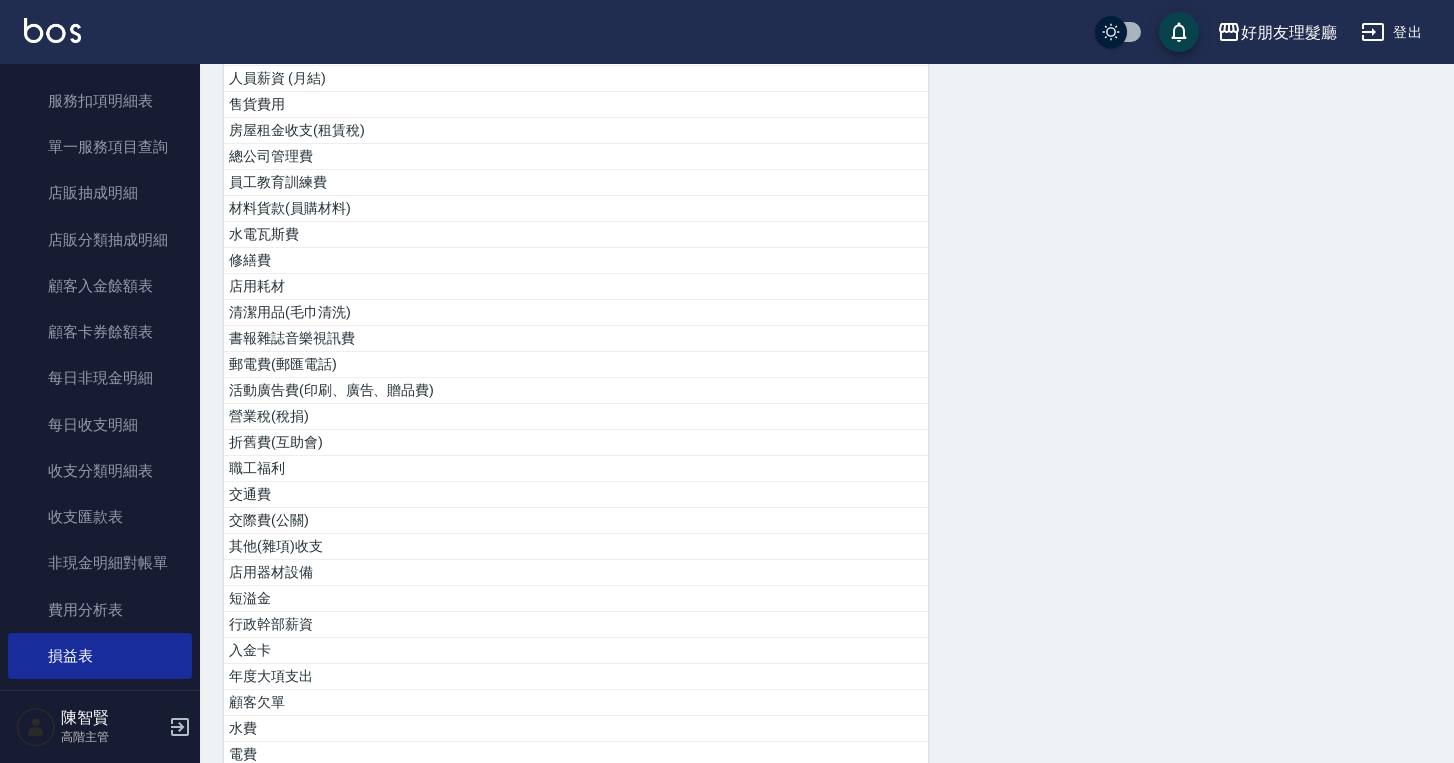 scroll, scrollTop: 766, scrollLeft: 0, axis: vertical 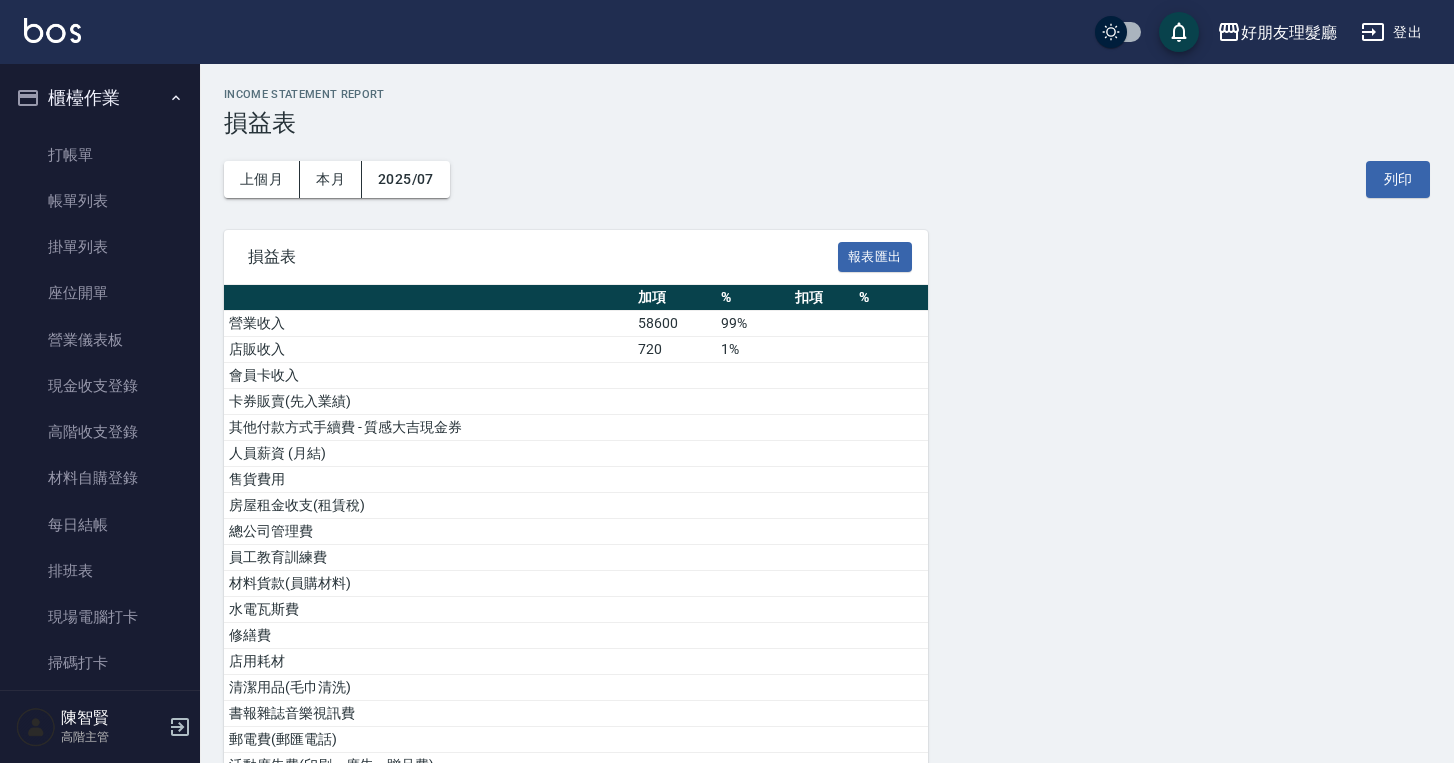 click on "櫃檯作業" at bounding box center (100, 98) 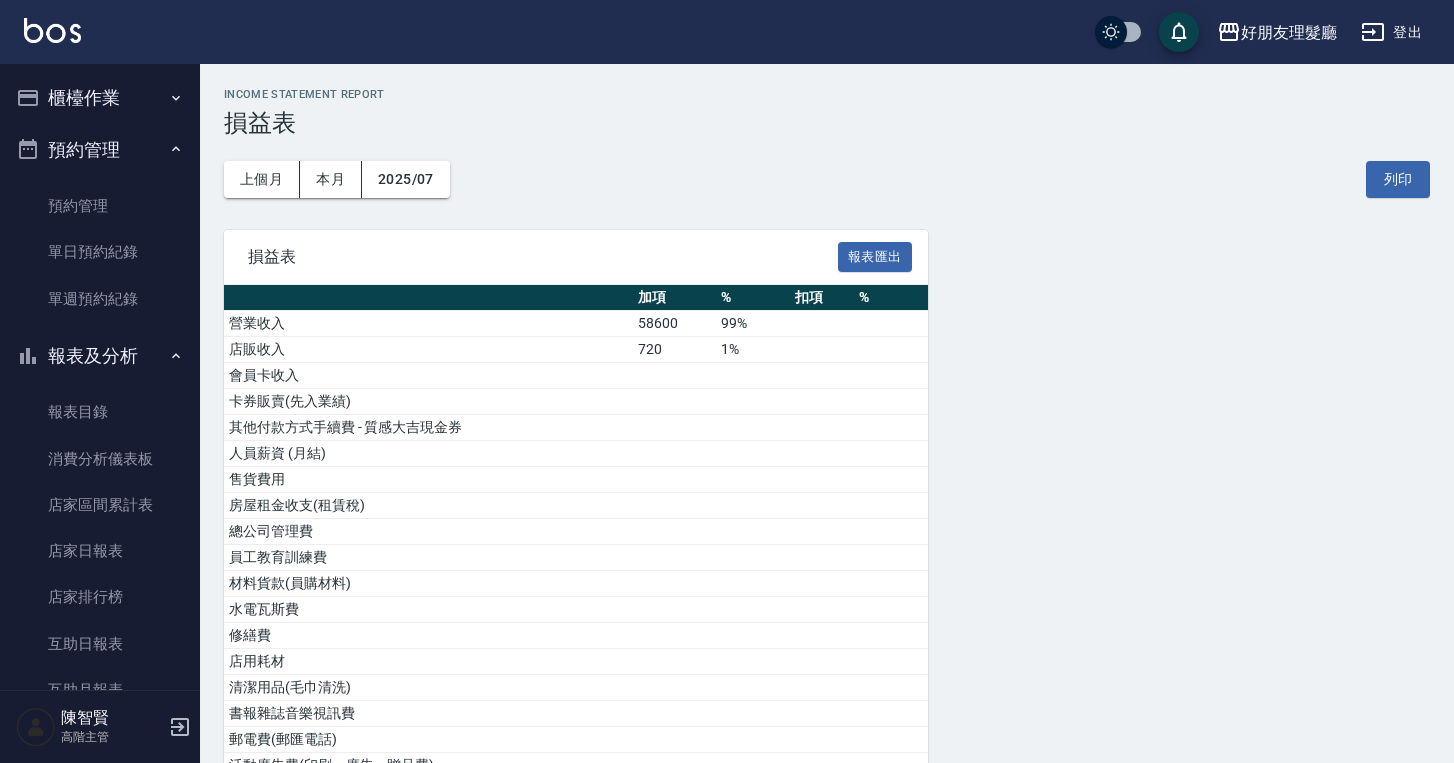 click on "櫃檯作業" at bounding box center [100, 98] 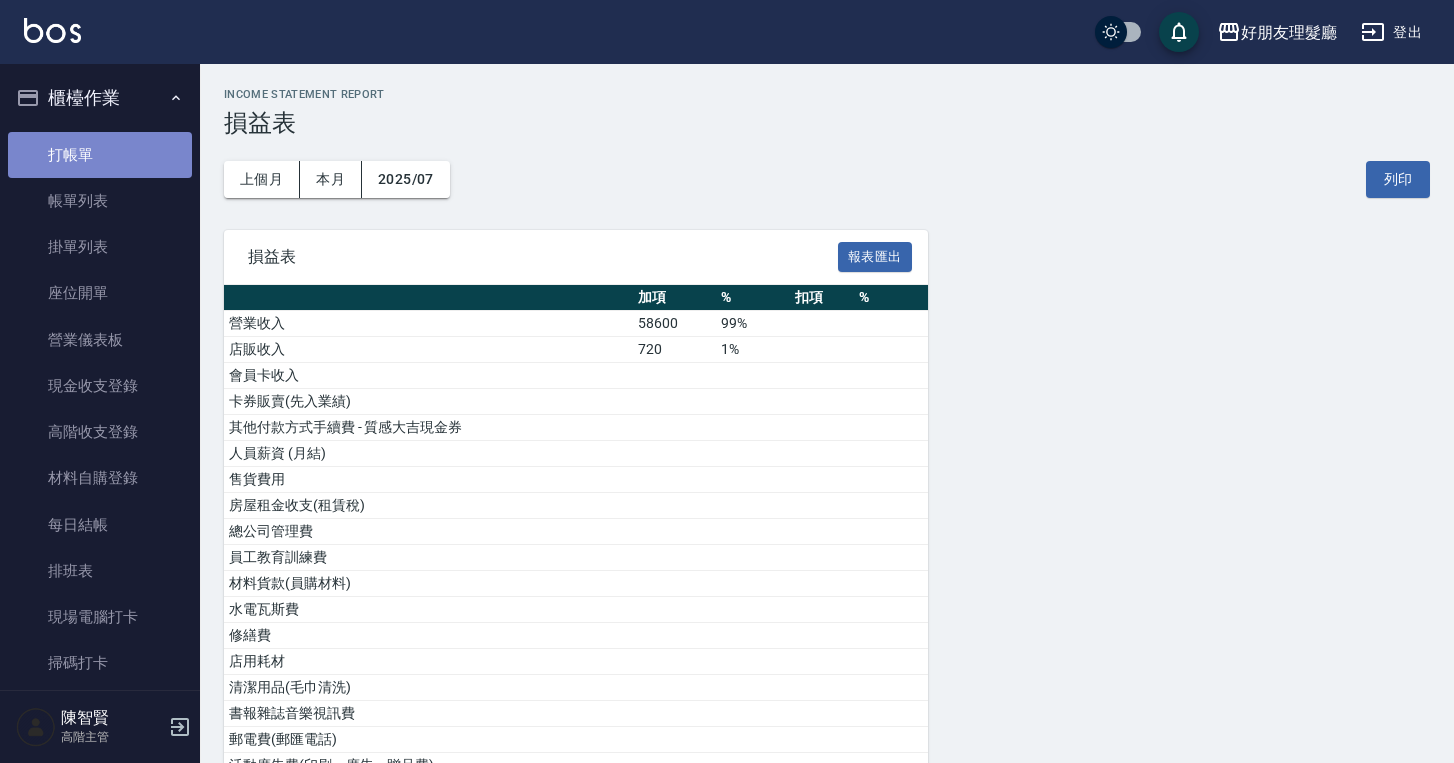 click on "打帳單" at bounding box center (100, 155) 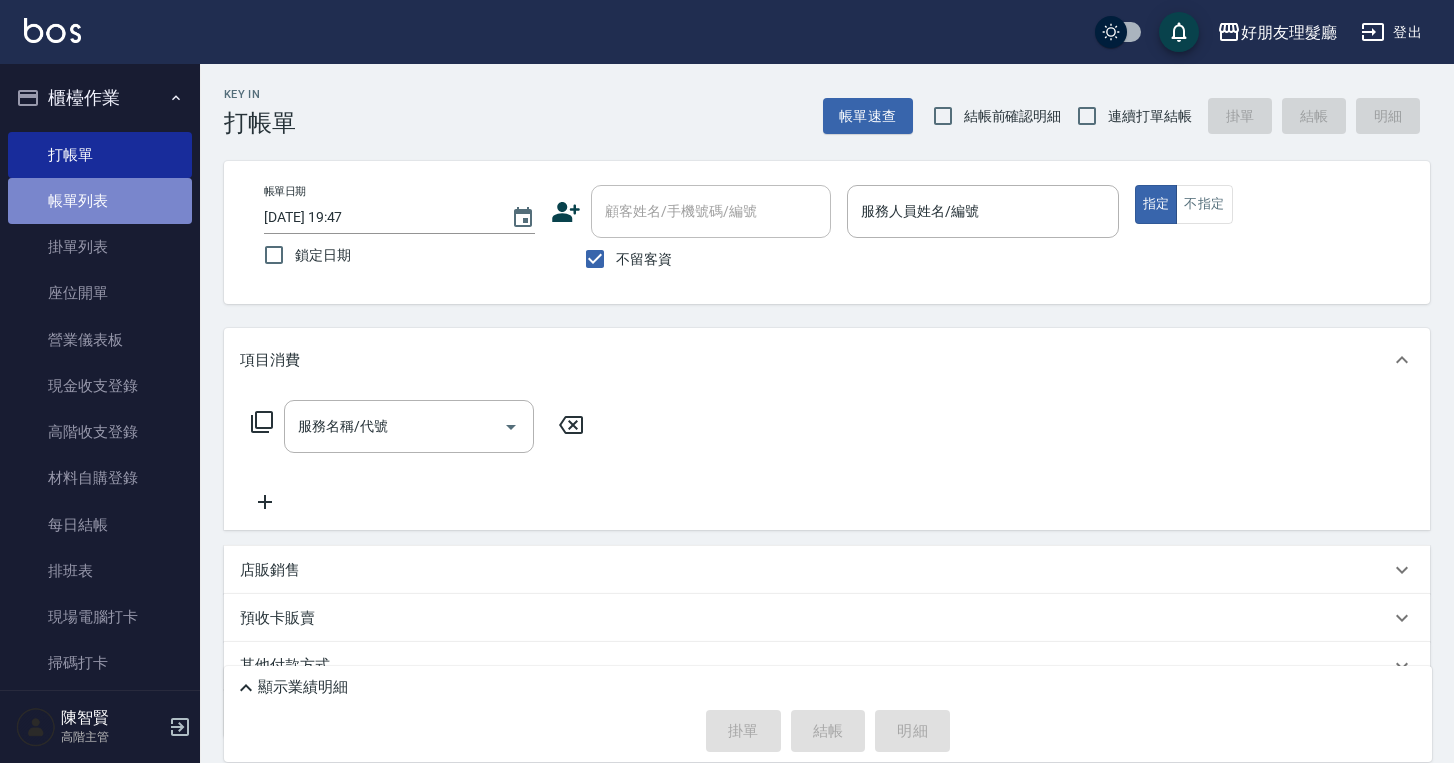 click on "帳單列表" at bounding box center [100, 201] 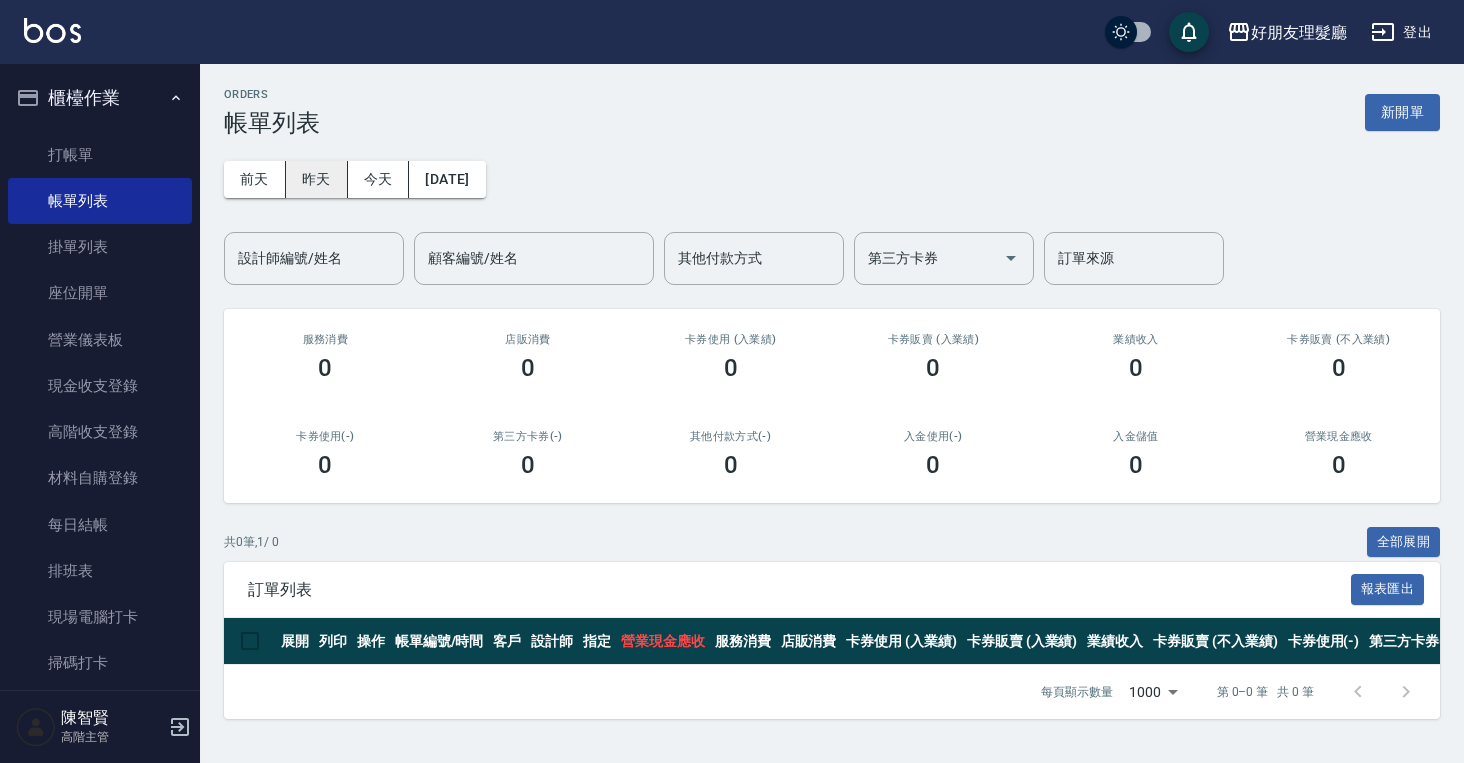 click on "昨天" at bounding box center [317, 179] 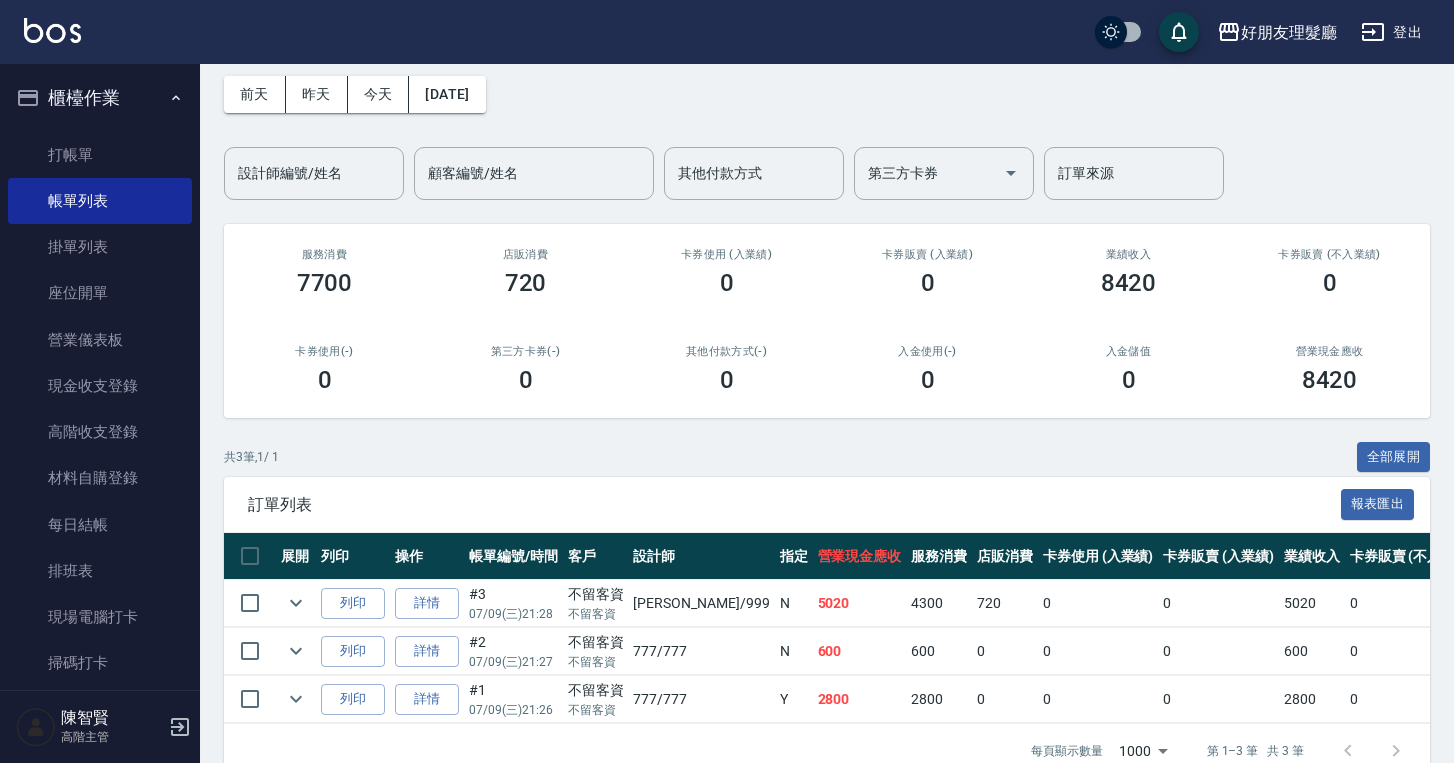 scroll, scrollTop: 139, scrollLeft: 0, axis: vertical 